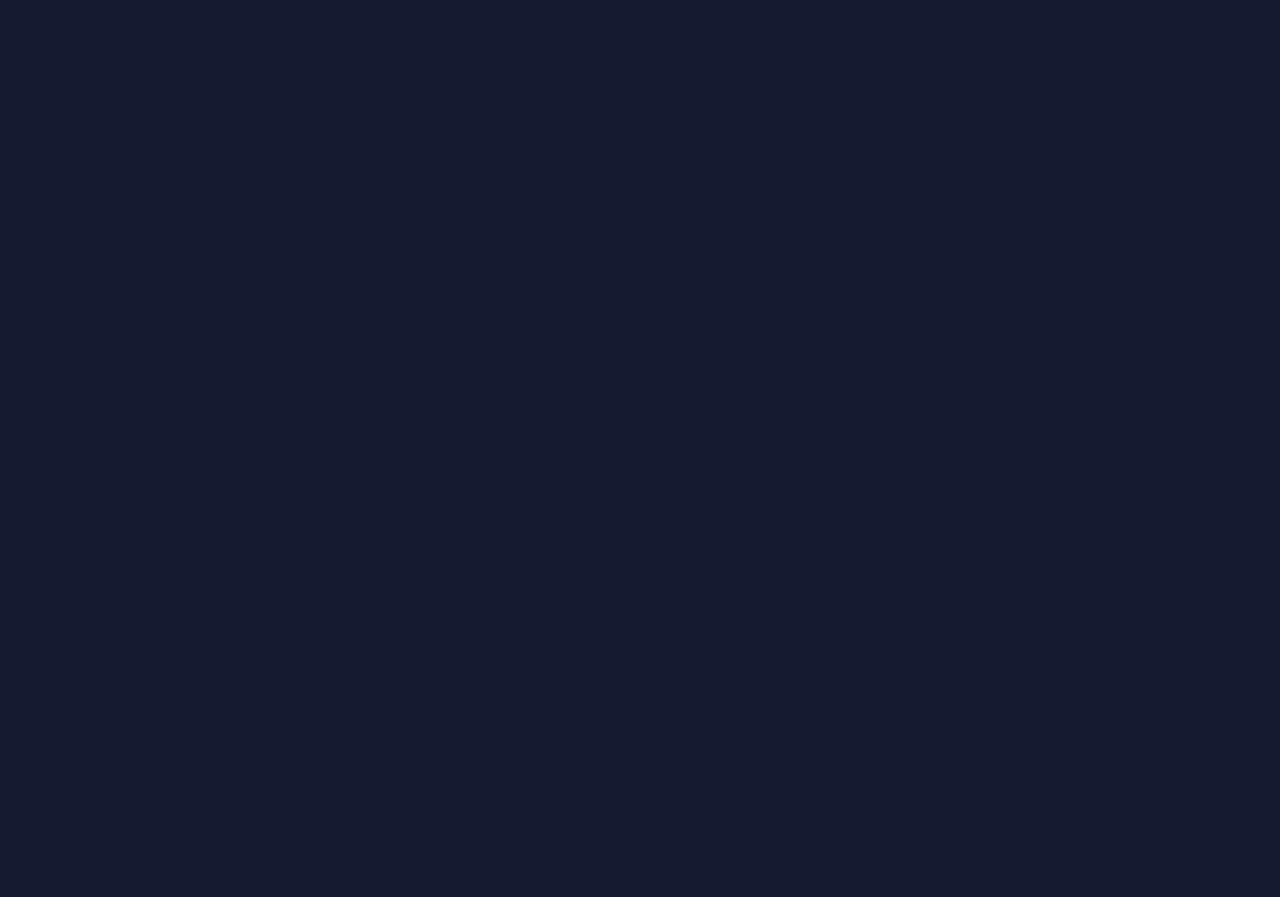 scroll, scrollTop: 0, scrollLeft: 0, axis: both 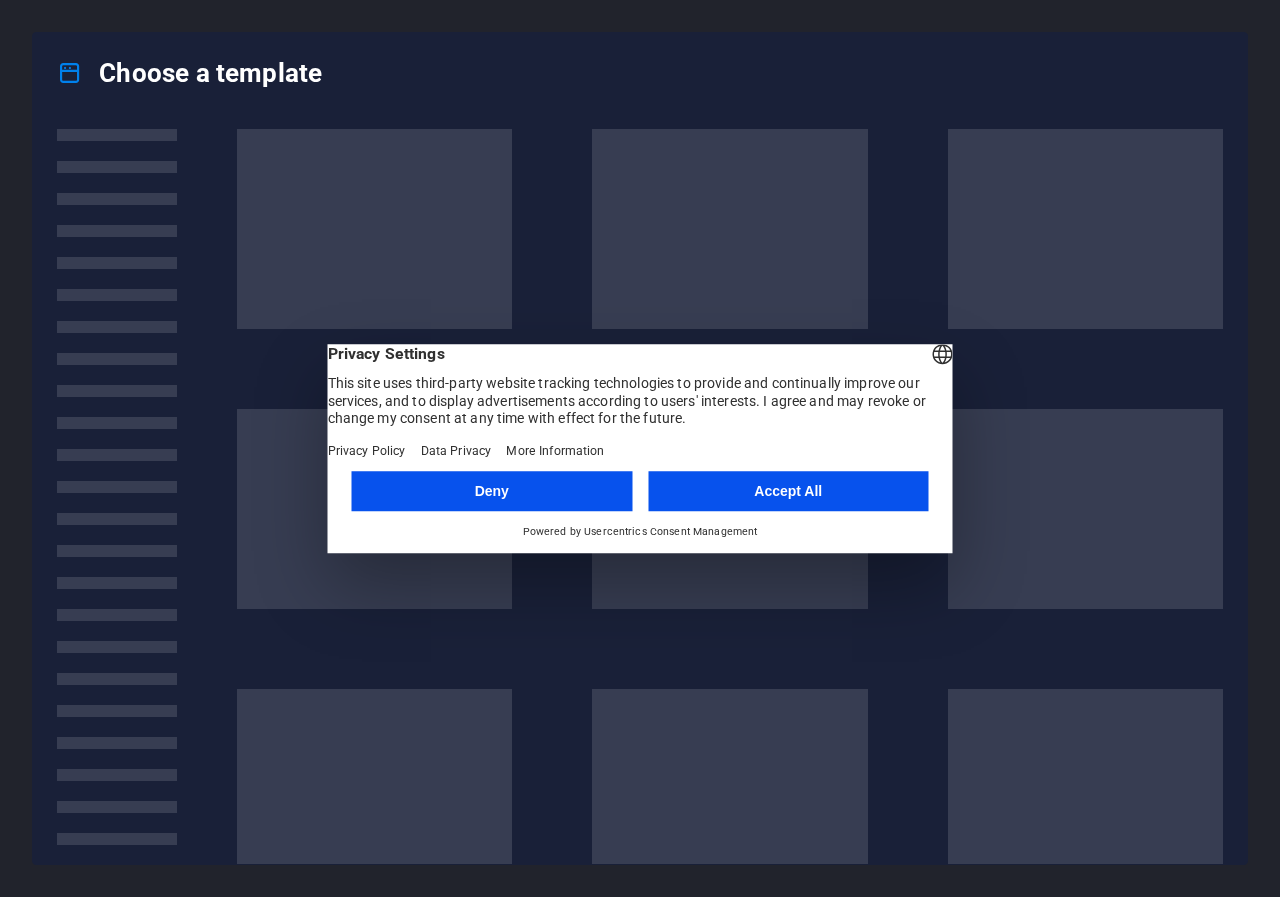 click on "Accept All" at bounding box center [788, 491] 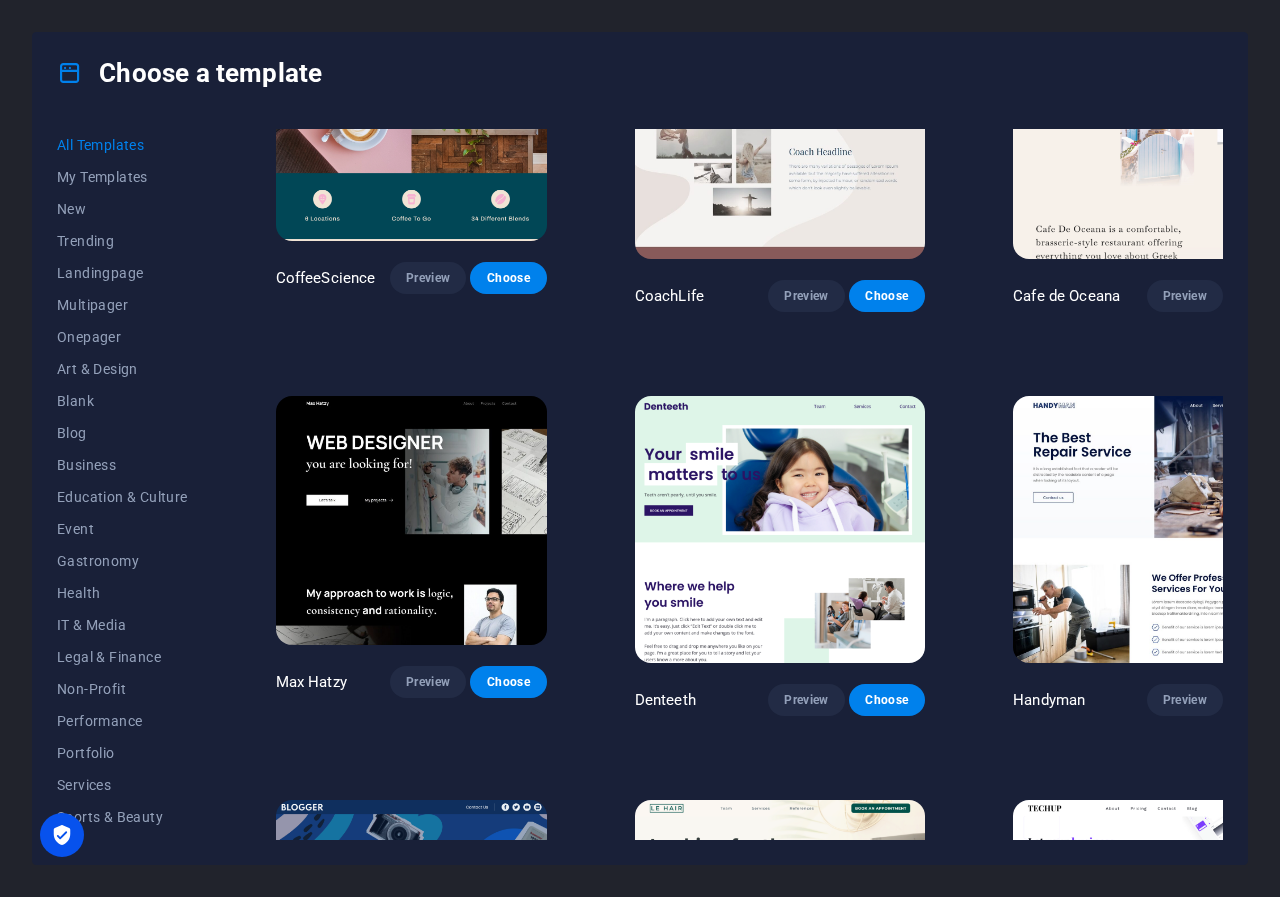 scroll, scrollTop: 4700, scrollLeft: 0, axis: vertical 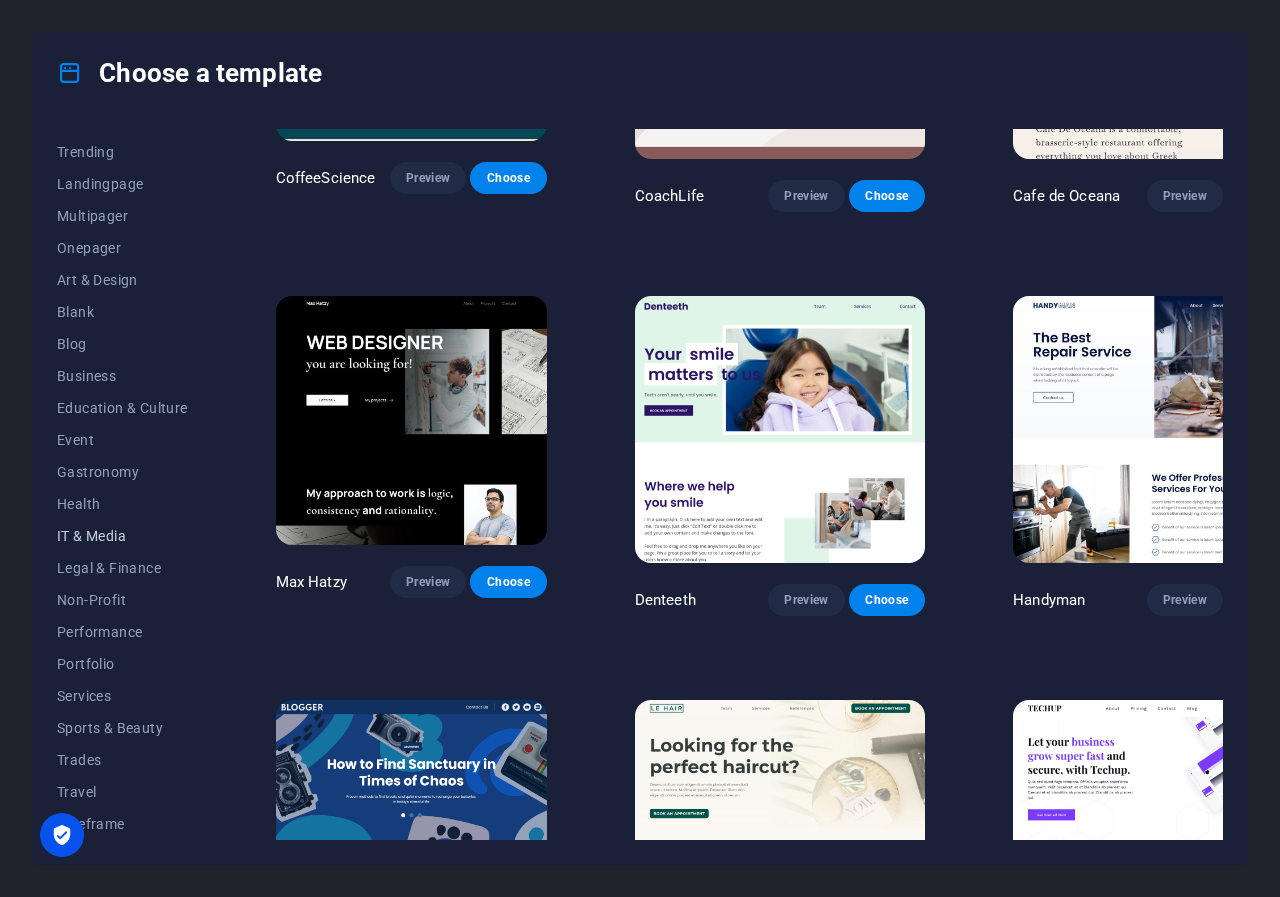 click on "IT & Media" at bounding box center [122, 536] 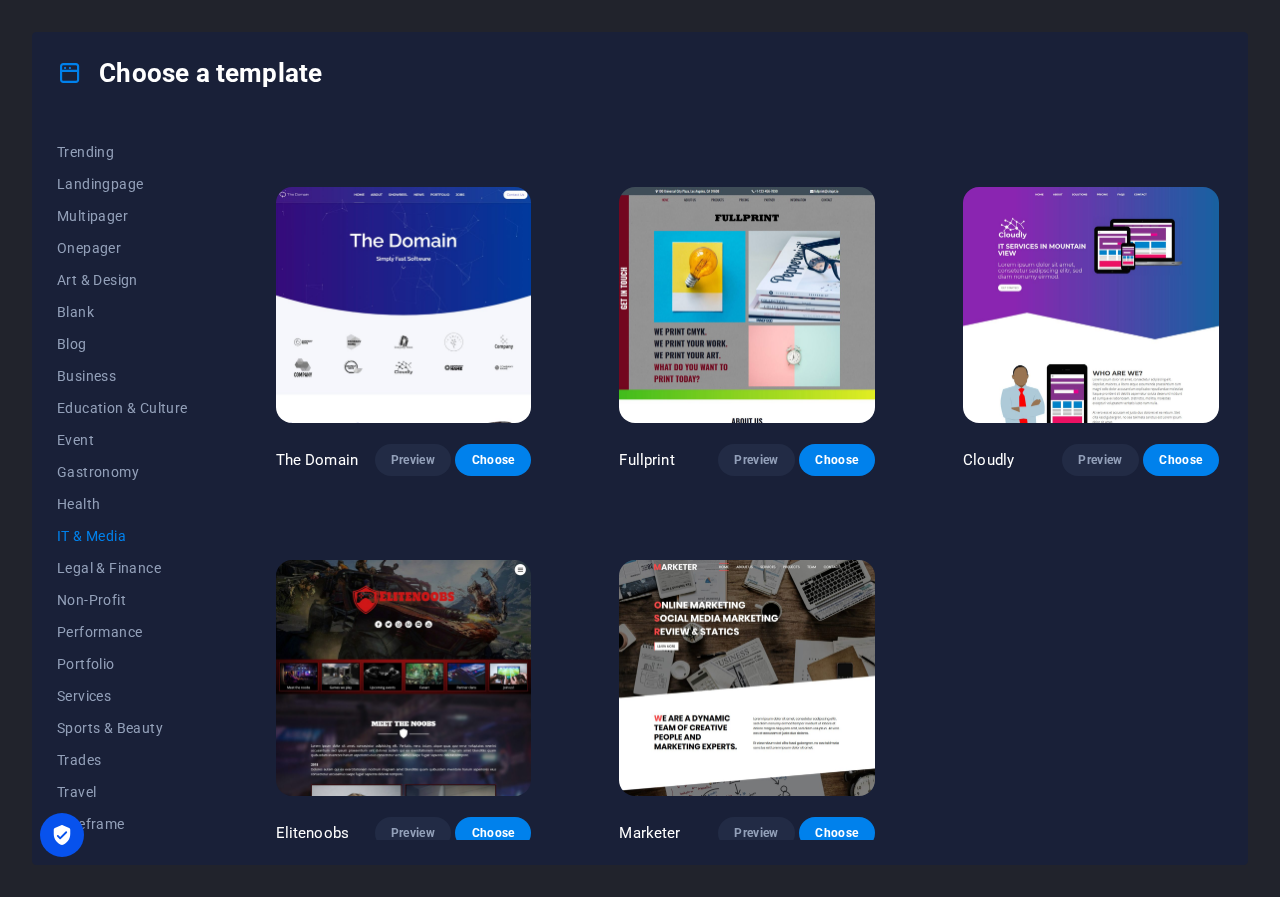 scroll, scrollTop: 699, scrollLeft: 0, axis: vertical 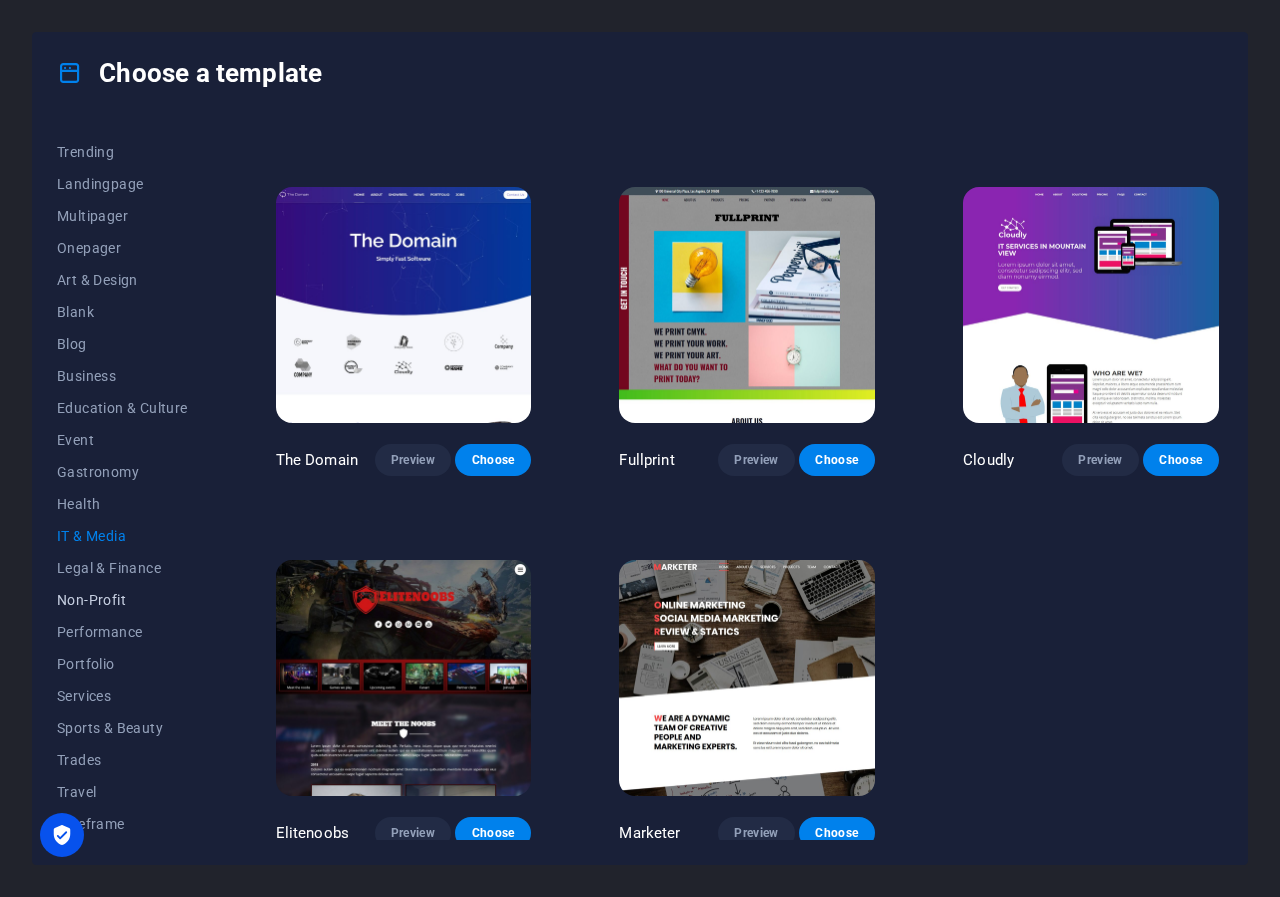 click on "Non-Profit" at bounding box center [122, 600] 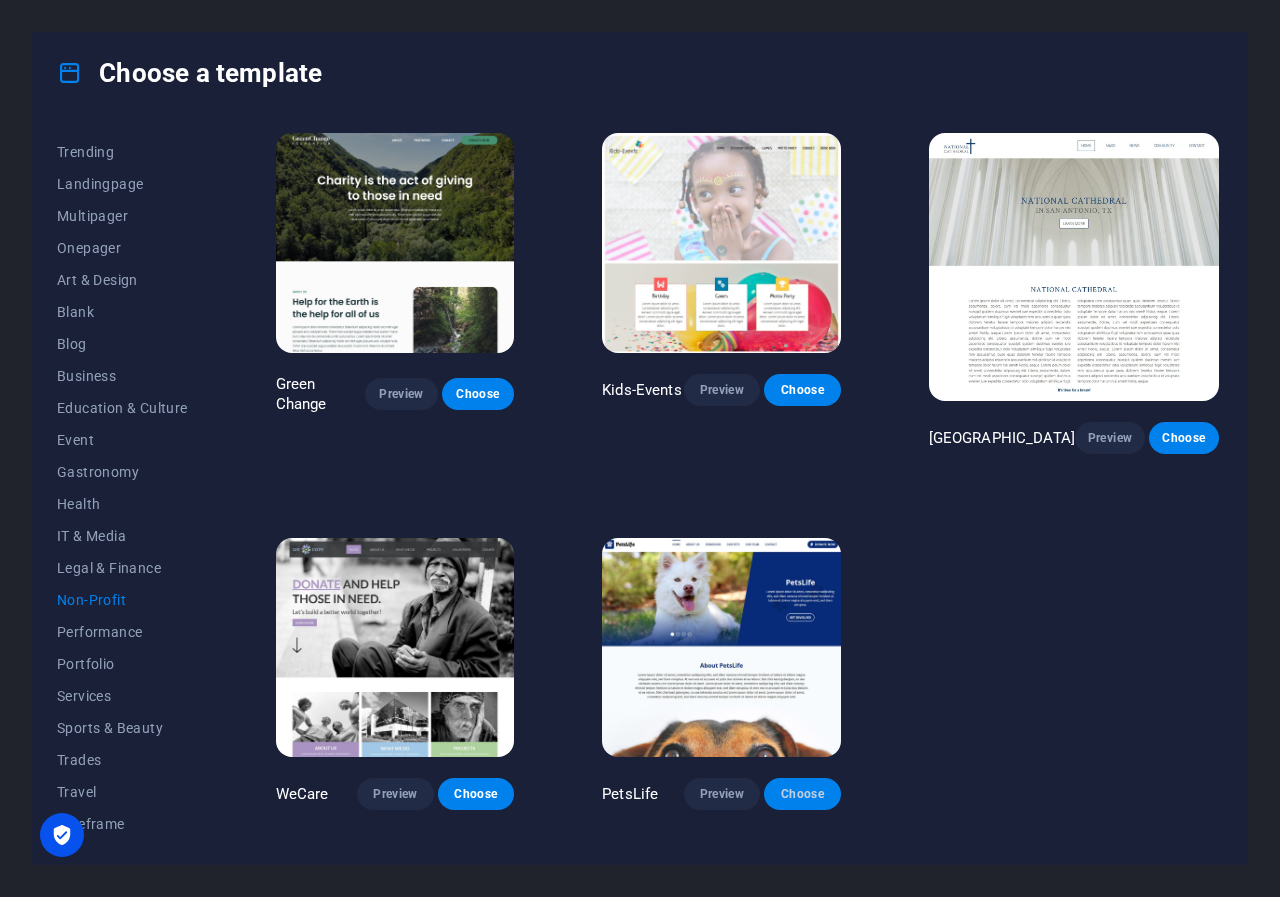 click on "Choose" at bounding box center (802, 794) 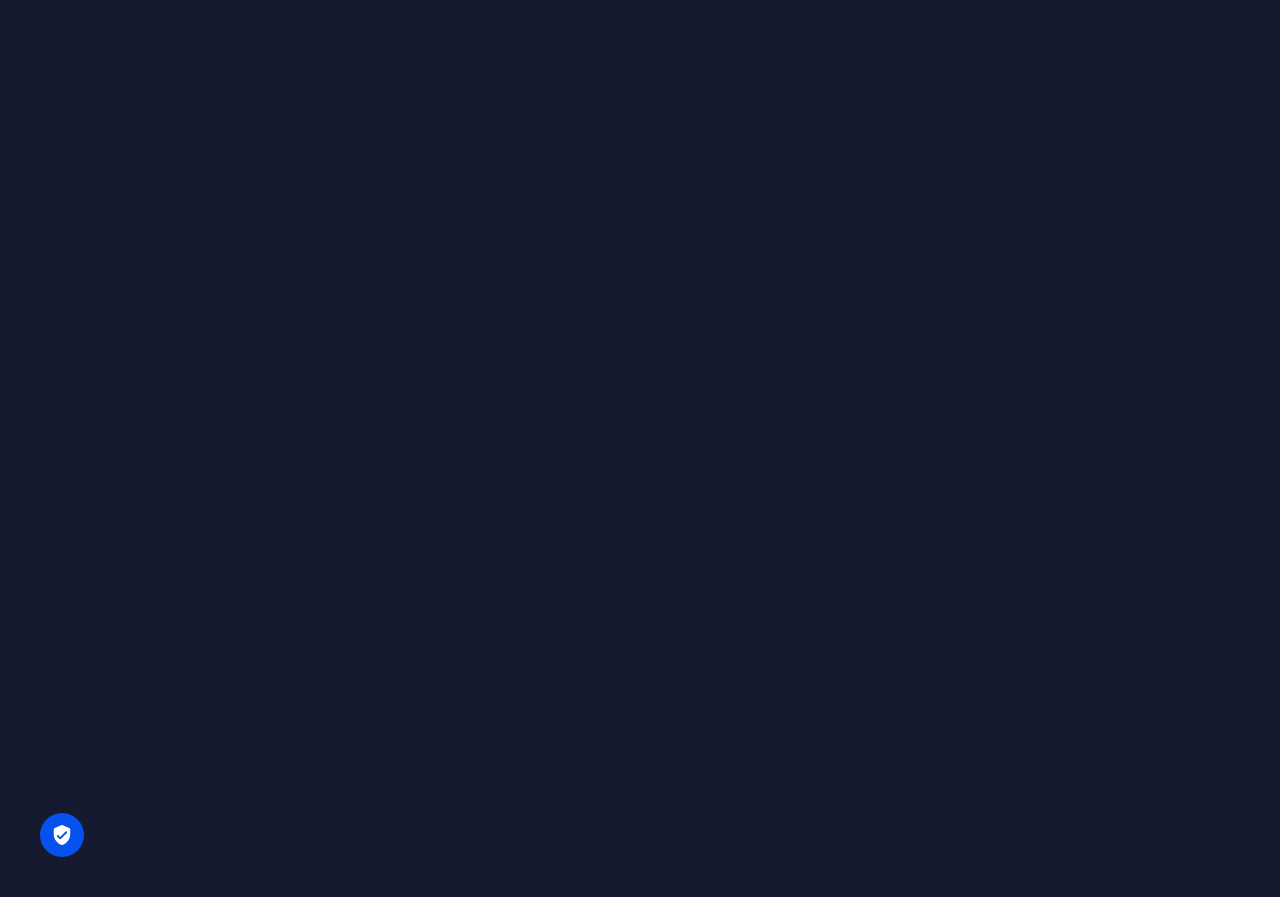 scroll, scrollTop: 0, scrollLeft: 0, axis: both 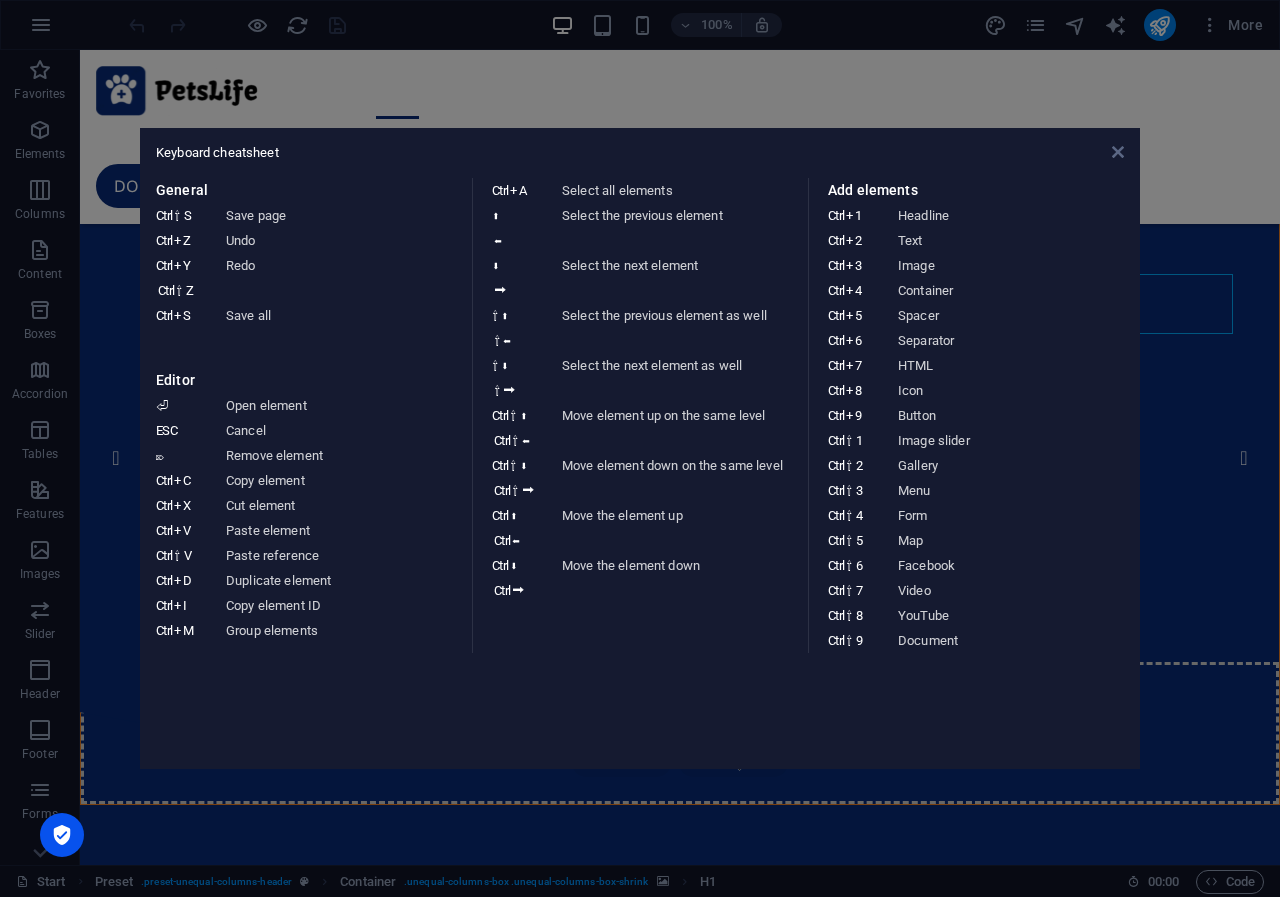 click at bounding box center [1118, 152] 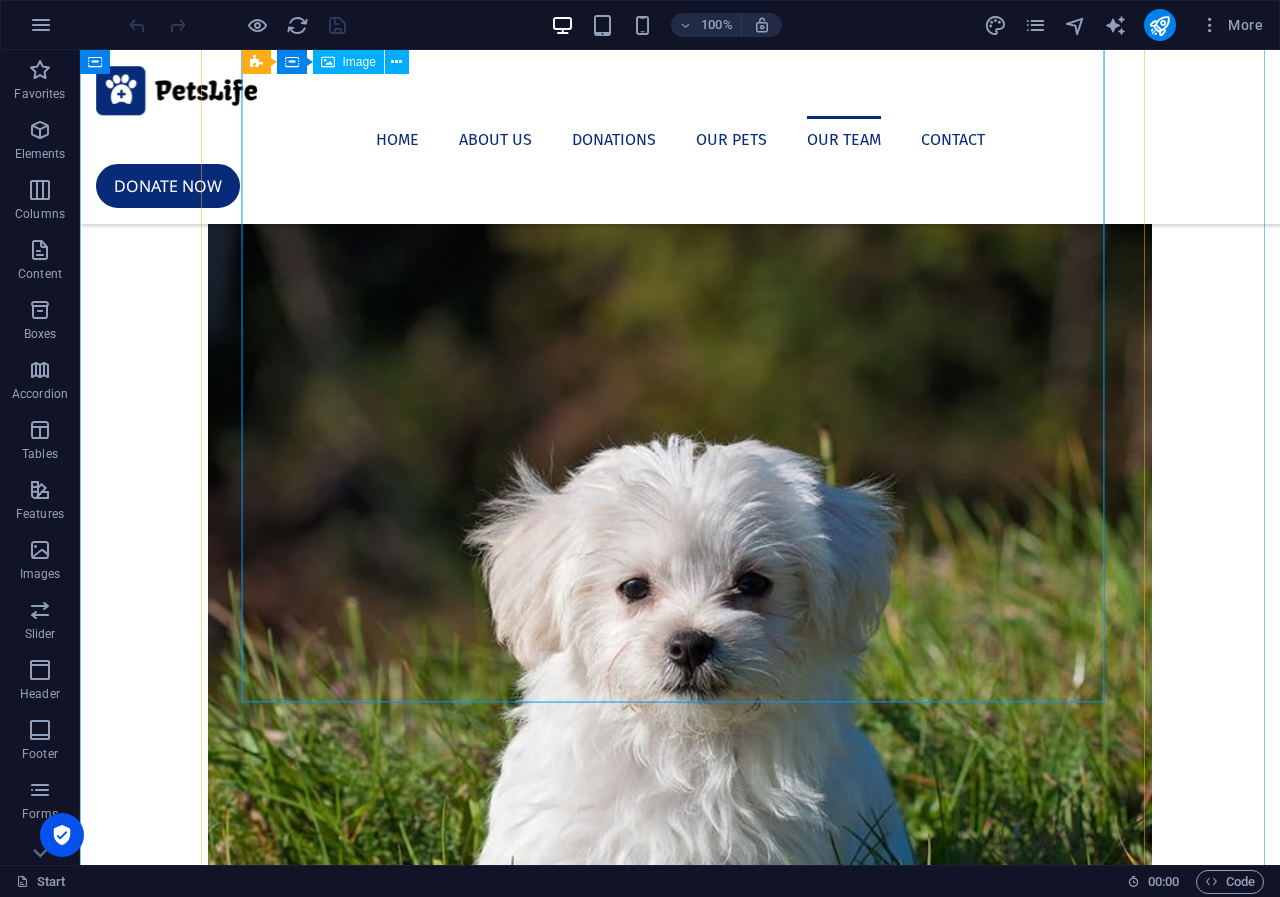 scroll, scrollTop: 4800, scrollLeft: 0, axis: vertical 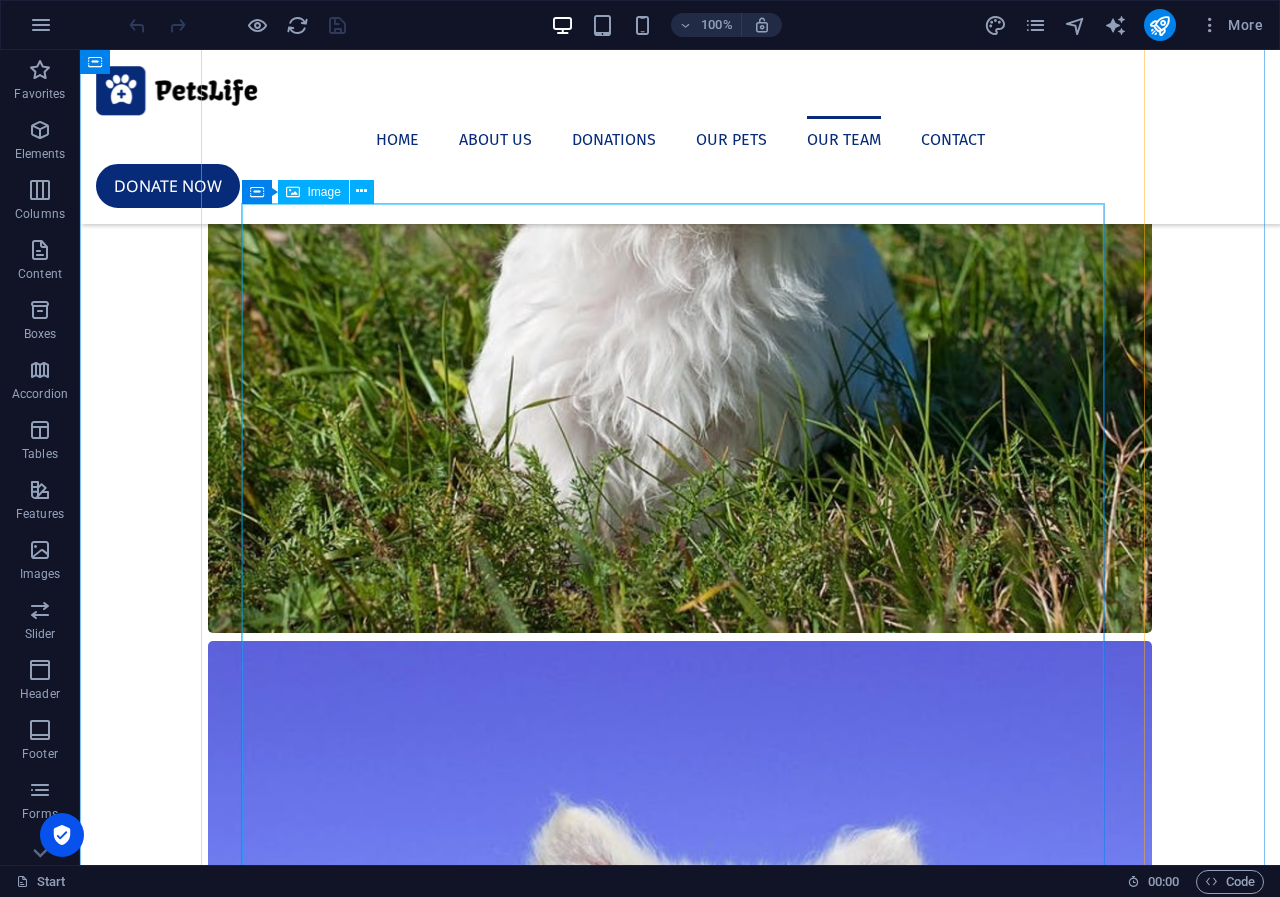 click at bounding box center (680, 10631) 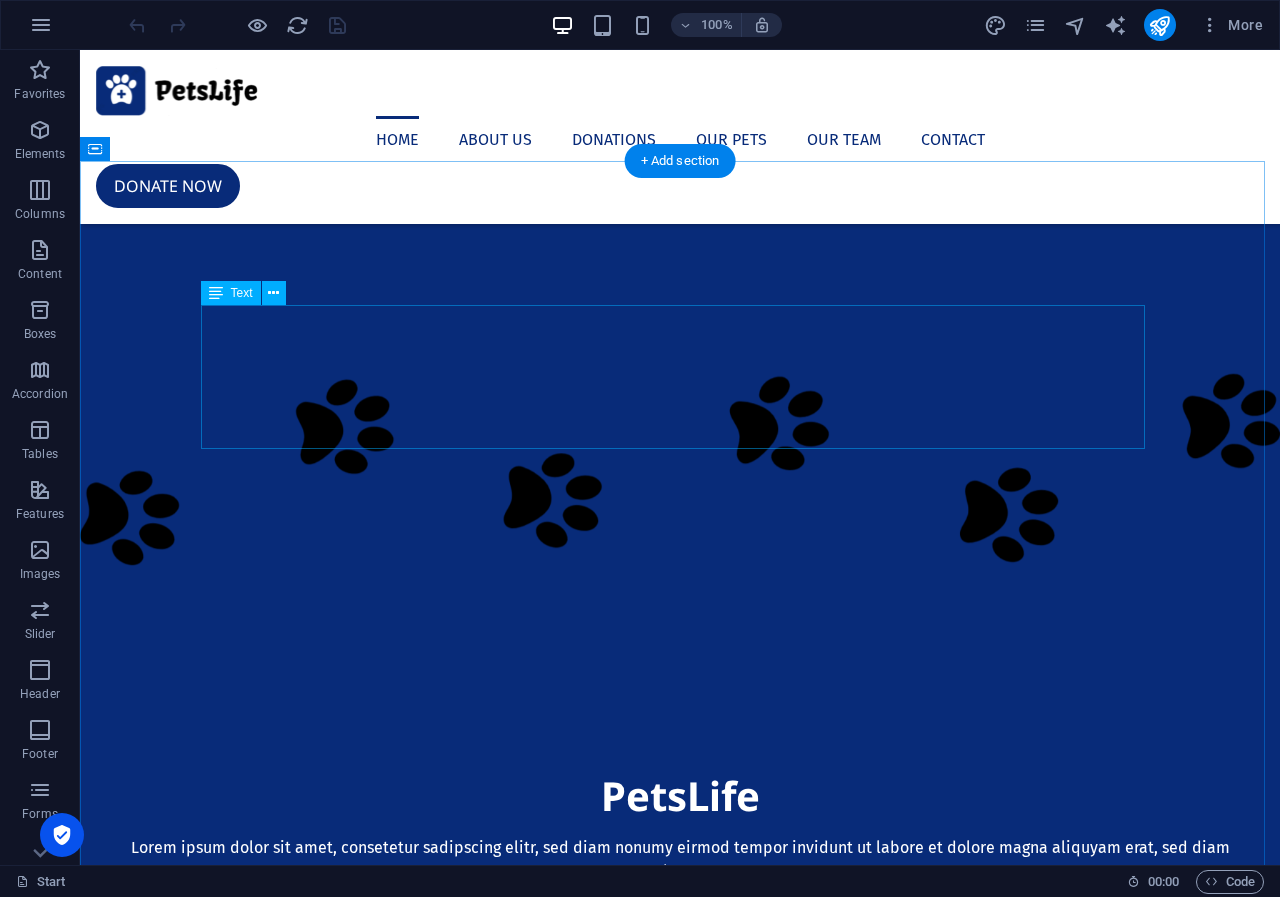 scroll, scrollTop: 0, scrollLeft: 0, axis: both 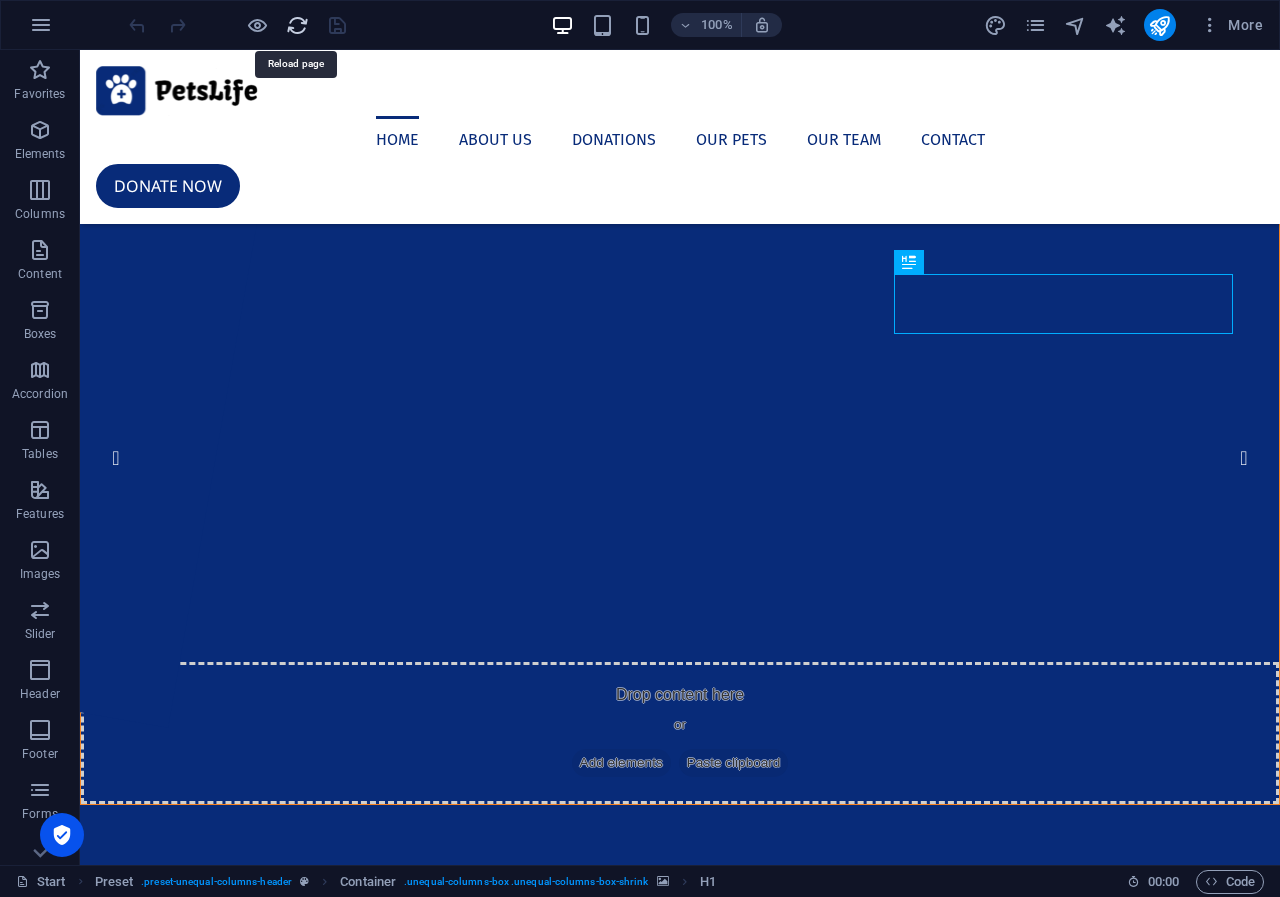 click at bounding box center [297, 25] 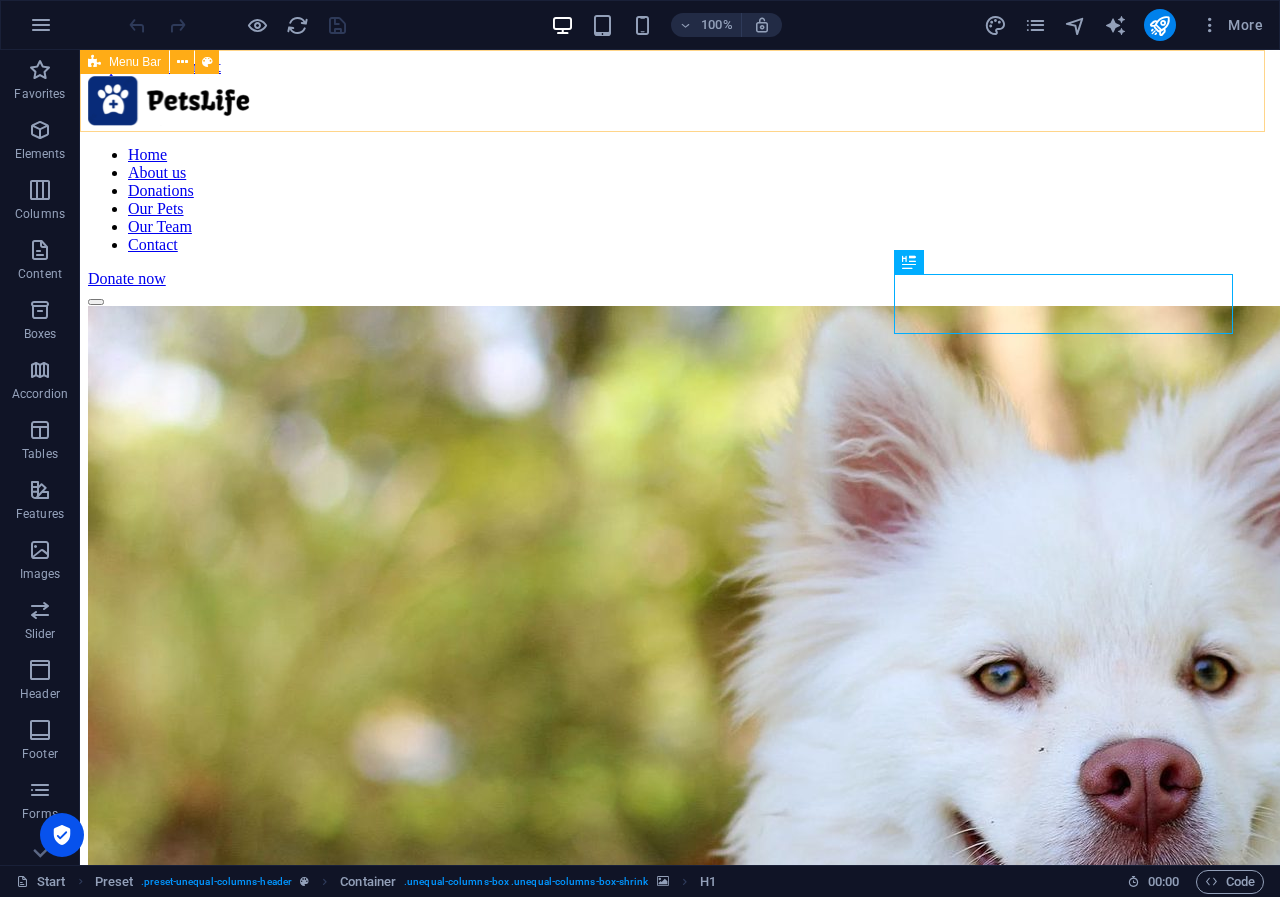 scroll, scrollTop: 0, scrollLeft: 0, axis: both 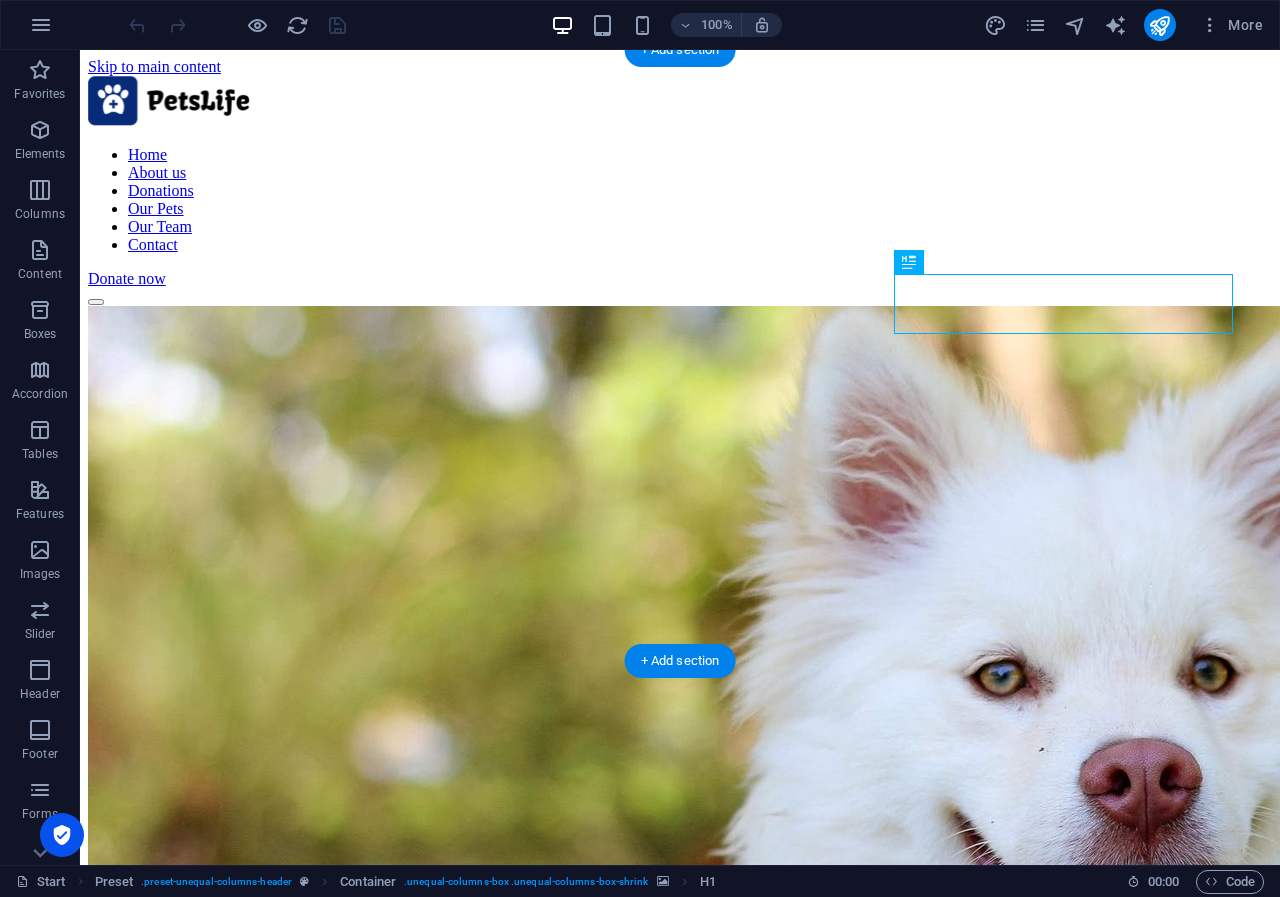 click at bounding box center (1048, 910) 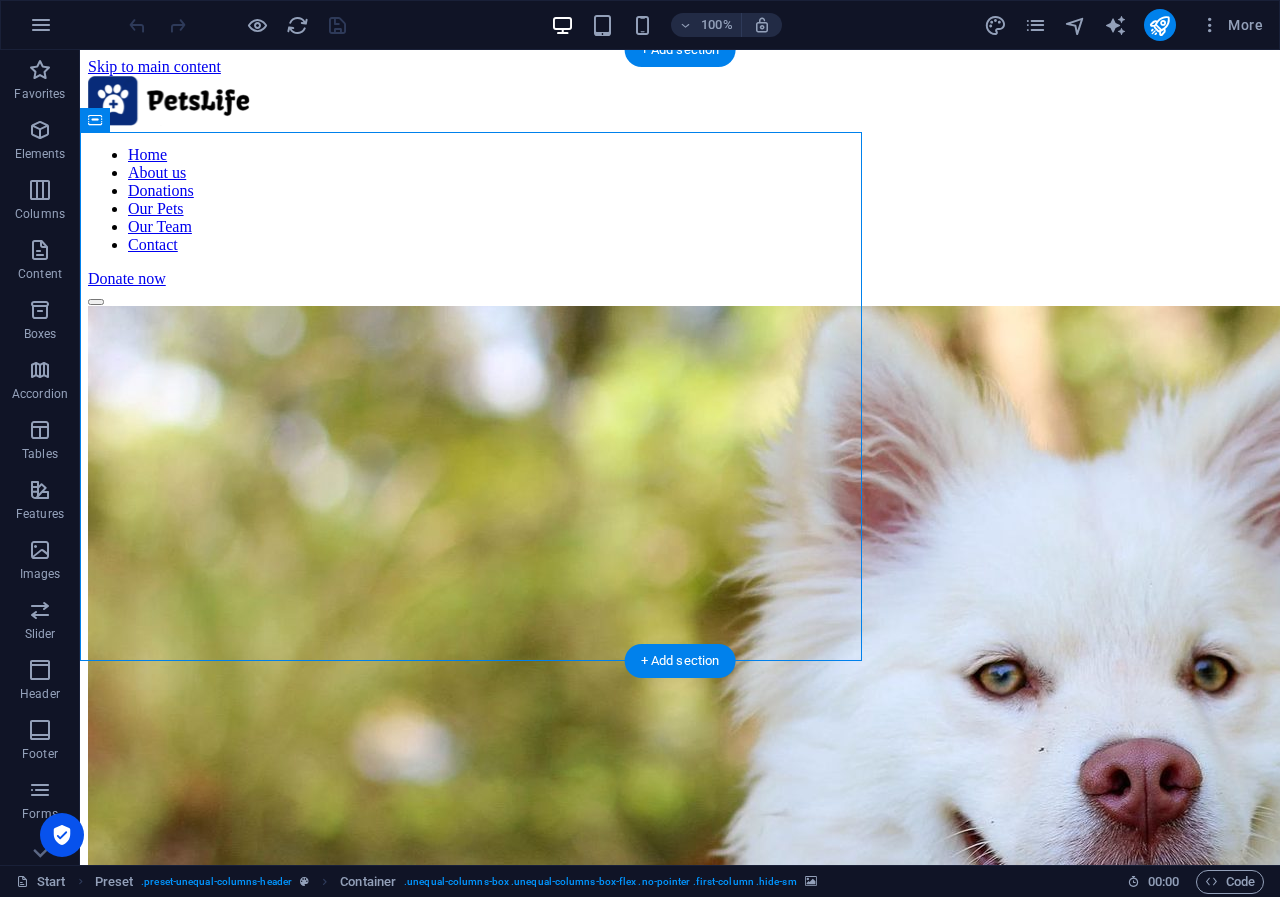 click at bounding box center [1048, 910] 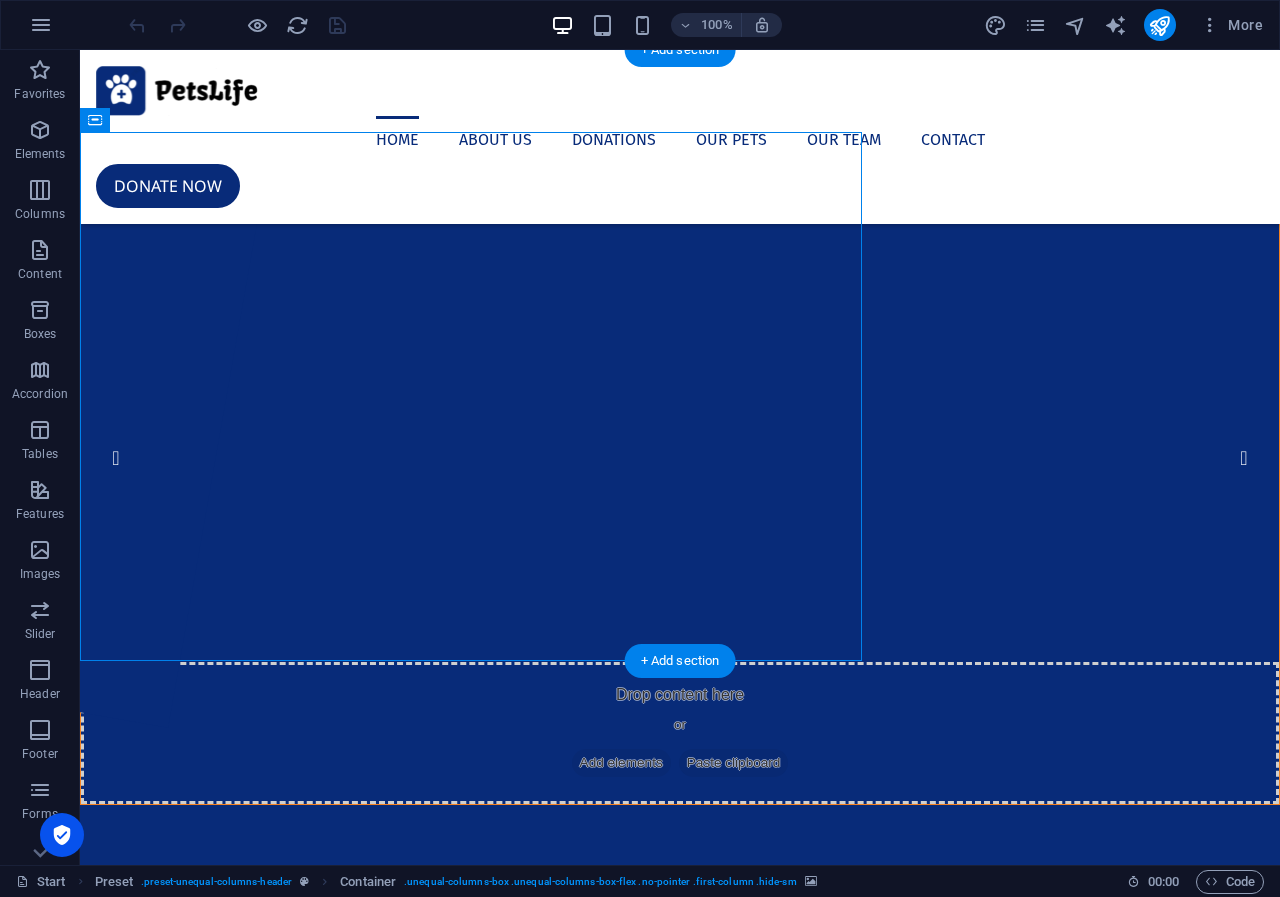drag, startPoint x: 517, startPoint y: 476, endPoint x: 522, endPoint y: 534, distance: 58.21512 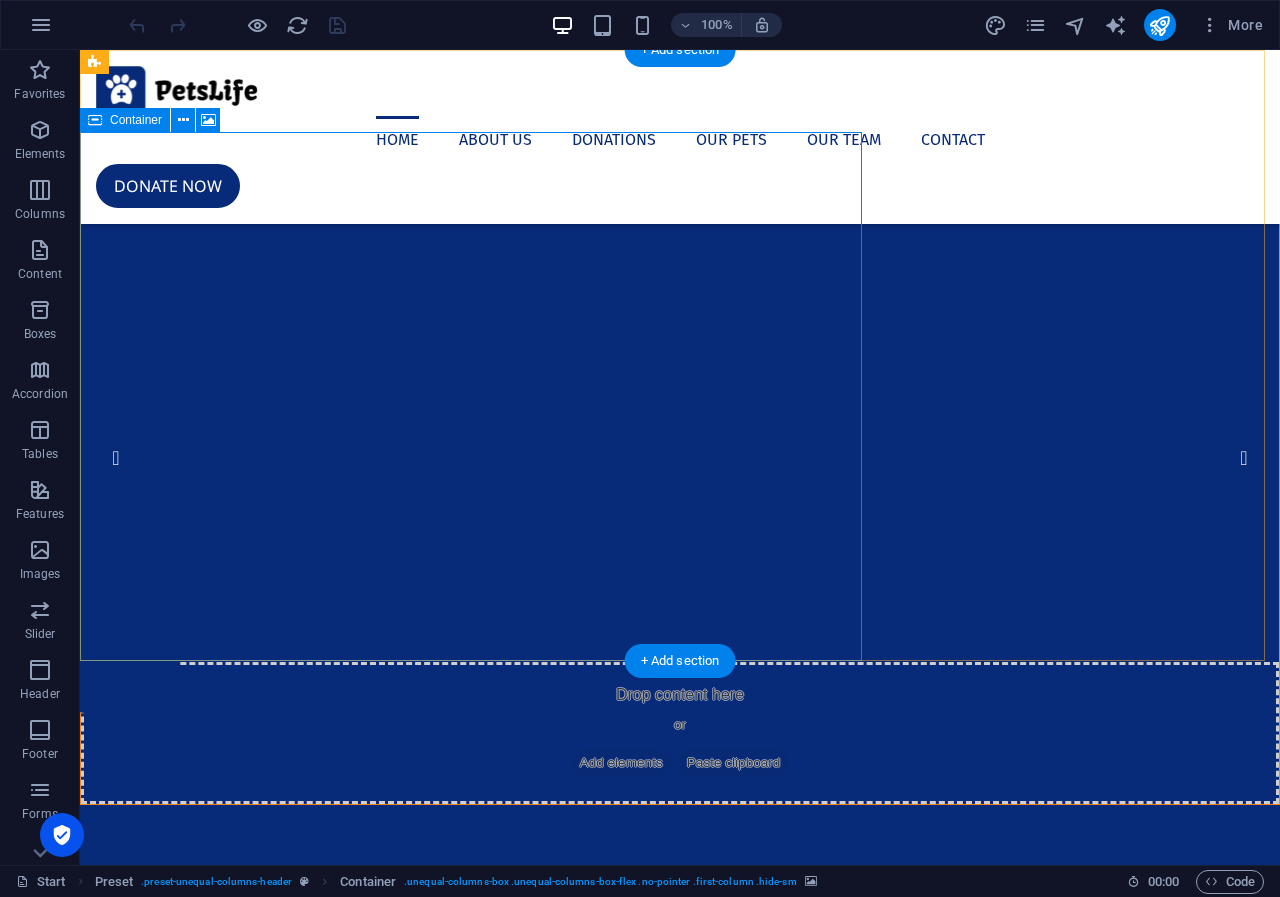 click on "Drop content here or  Add elements  Paste clipboard" at bounding box center [680, 733] 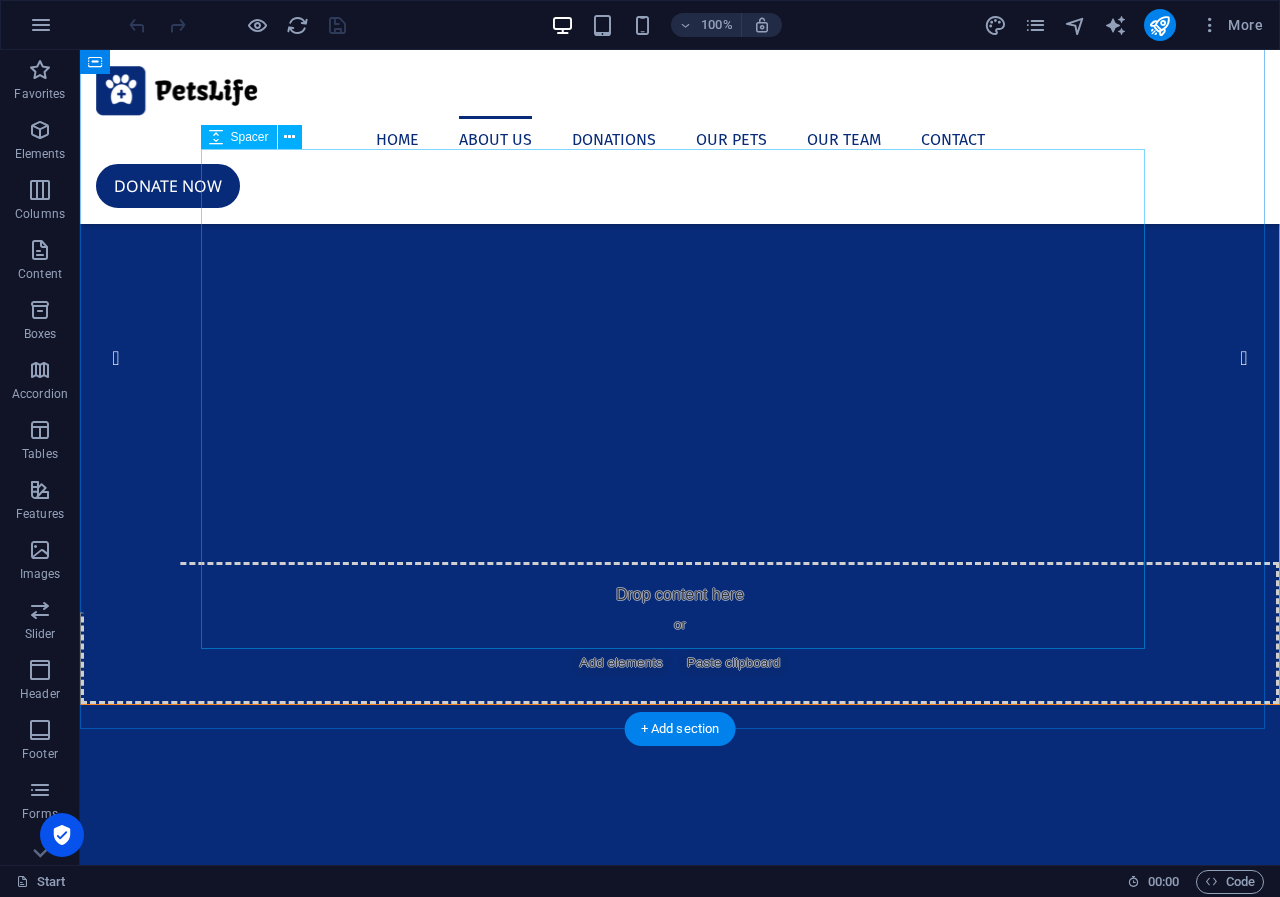 scroll, scrollTop: 0, scrollLeft: 0, axis: both 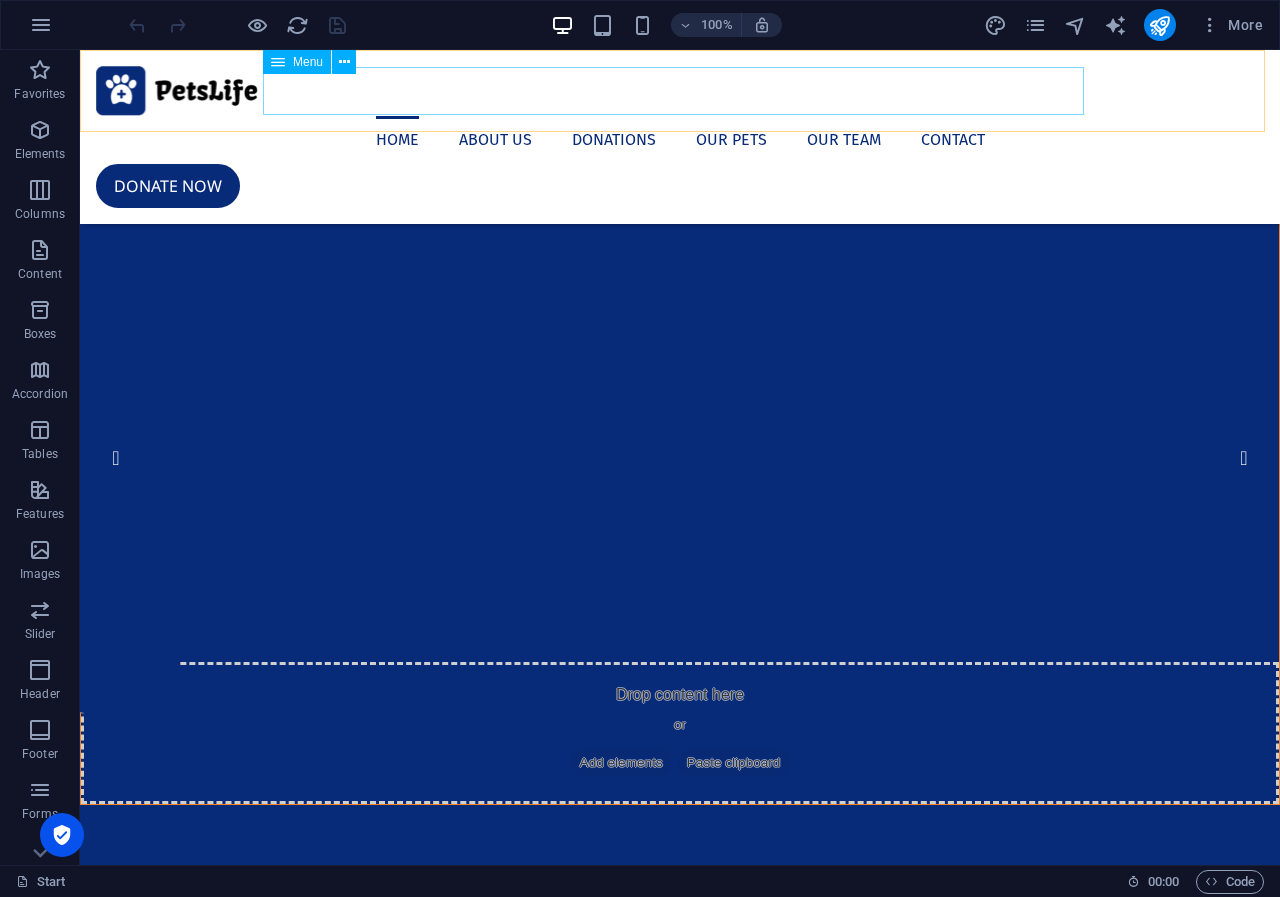click on "Home About us Donations Our Pets Our Team Contact" at bounding box center [680, 140] 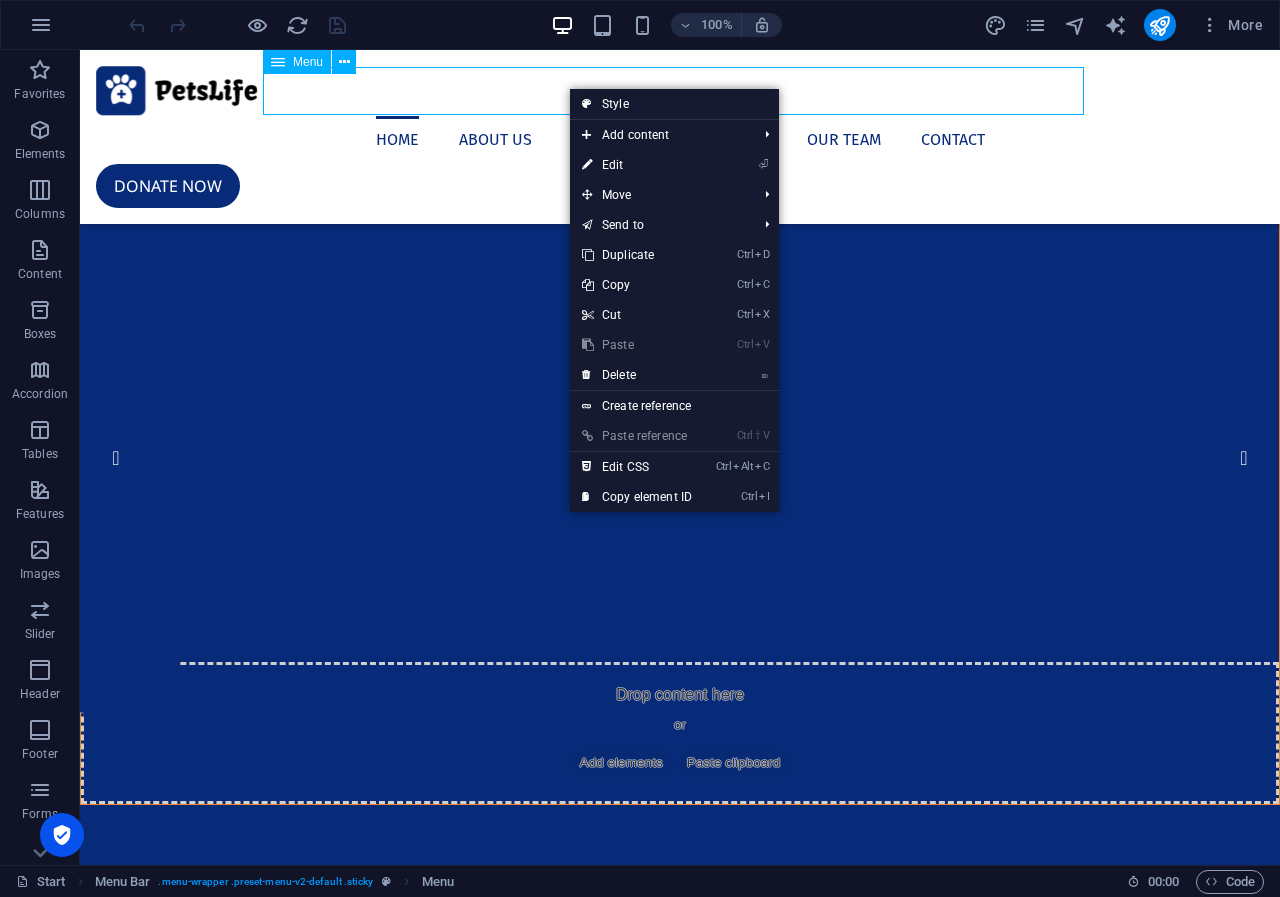 click on "Home About us Donations Our Pets Our Team Contact" at bounding box center [680, 140] 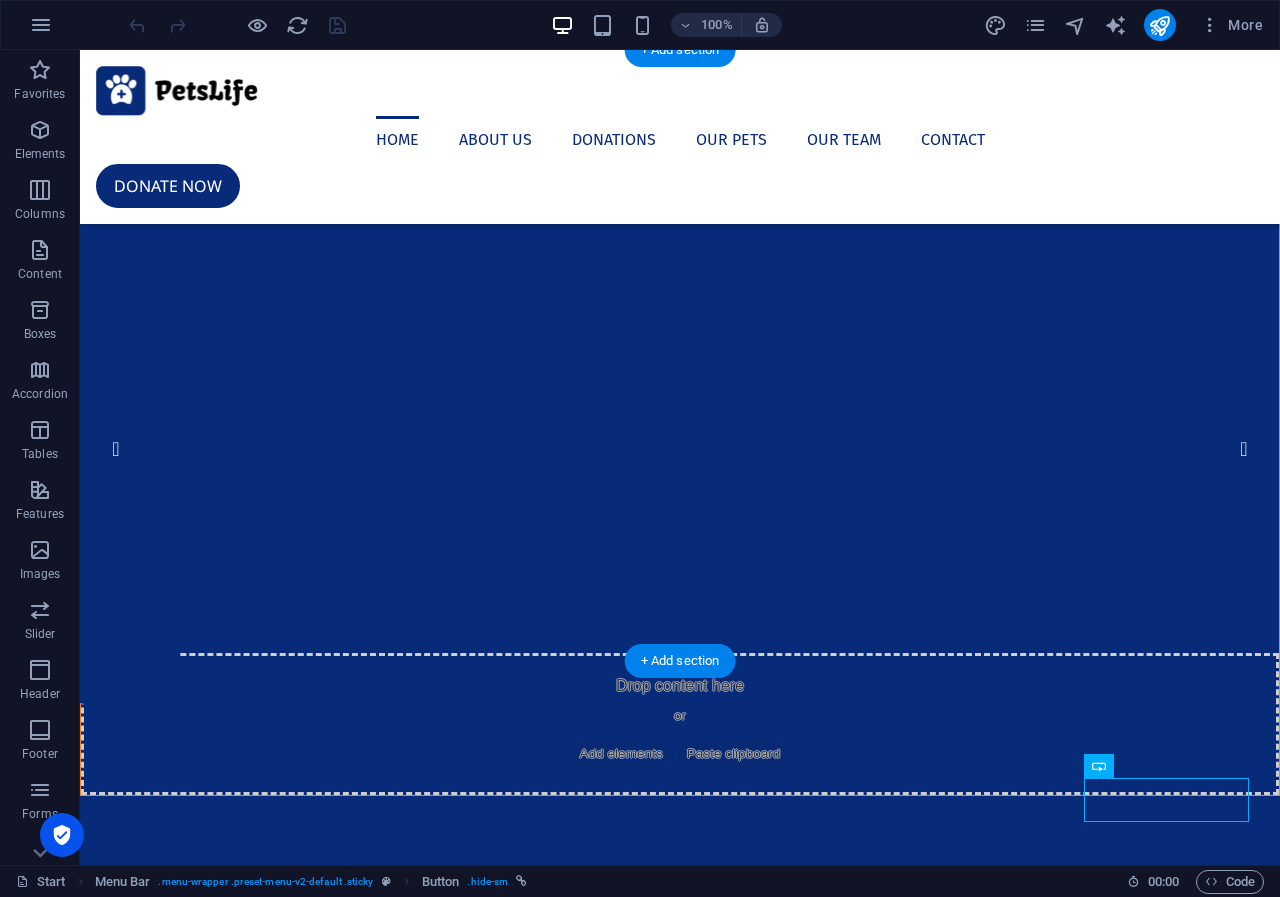 scroll, scrollTop: 0, scrollLeft: 0, axis: both 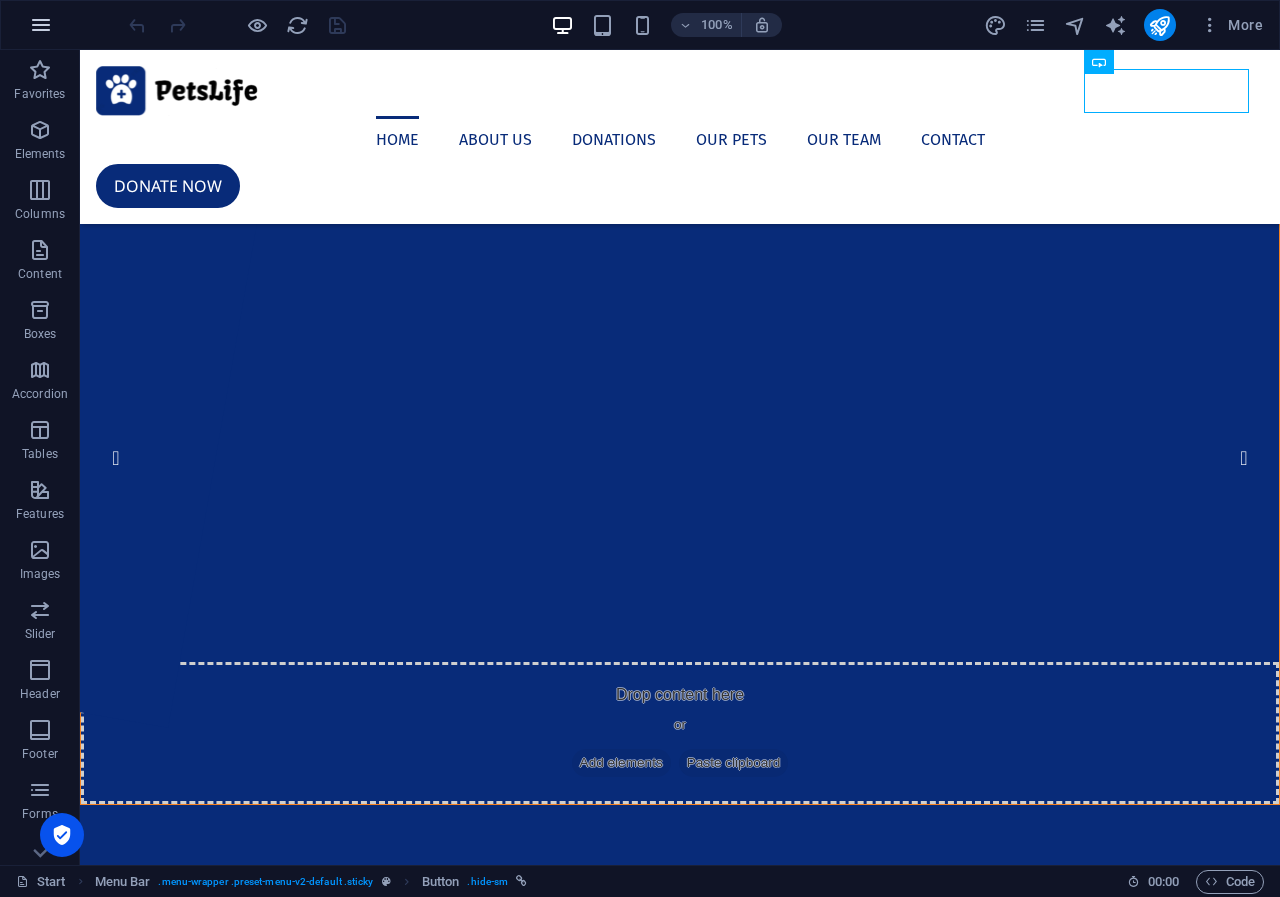 click at bounding box center (41, 25) 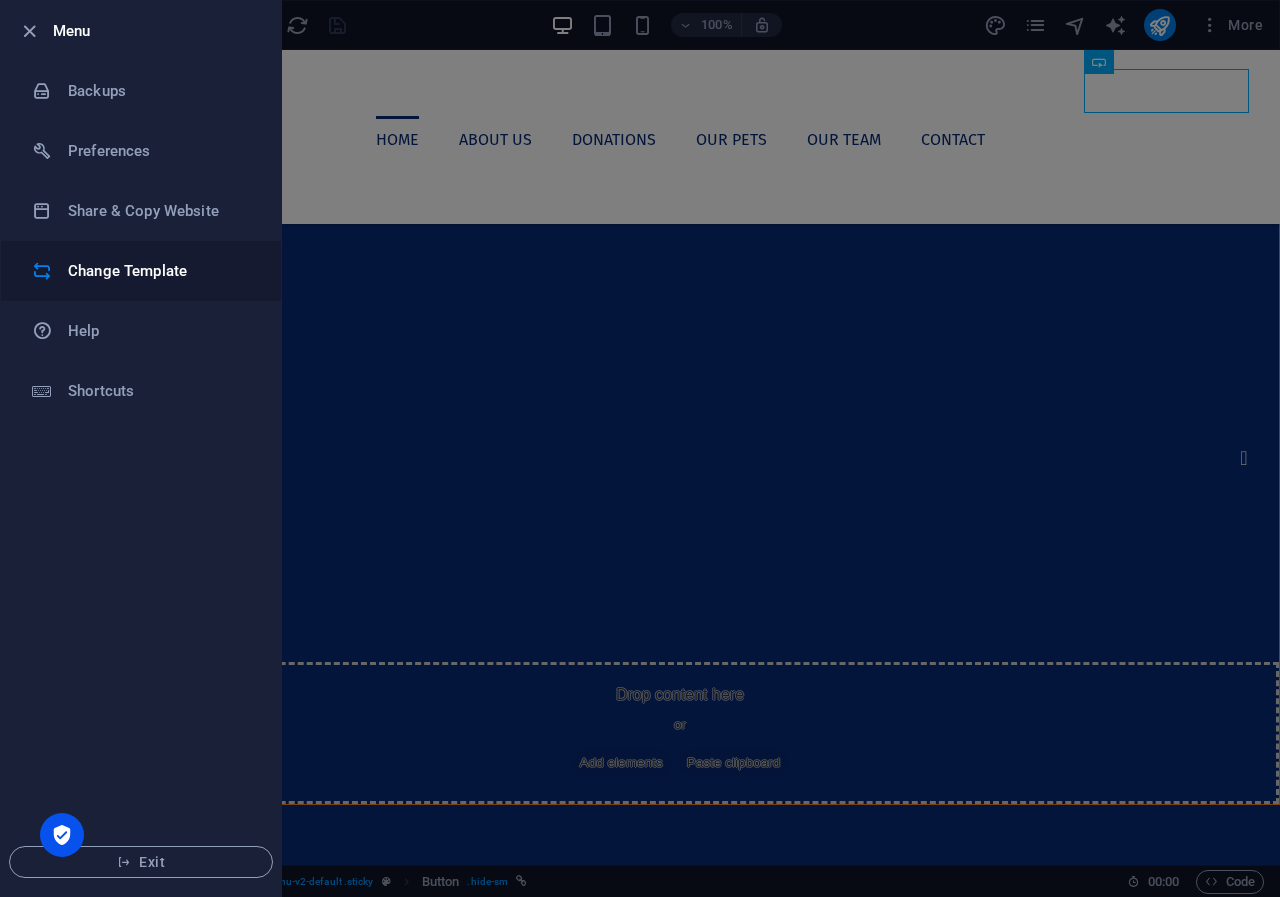 click on "Change Template" at bounding box center [160, 271] 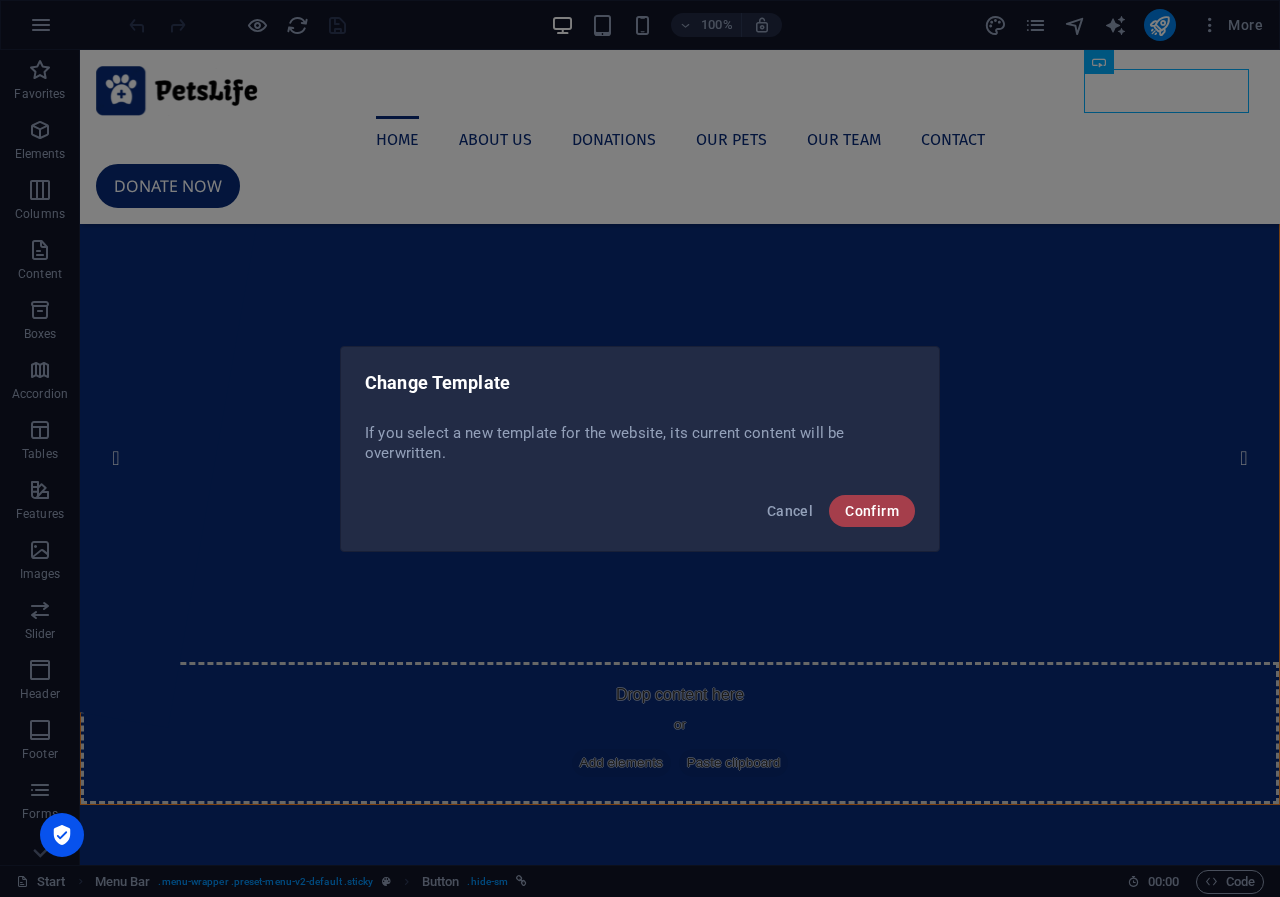 click on "Confirm" at bounding box center [872, 511] 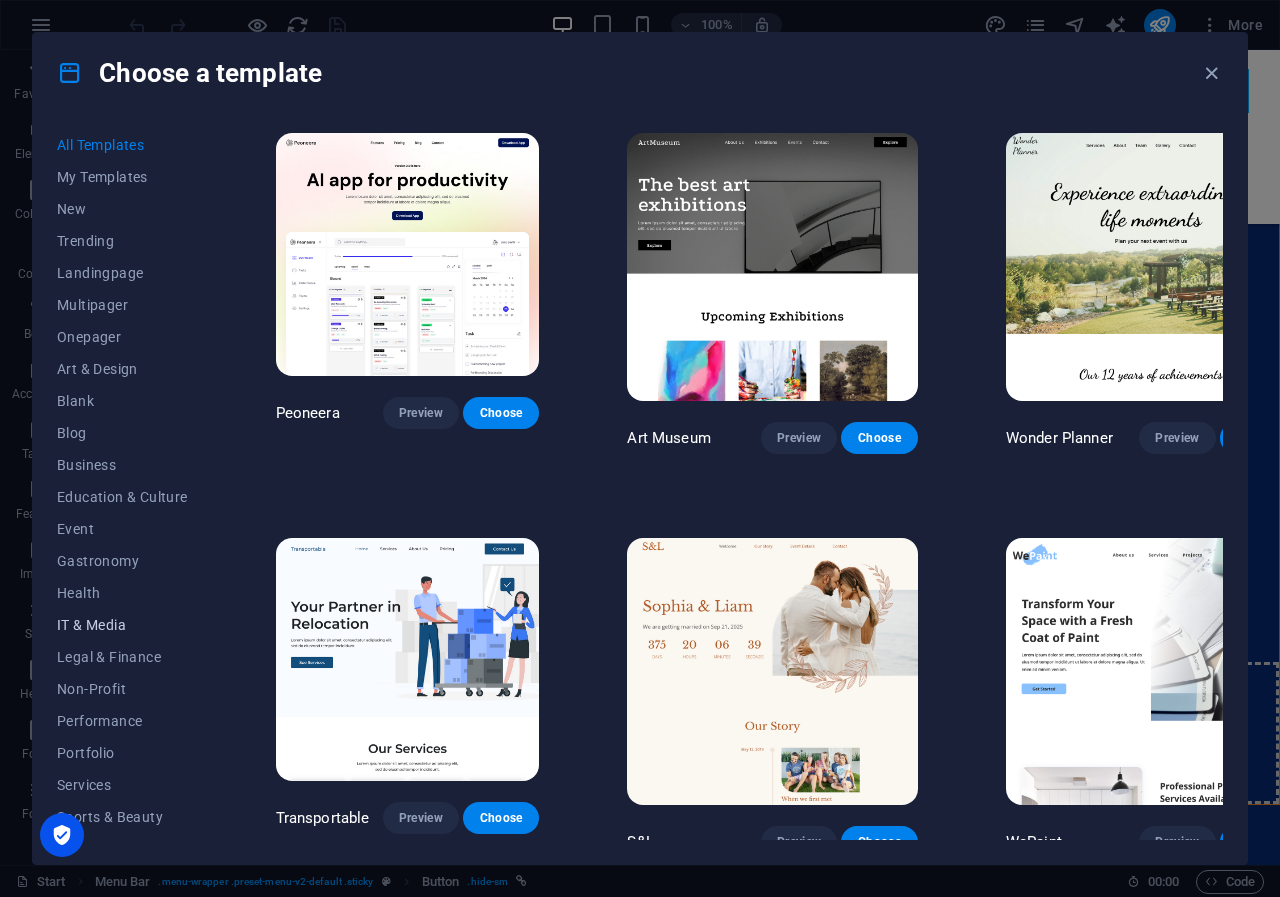 click on "IT & Media" at bounding box center (122, 625) 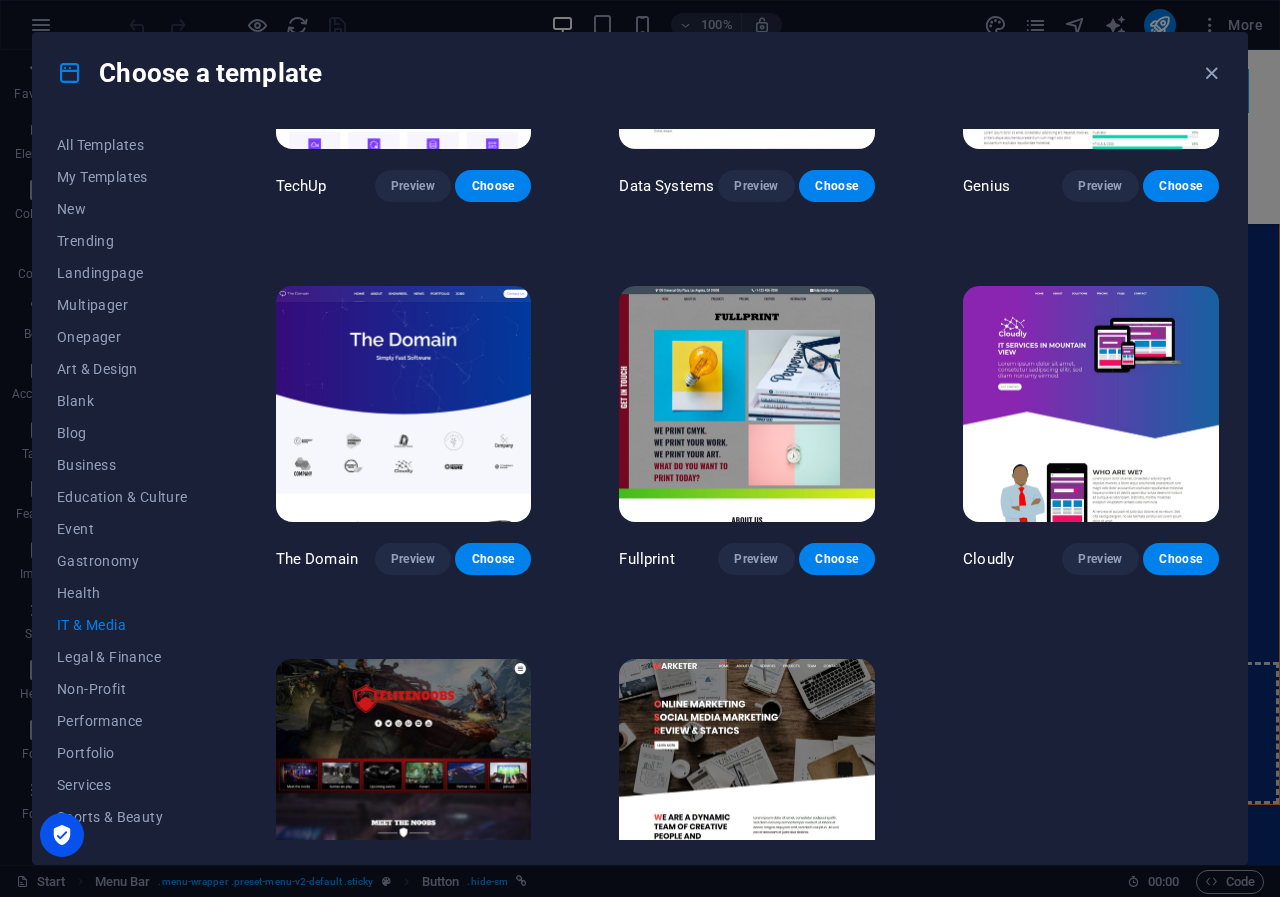 scroll, scrollTop: 699, scrollLeft: 0, axis: vertical 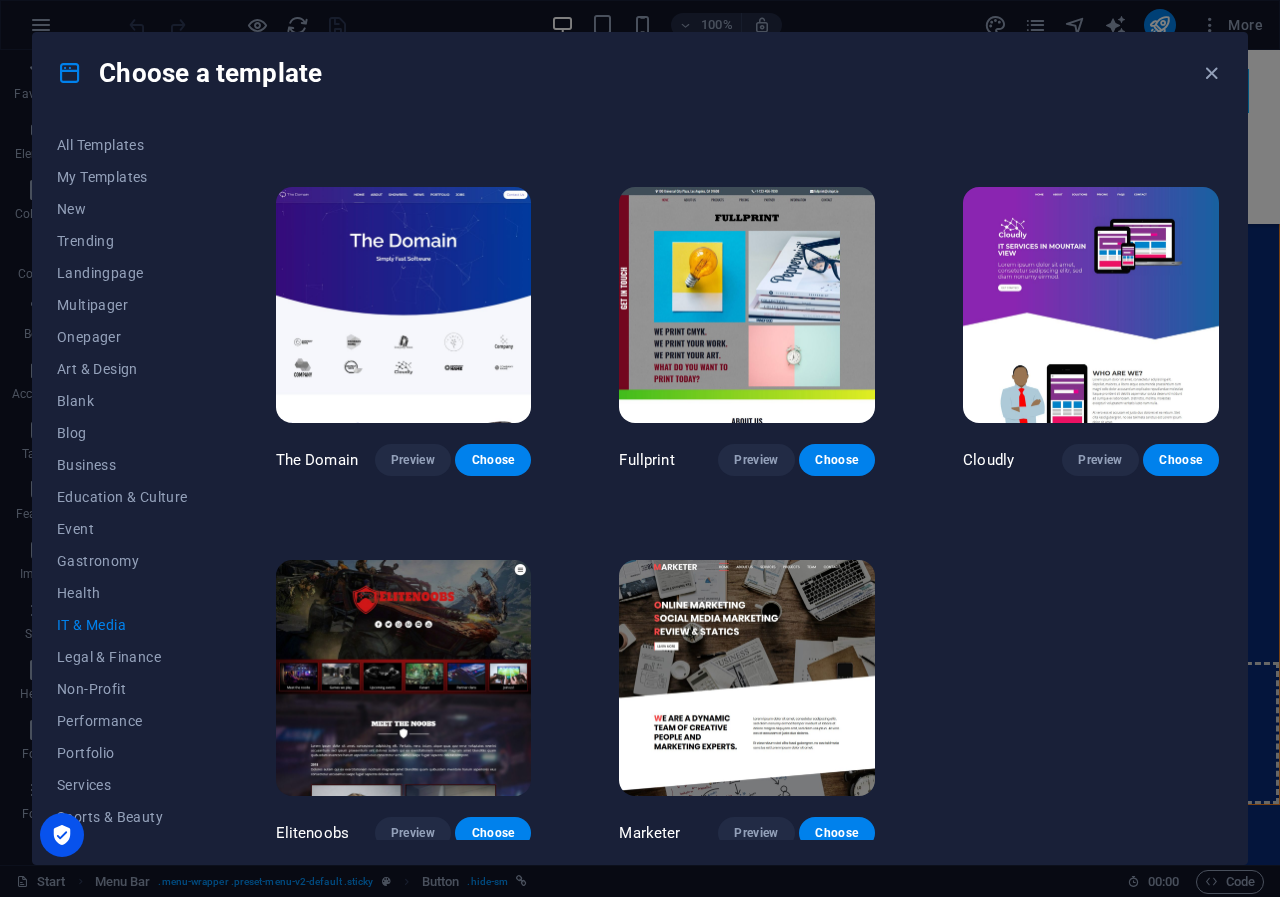 click at bounding box center (404, 678) 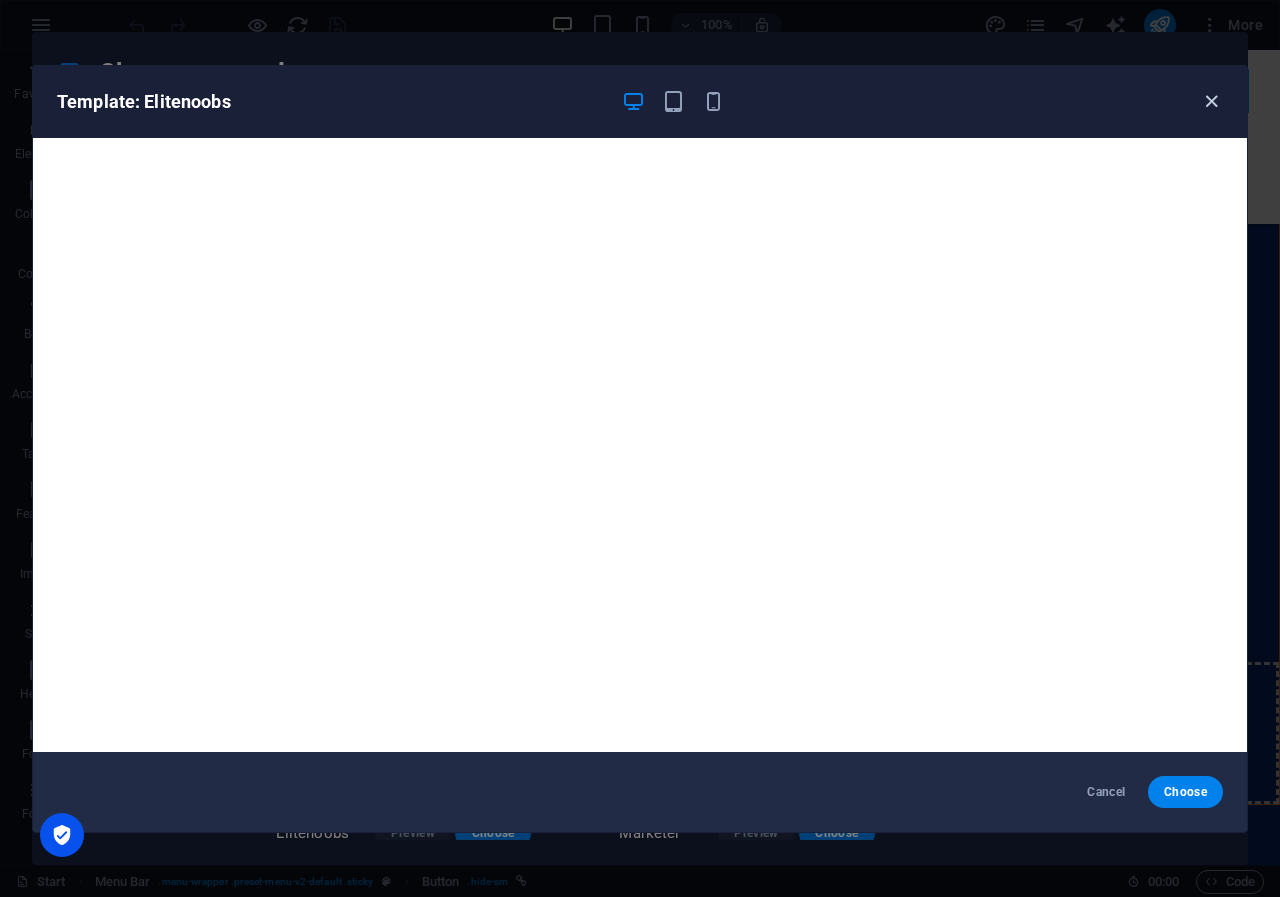 click at bounding box center (1211, 101) 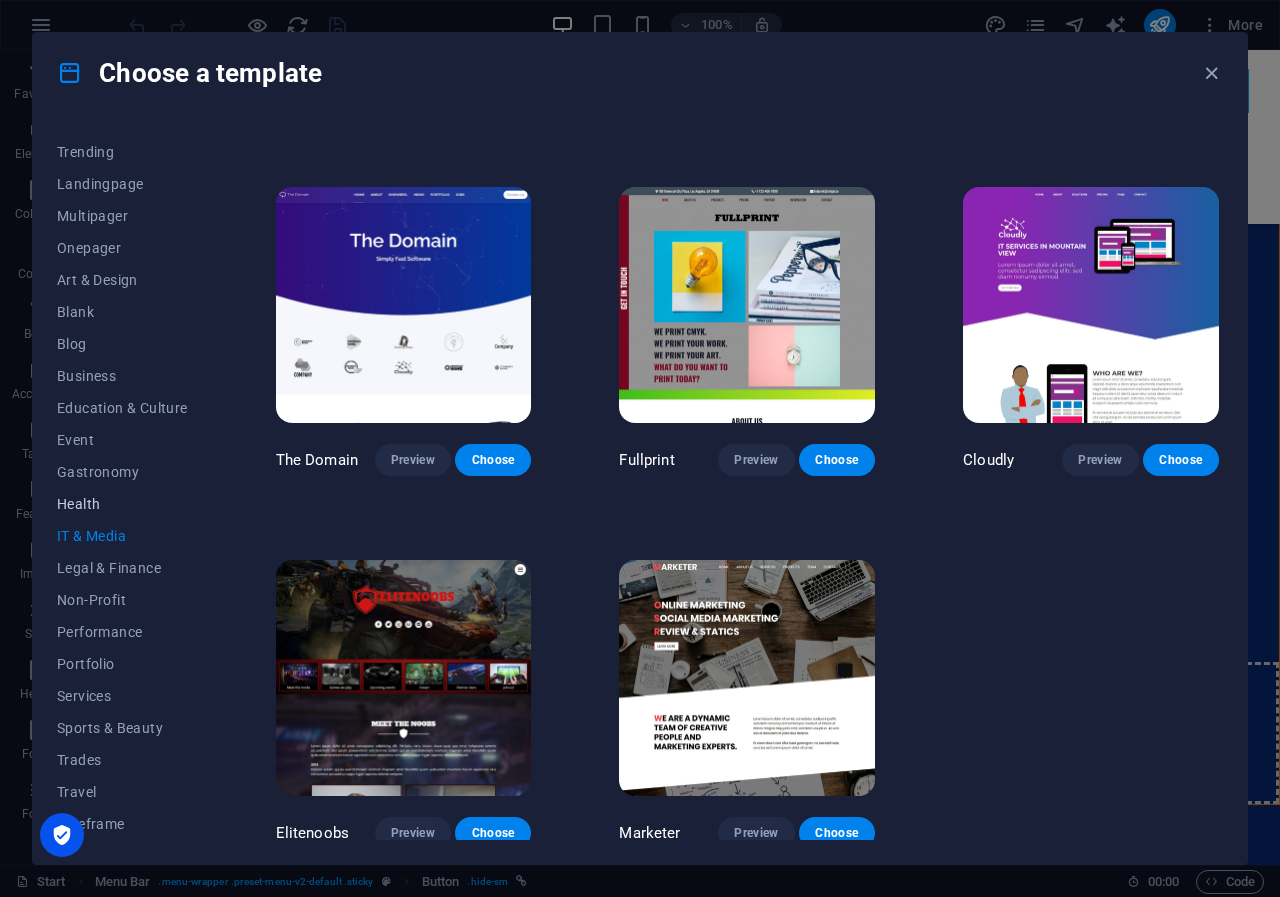 scroll, scrollTop: 89, scrollLeft: 0, axis: vertical 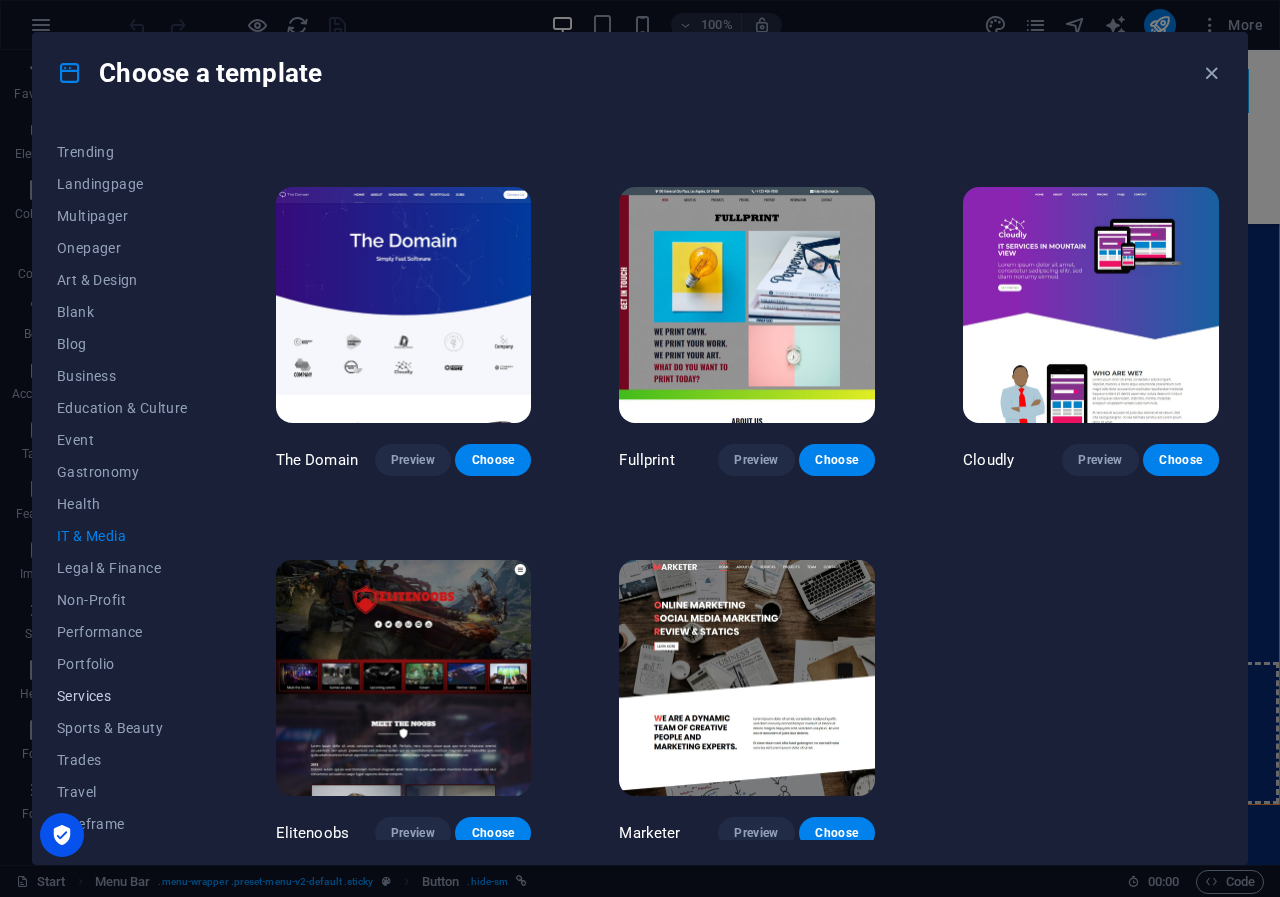 click on "Services" at bounding box center [122, 696] 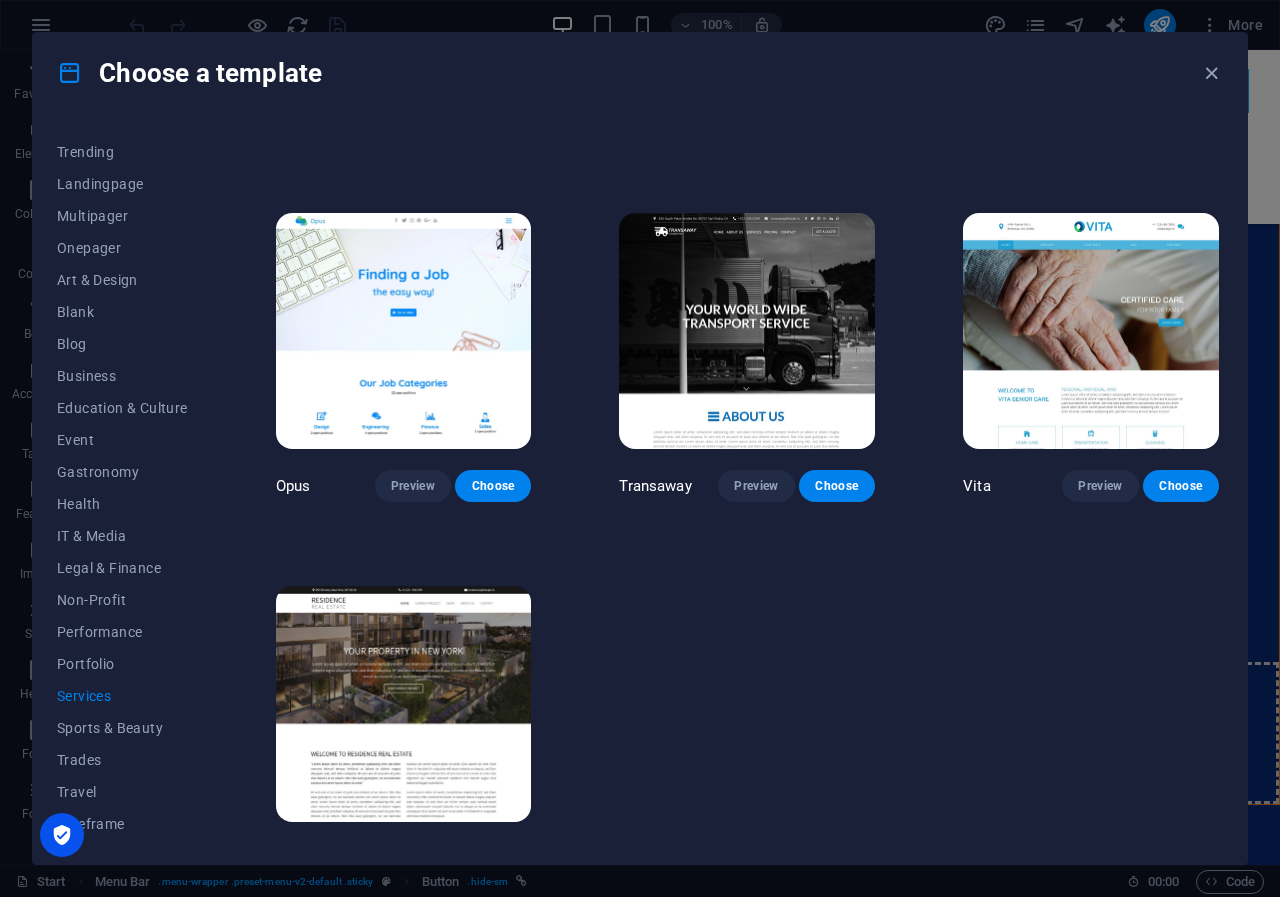 scroll, scrollTop: 1818, scrollLeft: 0, axis: vertical 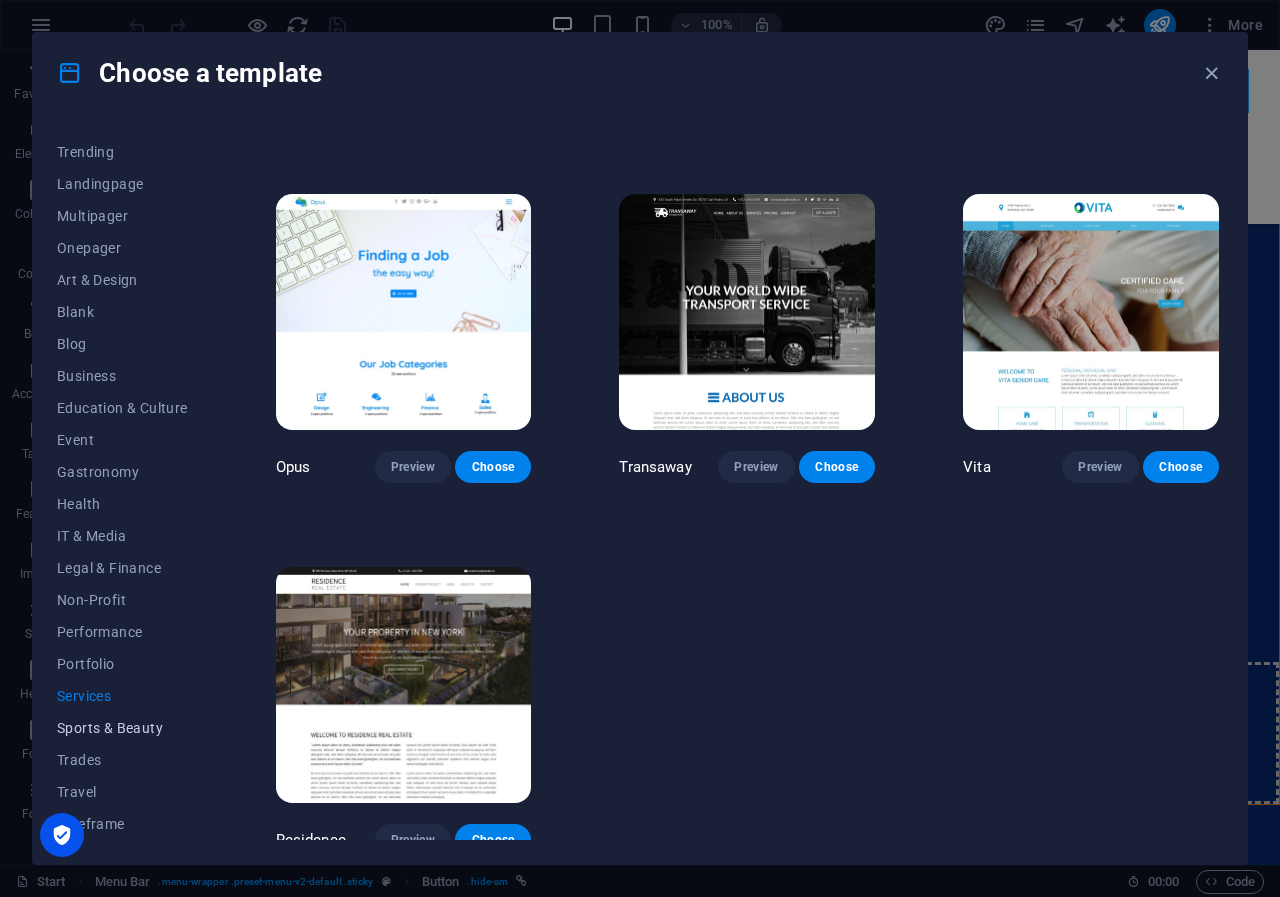 click on "Sports & Beauty" at bounding box center (122, 728) 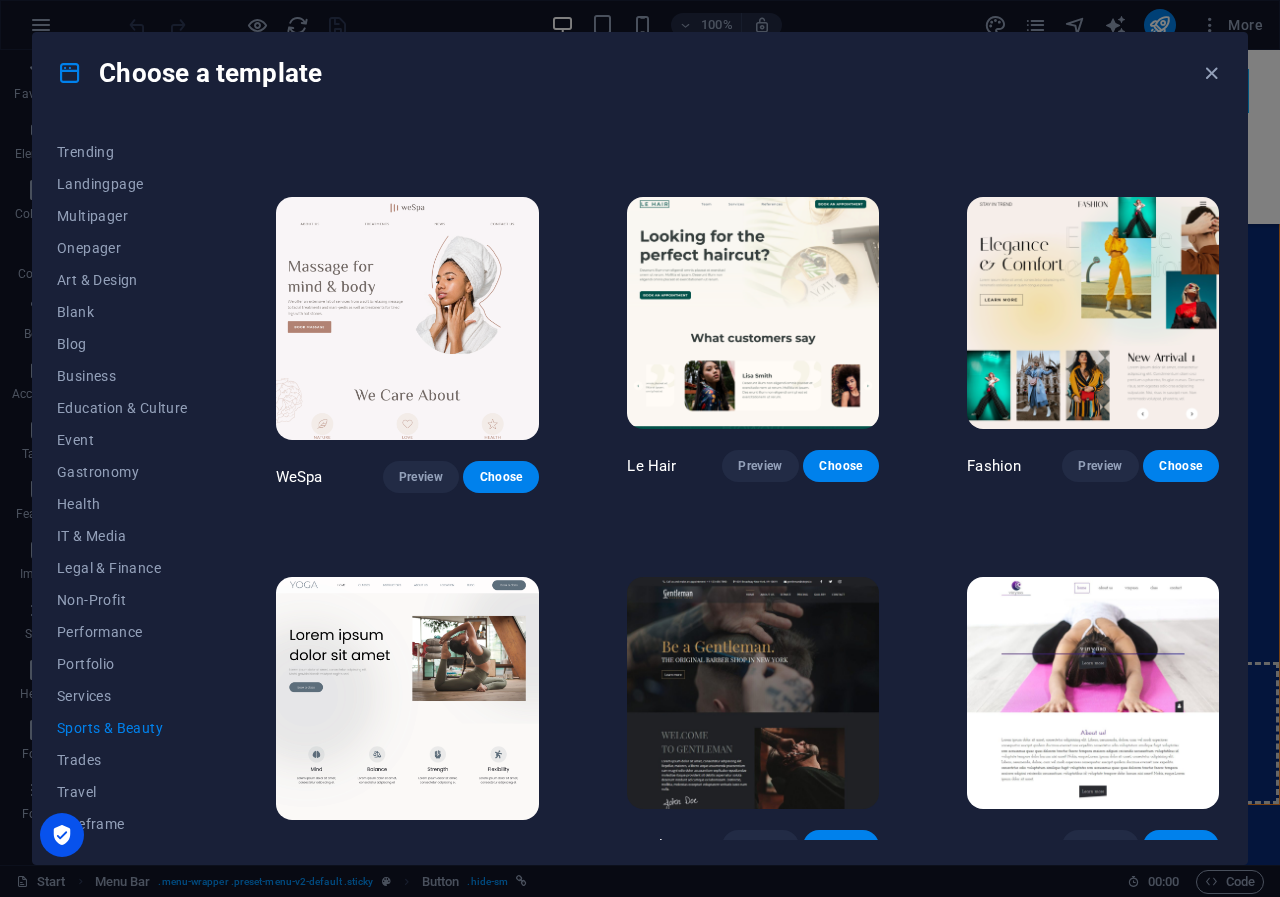 scroll, scrollTop: 0, scrollLeft: 0, axis: both 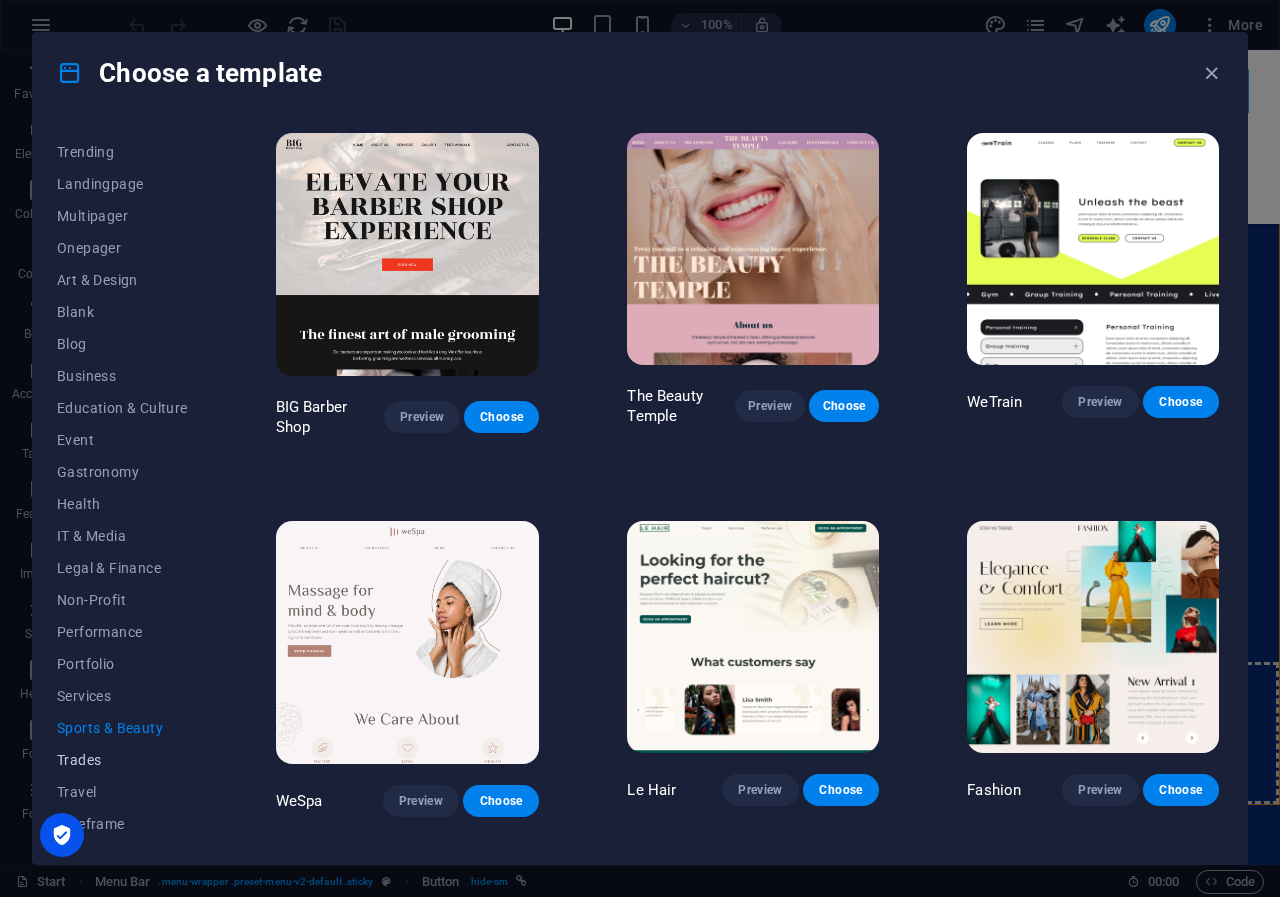 click on "Trades" at bounding box center (122, 760) 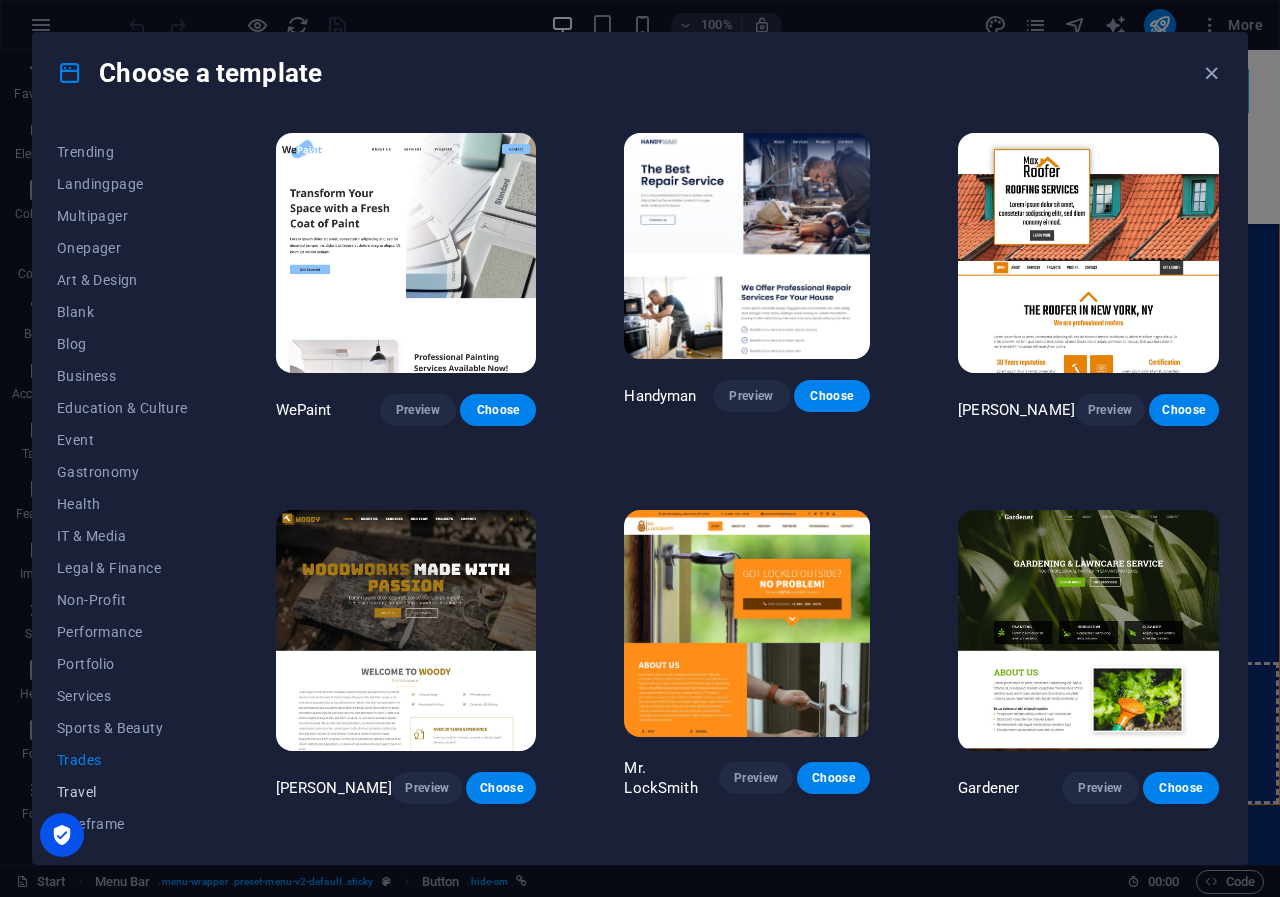 click on "Travel" at bounding box center [122, 792] 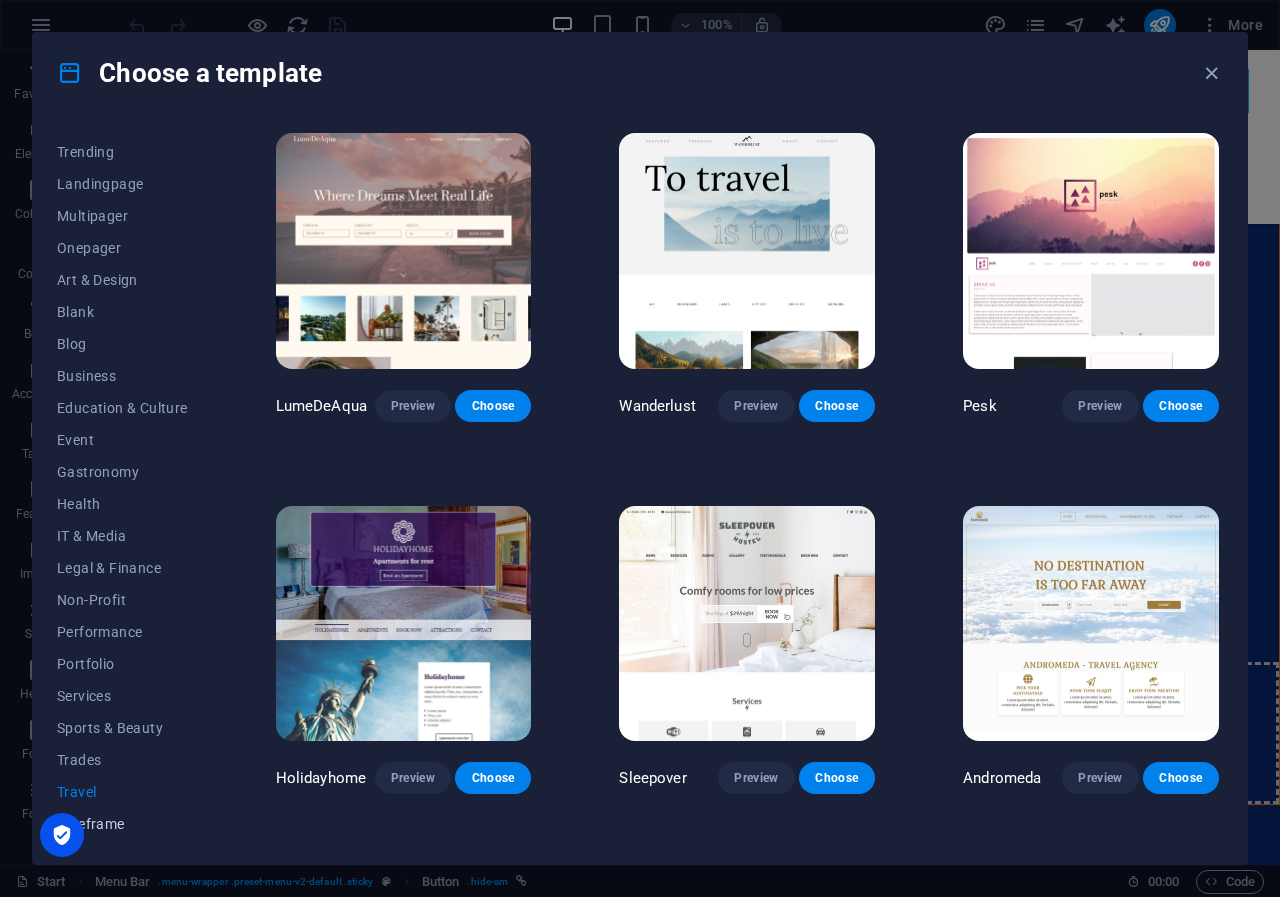 click on "Wireframe" at bounding box center (122, 824) 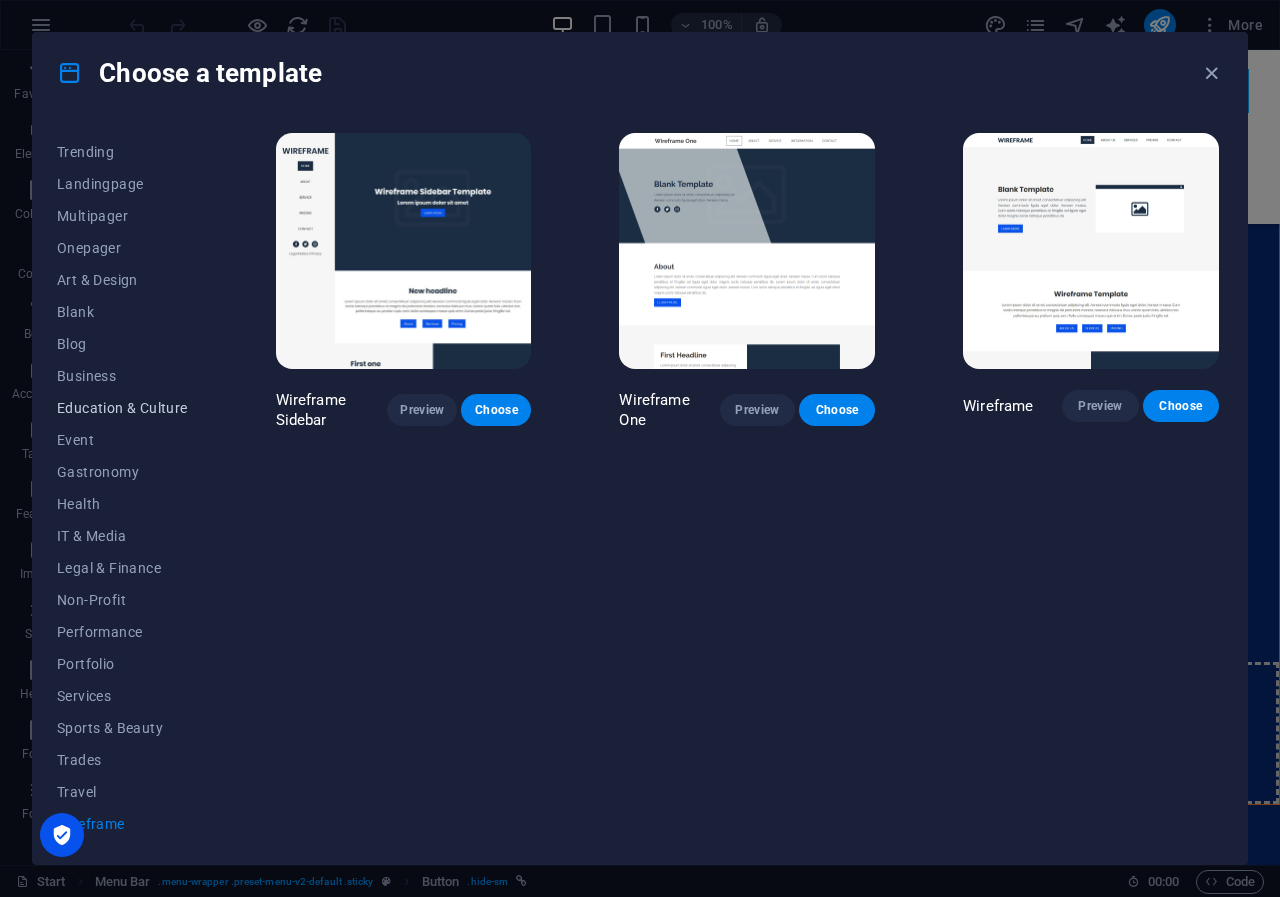 scroll, scrollTop: 0, scrollLeft: 0, axis: both 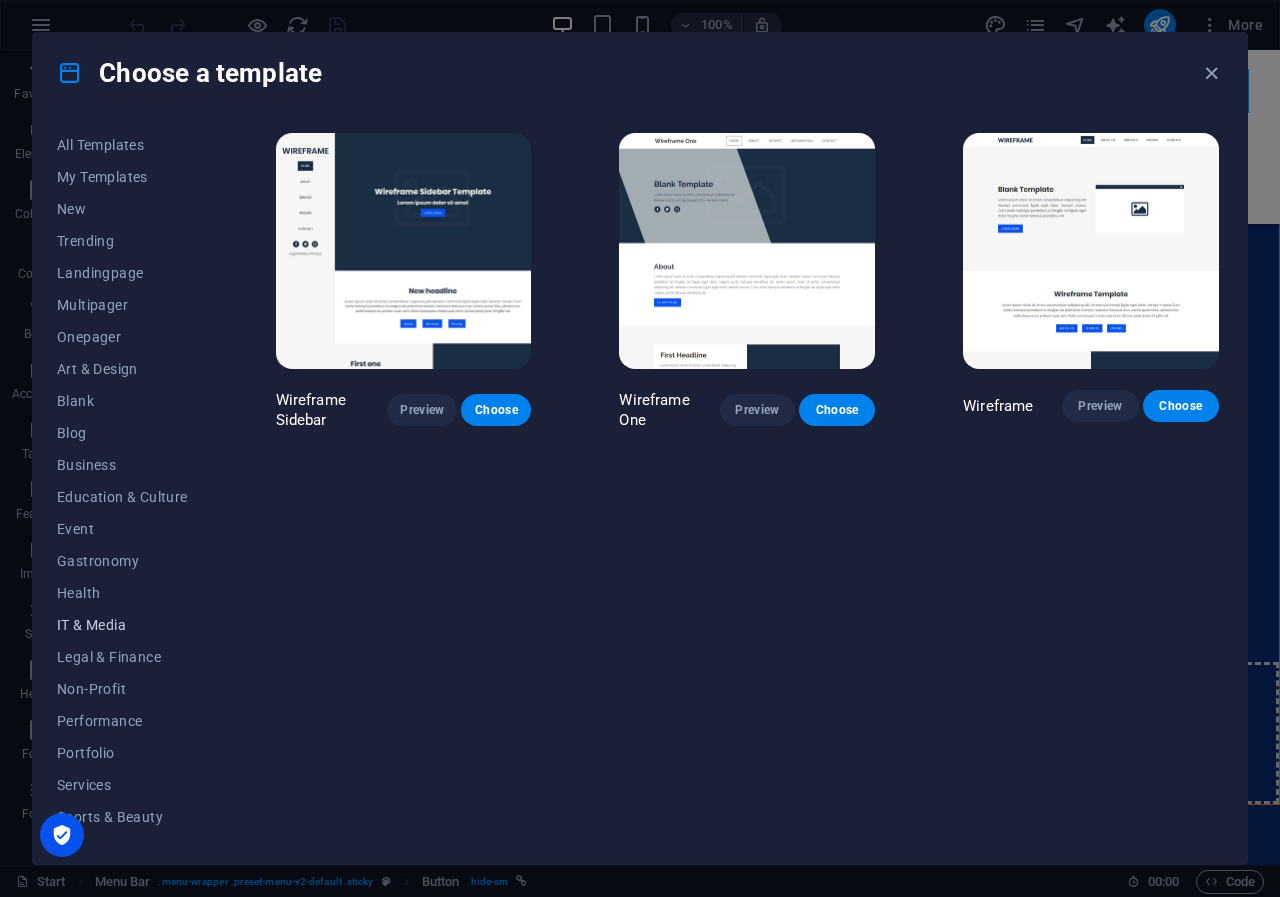 click on "IT & Media" at bounding box center (122, 625) 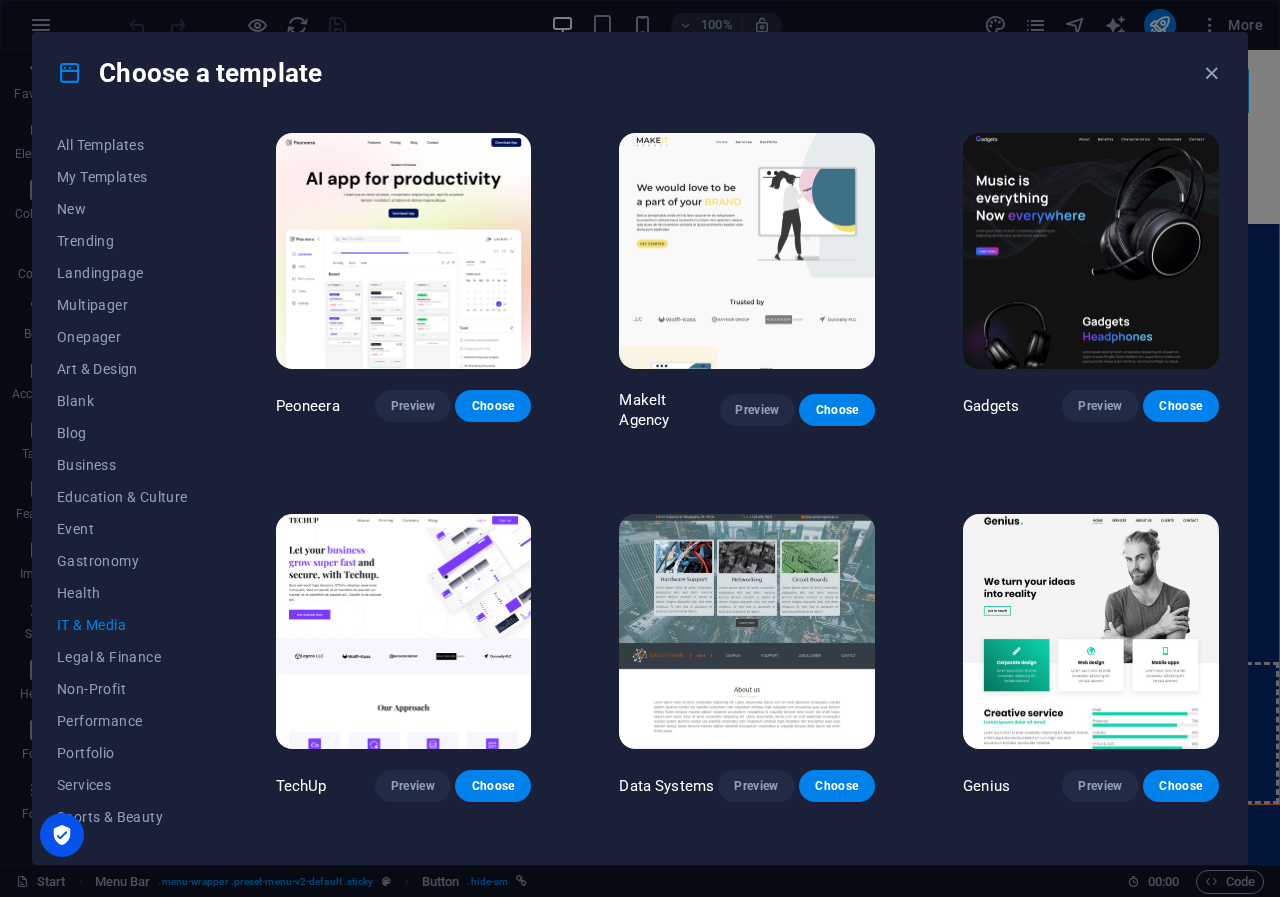 scroll, scrollTop: 0, scrollLeft: 0, axis: both 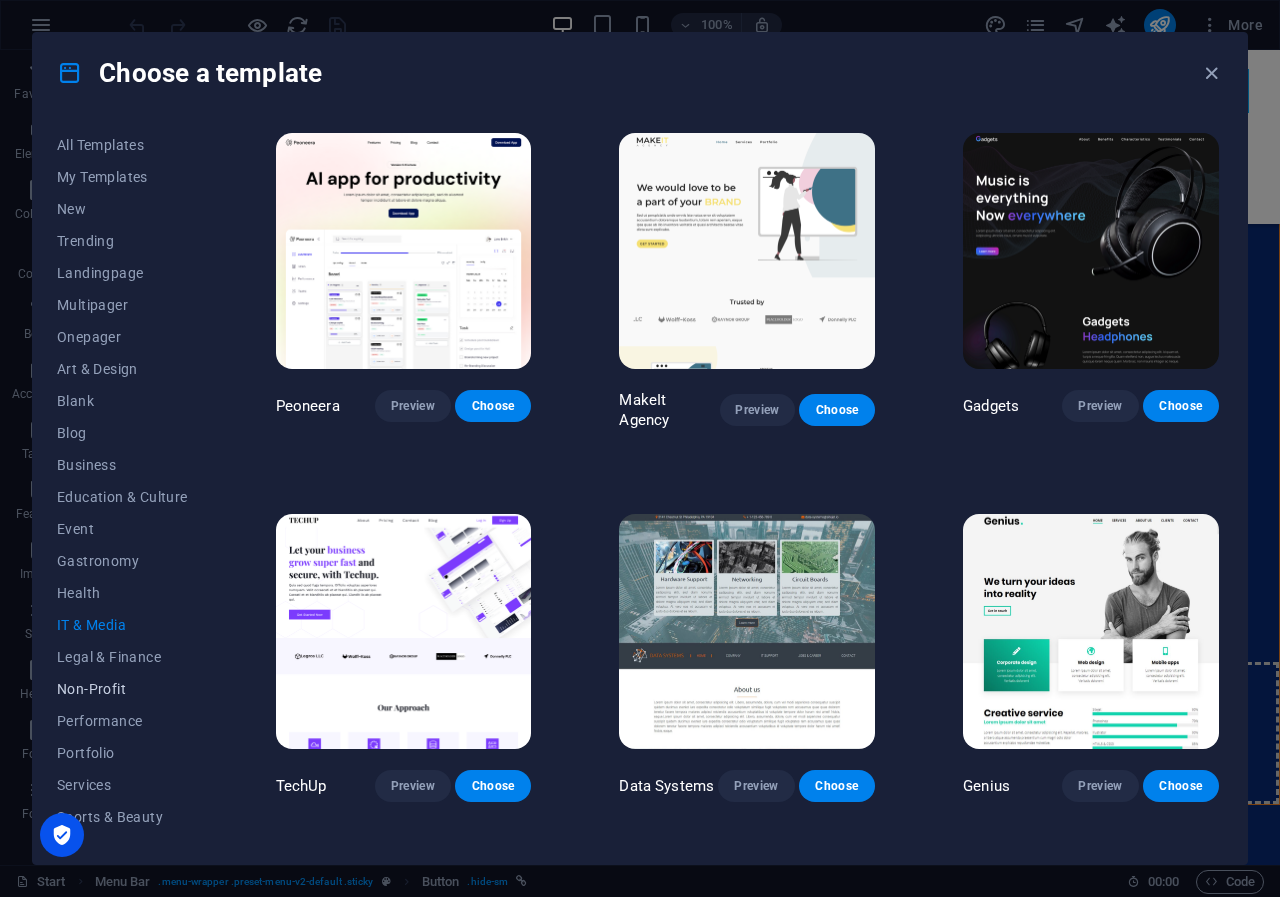 click on "Non-Profit" at bounding box center (122, 689) 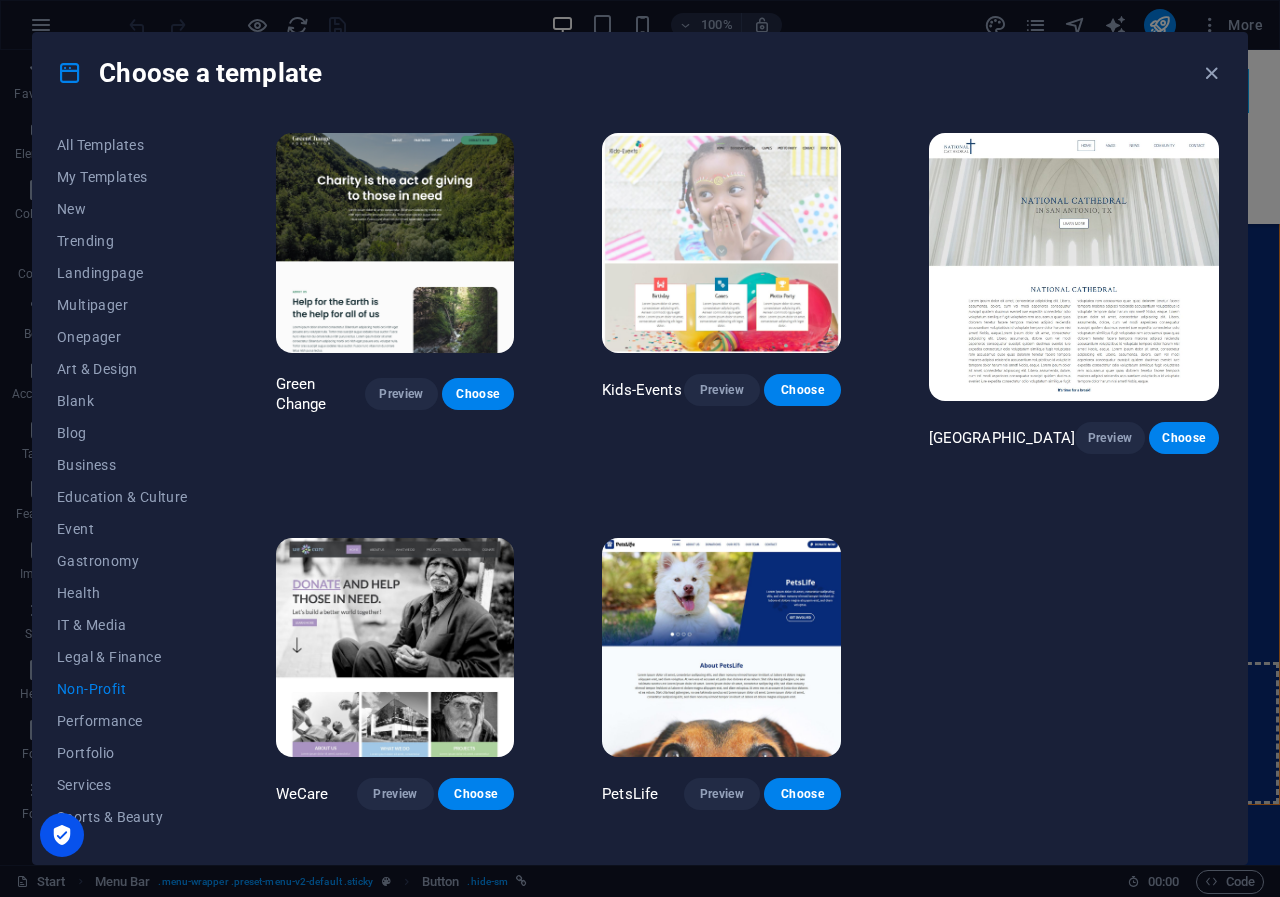 click at bounding box center [721, 648] 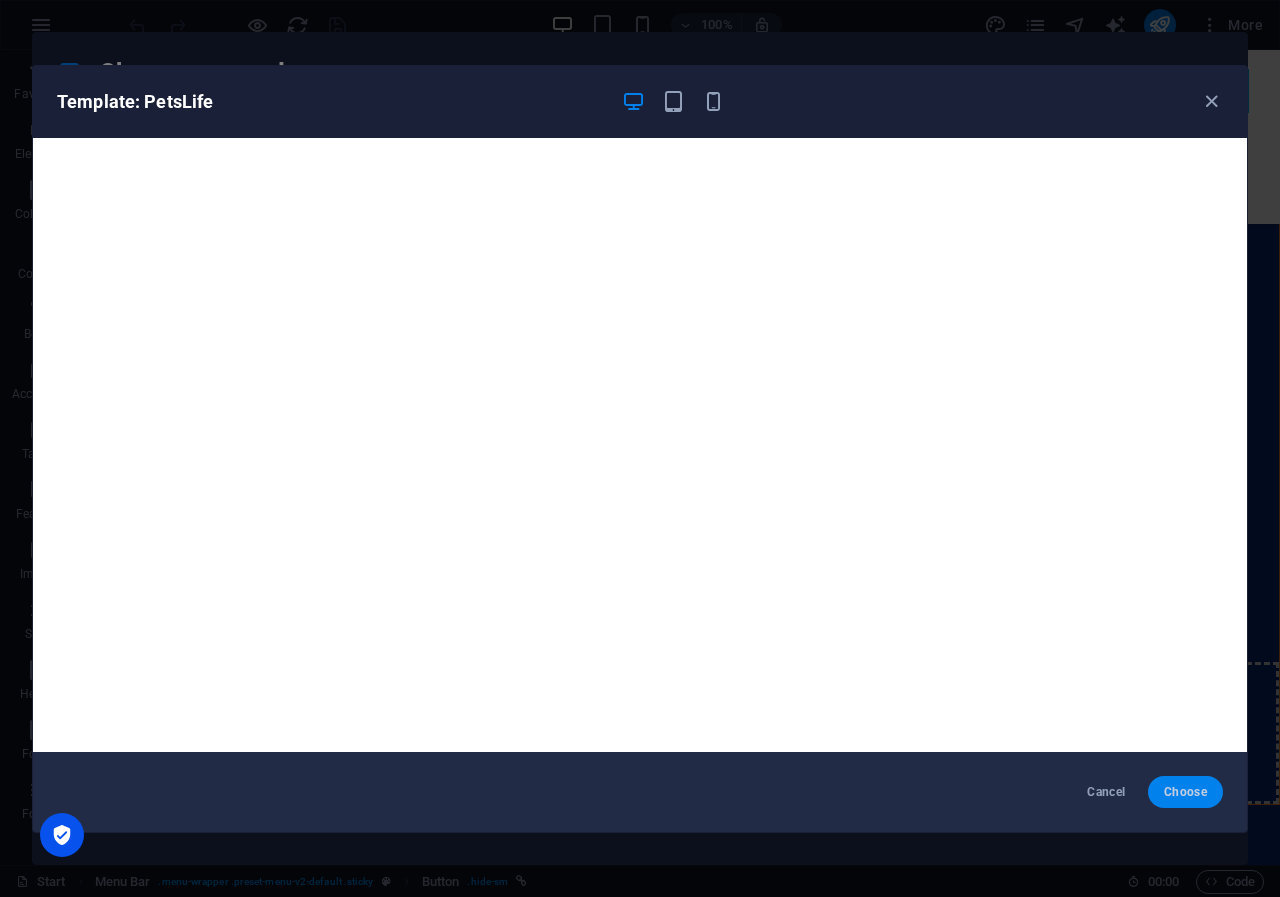 click on "Choose" at bounding box center (1185, 792) 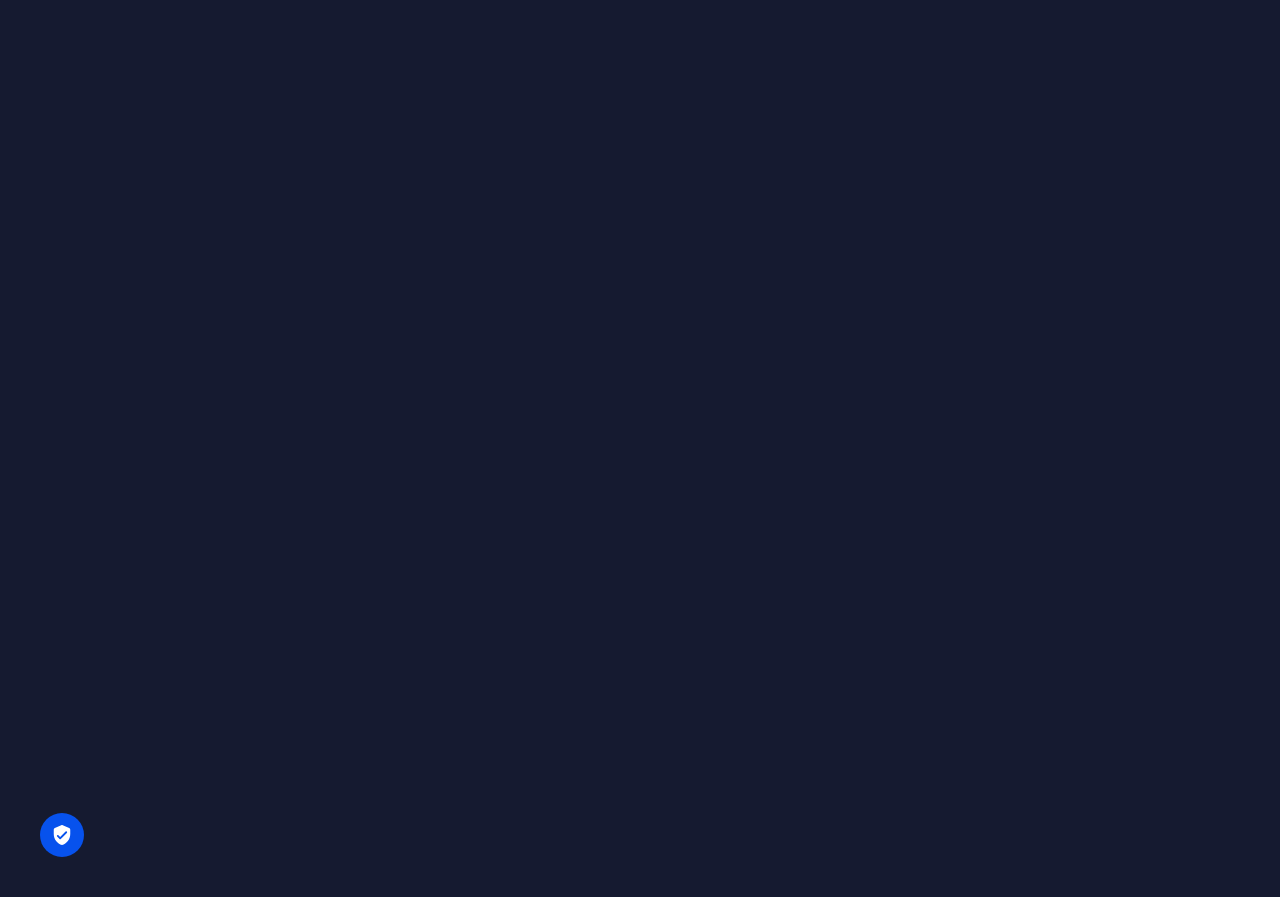 scroll, scrollTop: 0, scrollLeft: 0, axis: both 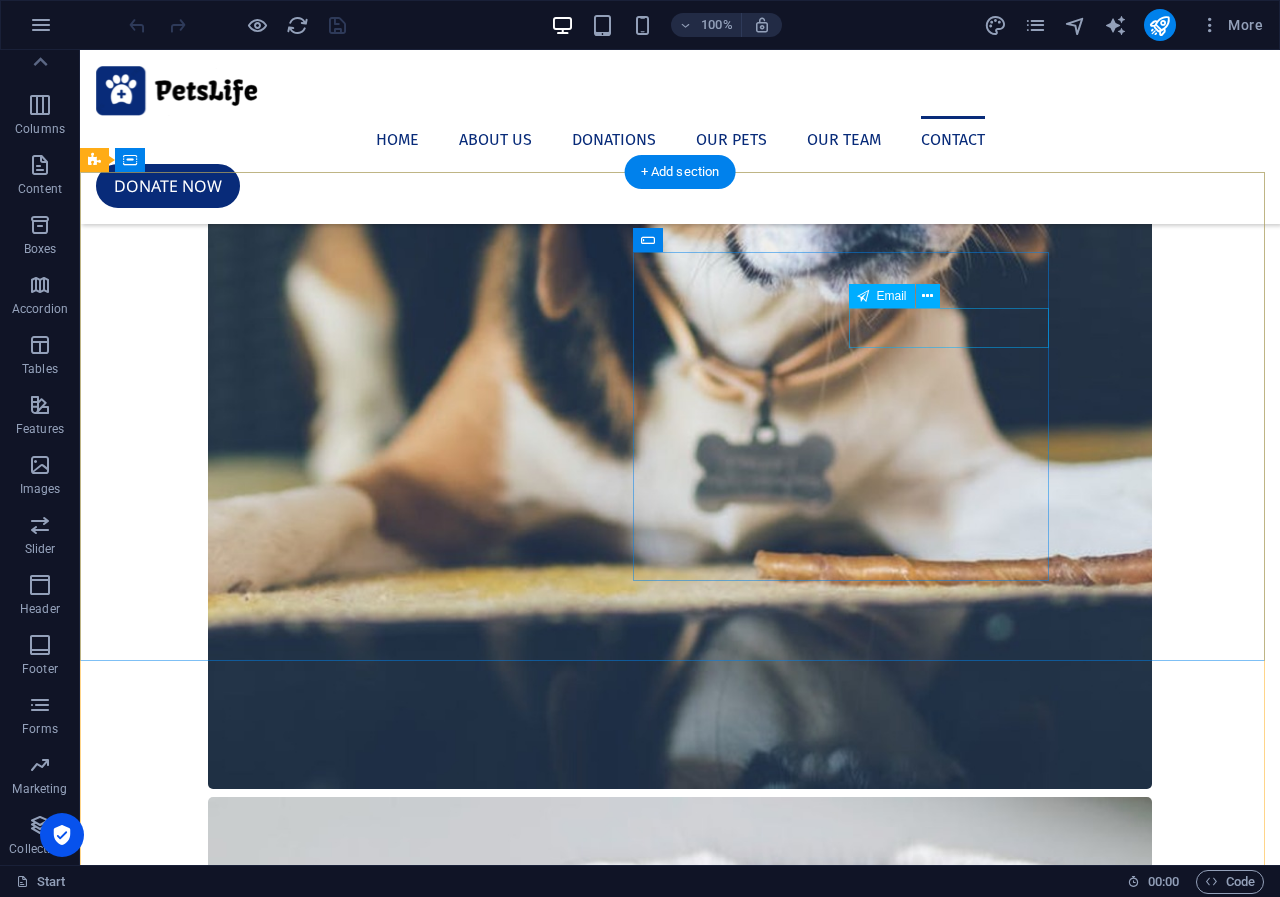 click 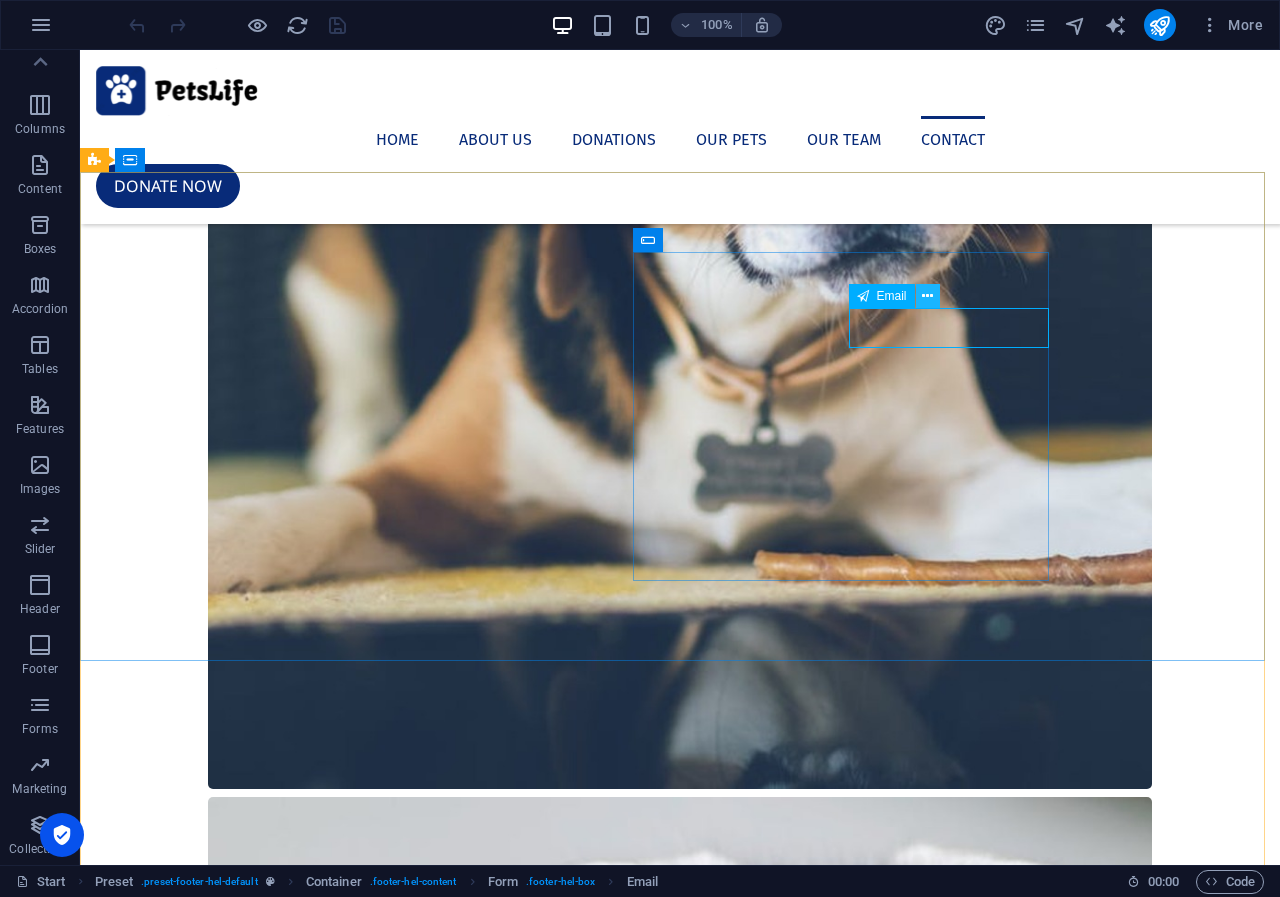 click at bounding box center (927, 296) 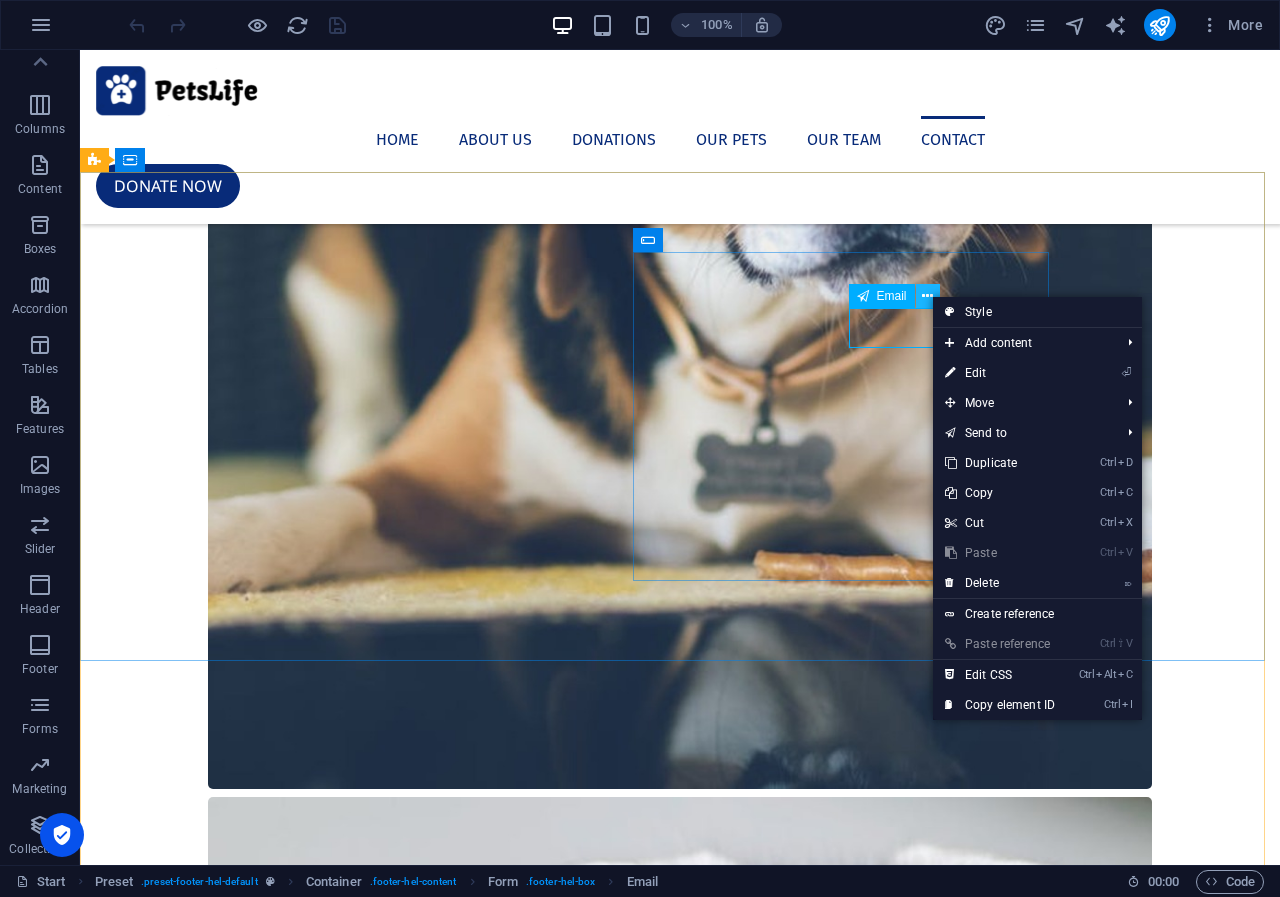 click at bounding box center (928, 296) 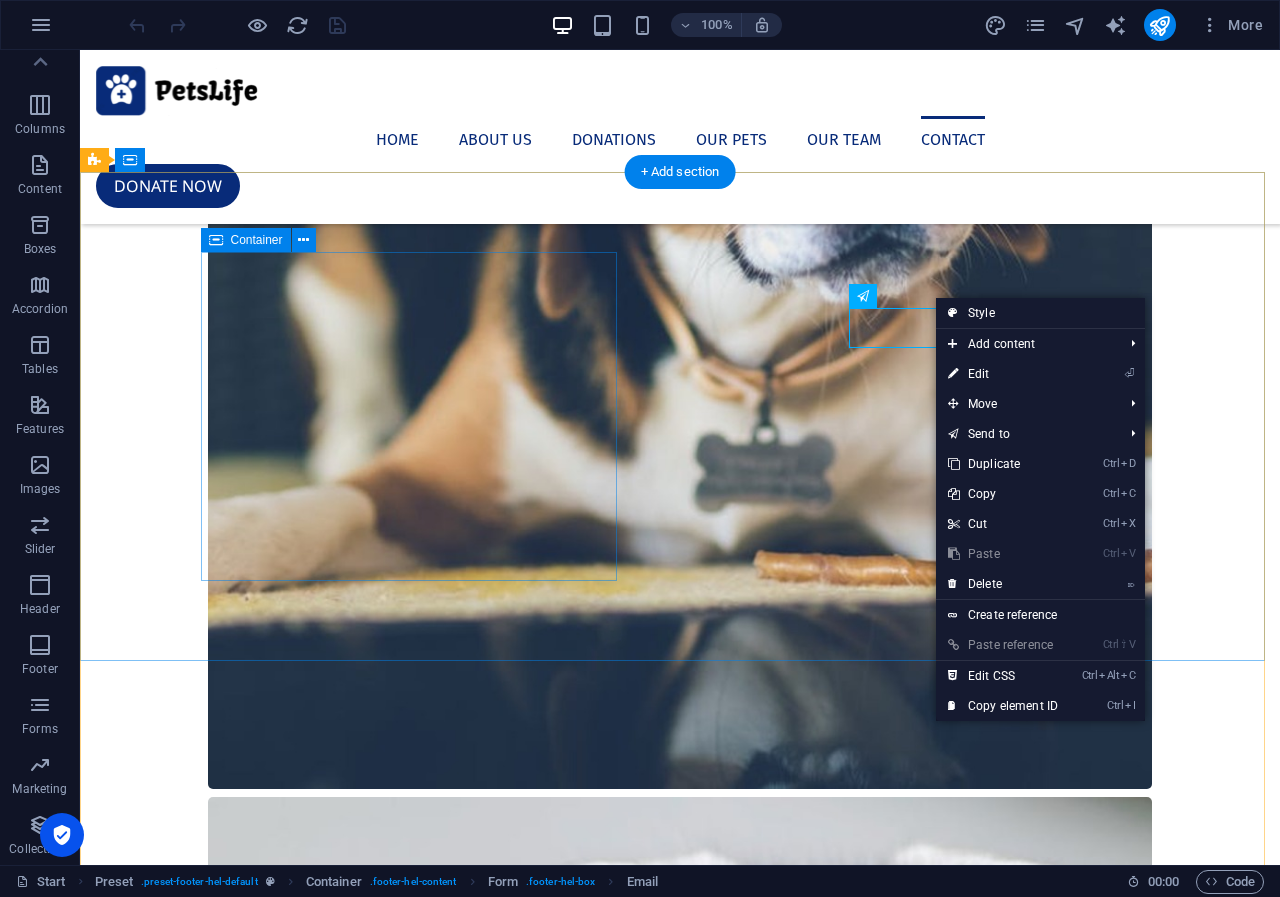 click on "Contact Get in touch [DOMAIN_NAME] [STREET_ADDRESS][US_STATE] +1 646 - 333 - 44 55 [EMAIL_ADDRESS] Legal Notice  |  Privacy" at bounding box center (568, 10364) 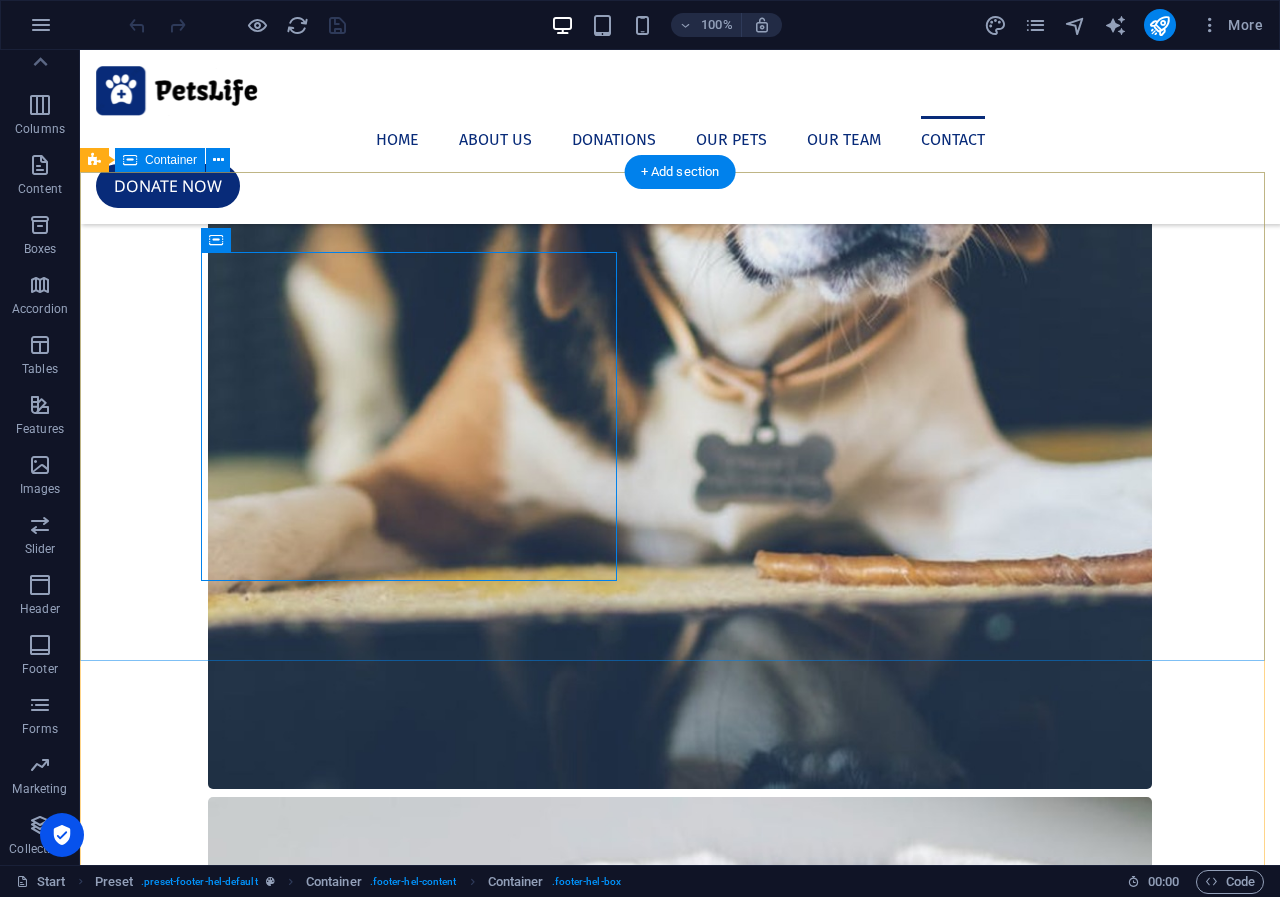 click on "Contact Get in touch [DOMAIN_NAME] [STREET_ADDRESS][US_STATE] +1 646 - 333 - 44 55 [EMAIL_ADDRESS] Legal Notice  |  Privacy   I have read and understand the privacy policy. Unreadable? Regenerate send" at bounding box center [680, 10538] 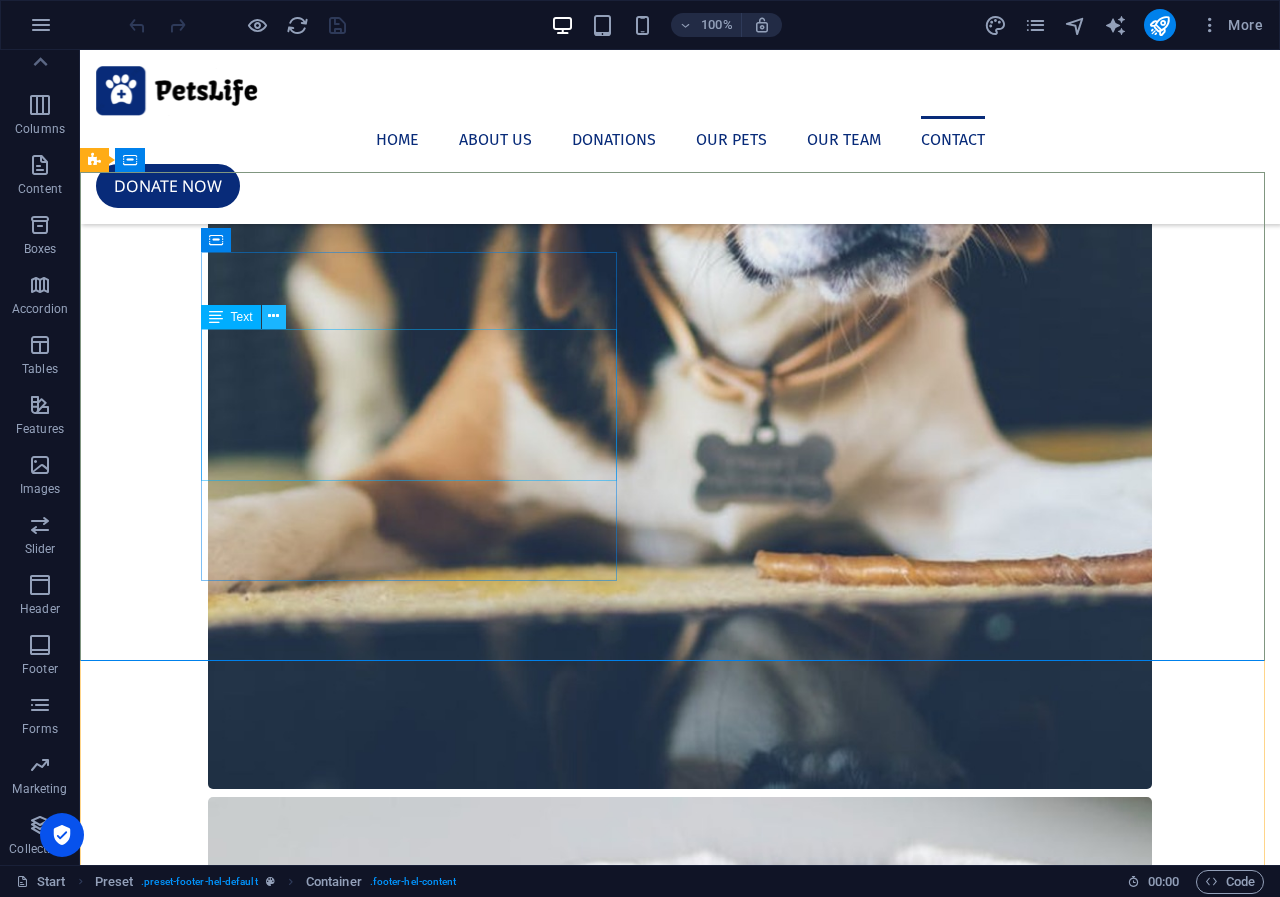 click at bounding box center [273, 316] 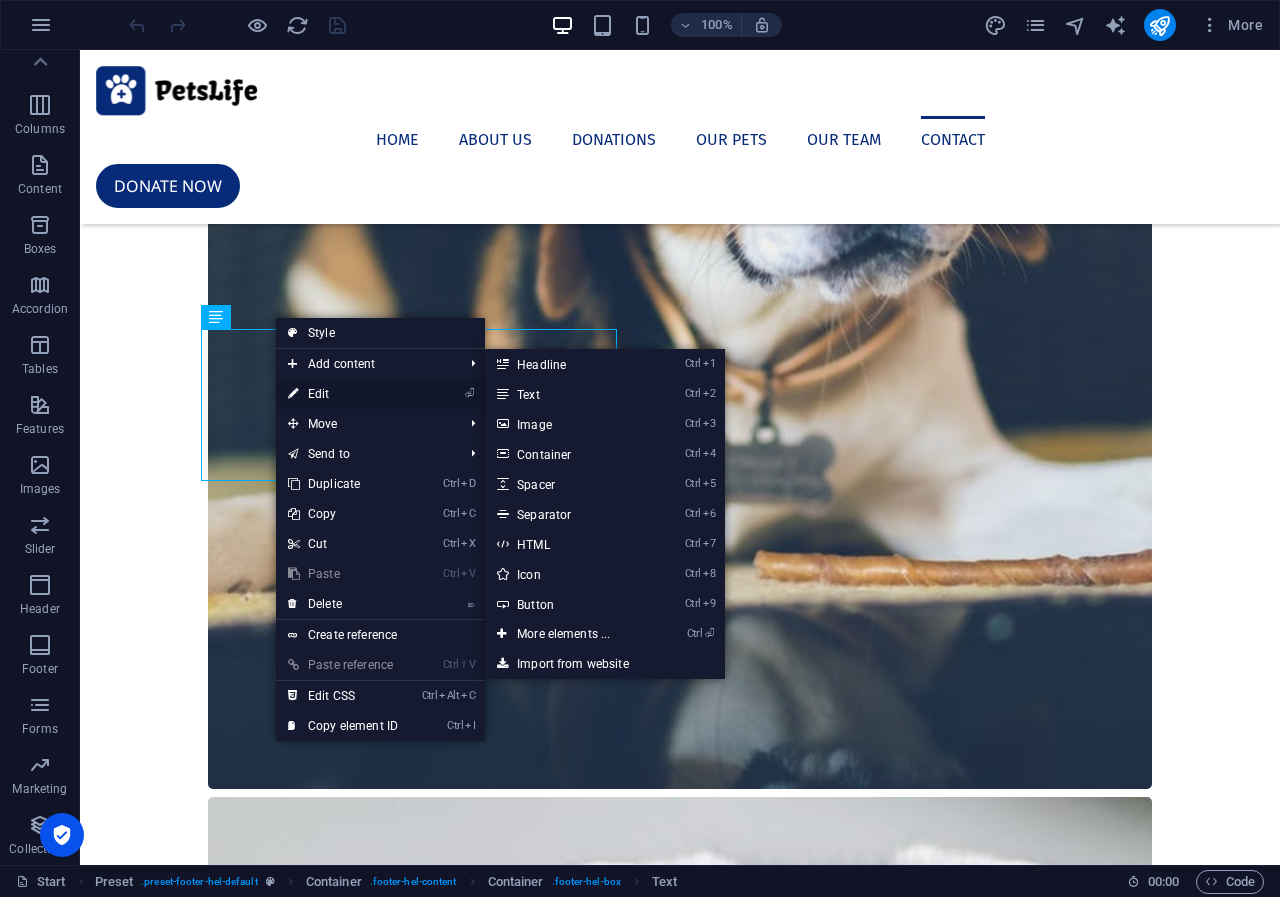 click on "⏎  Edit" at bounding box center (343, 394) 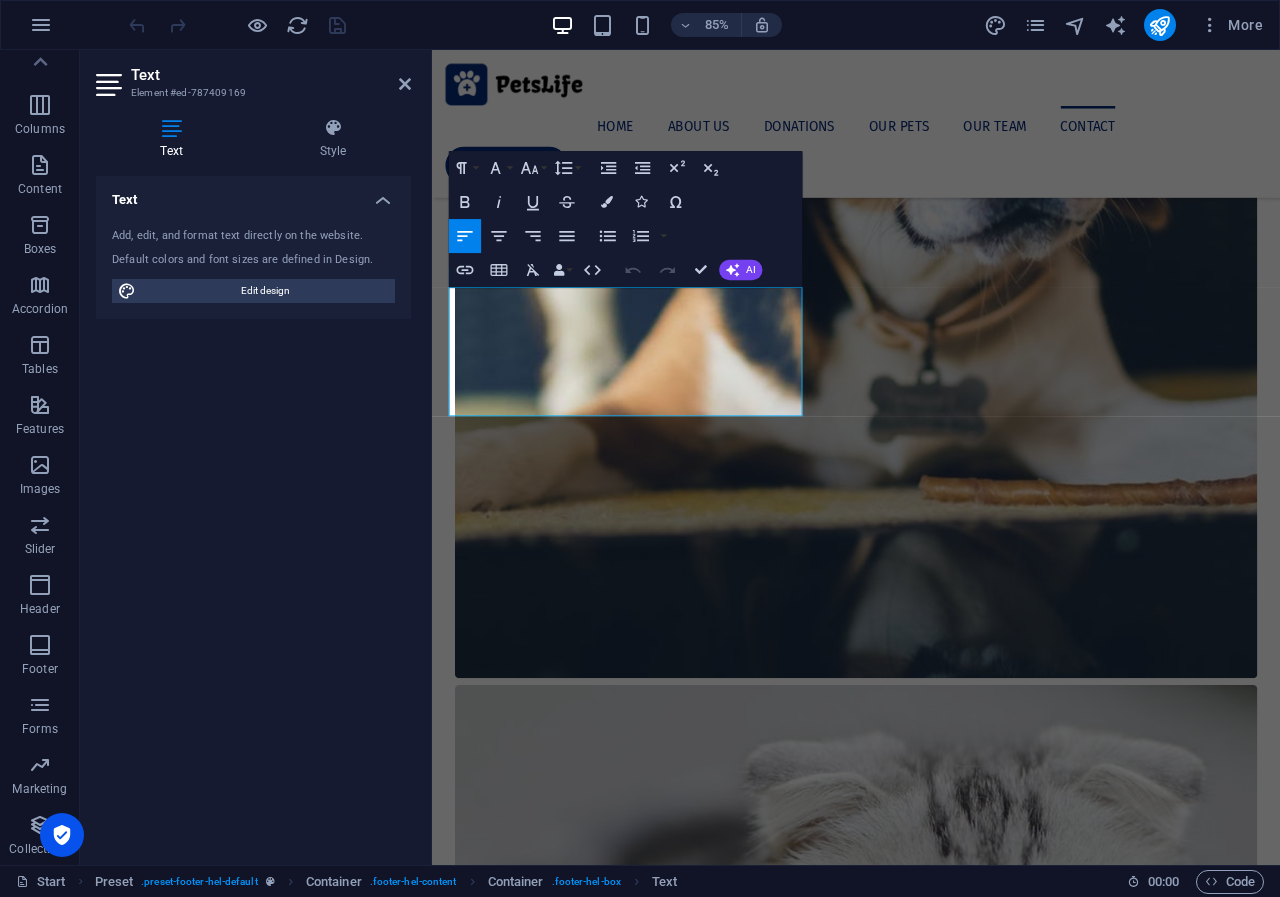 scroll, scrollTop: 7608, scrollLeft: 0, axis: vertical 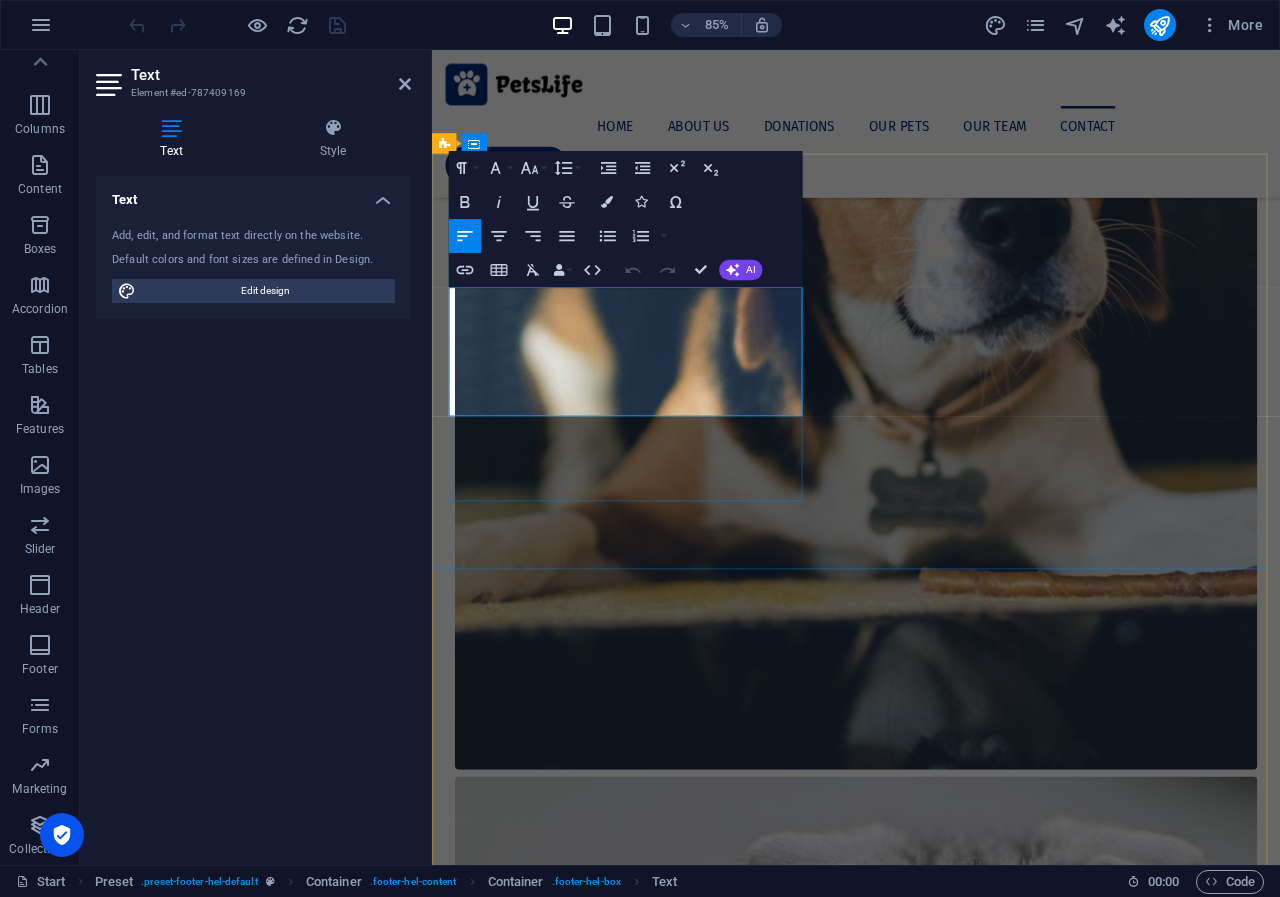 click on "[DOMAIN_NAME]" at bounding box center (506, 10446) 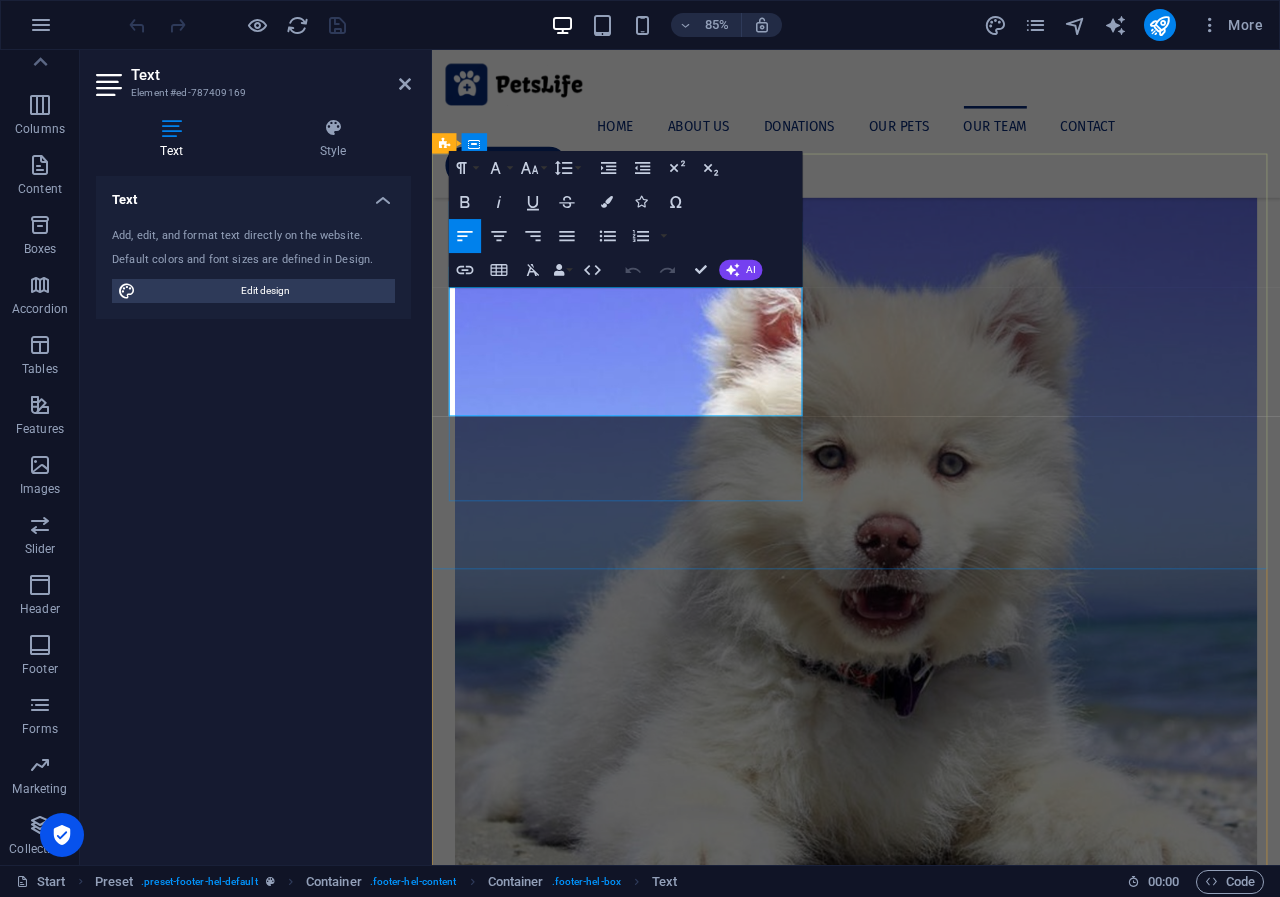 scroll, scrollTop: 7431, scrollLeft: 0, axis: vertical 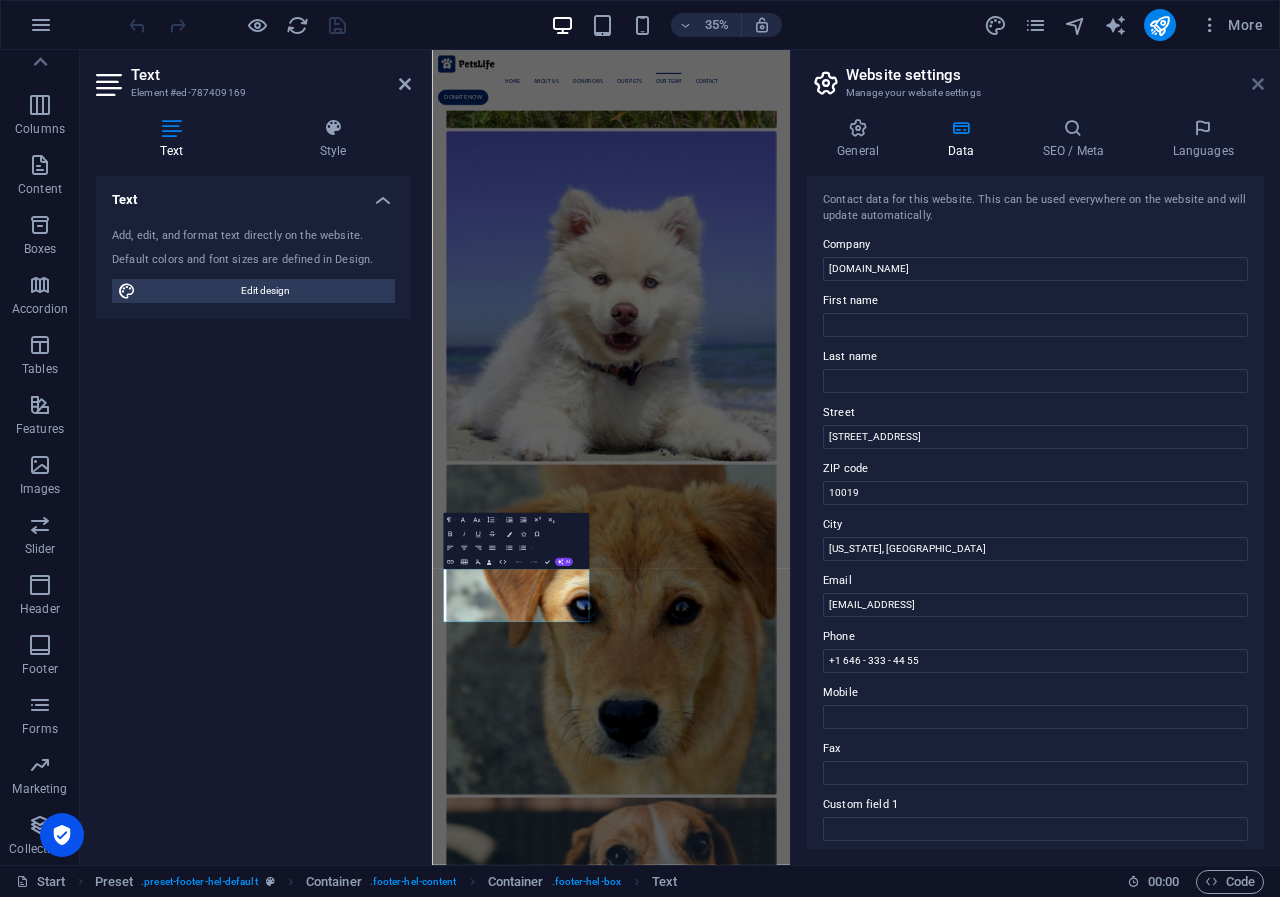 drag, startPoint x: 971, startPoint y: 36, endPoint x: 1258, endPoint y: 81, distance: 290.50644 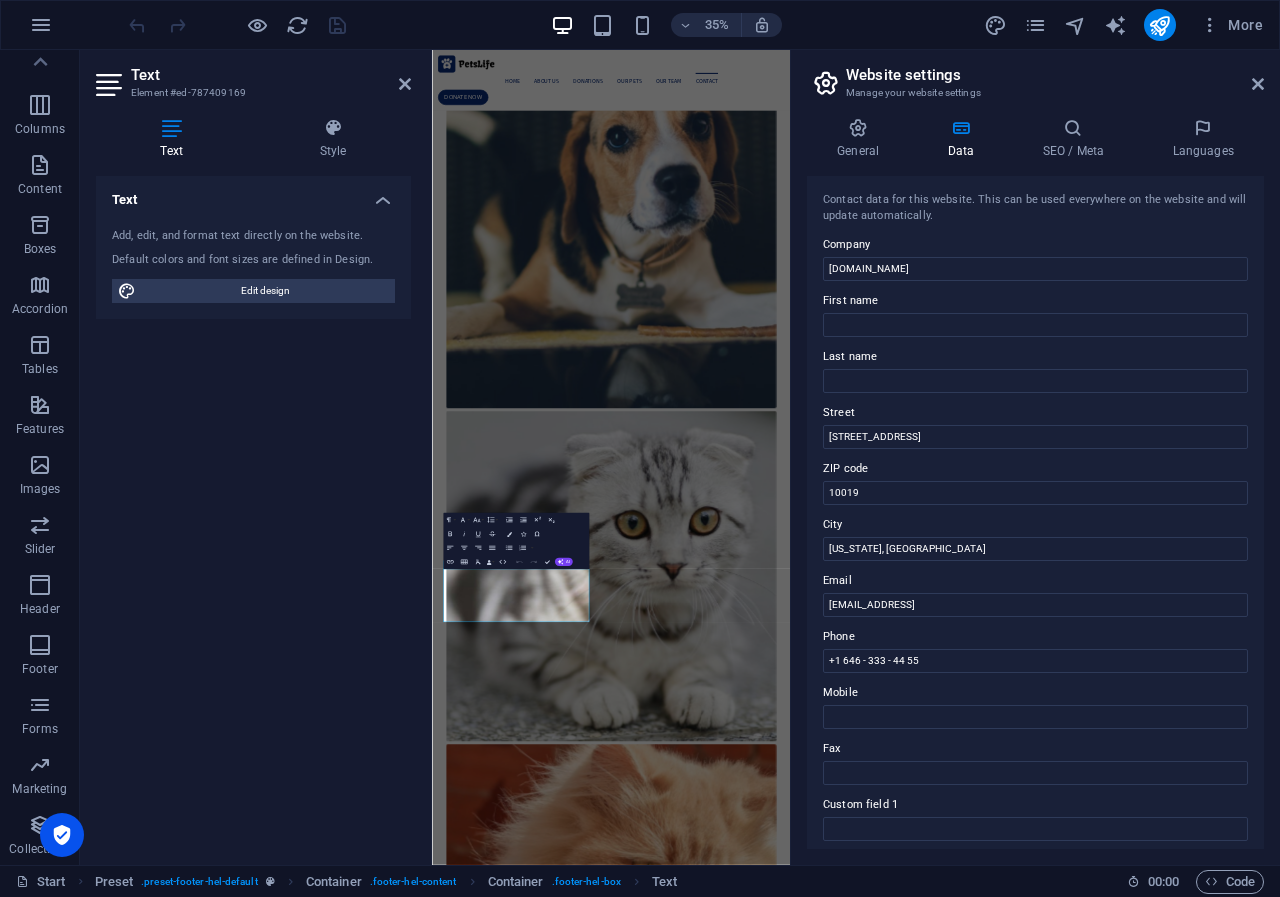 scroll, scrollTop: 7483, scrollLeft: 0, axis: vertical 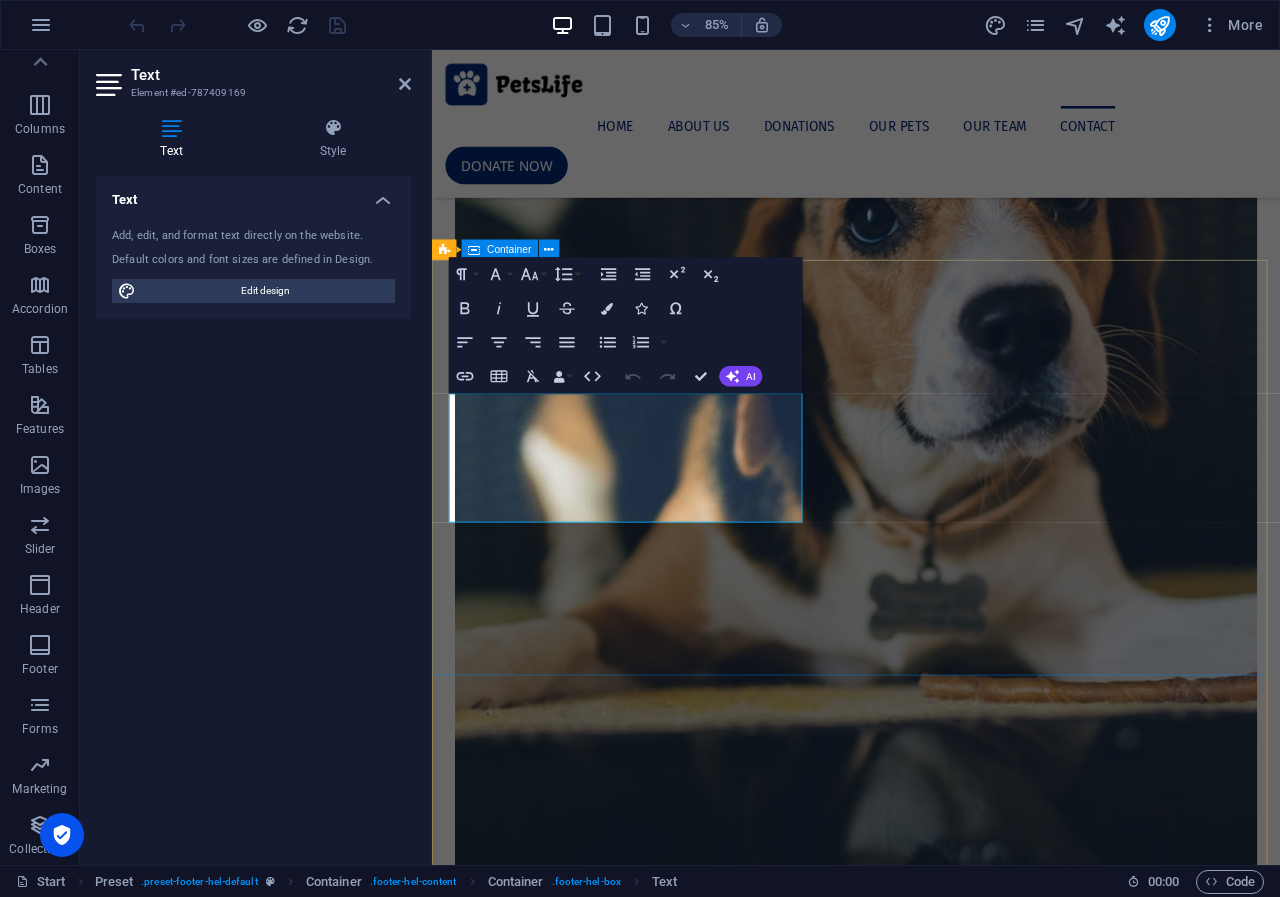 drag, startPoint x: 942, startPoint y: 320, endPoint x: 1221, endPoint y: 281, distance: 281.71262 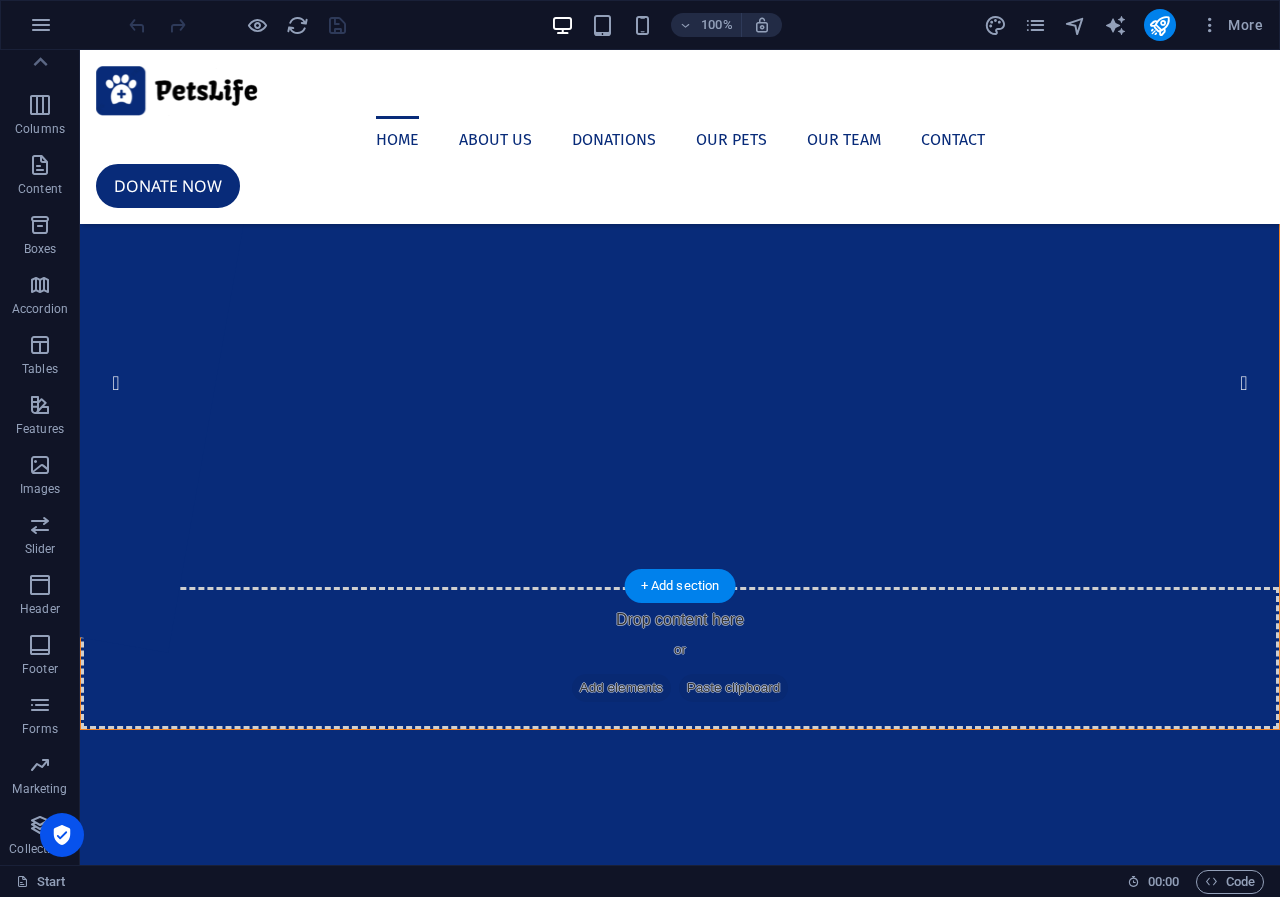 scroll, scrollTop: 0, scrollLeft: 0, axis: both 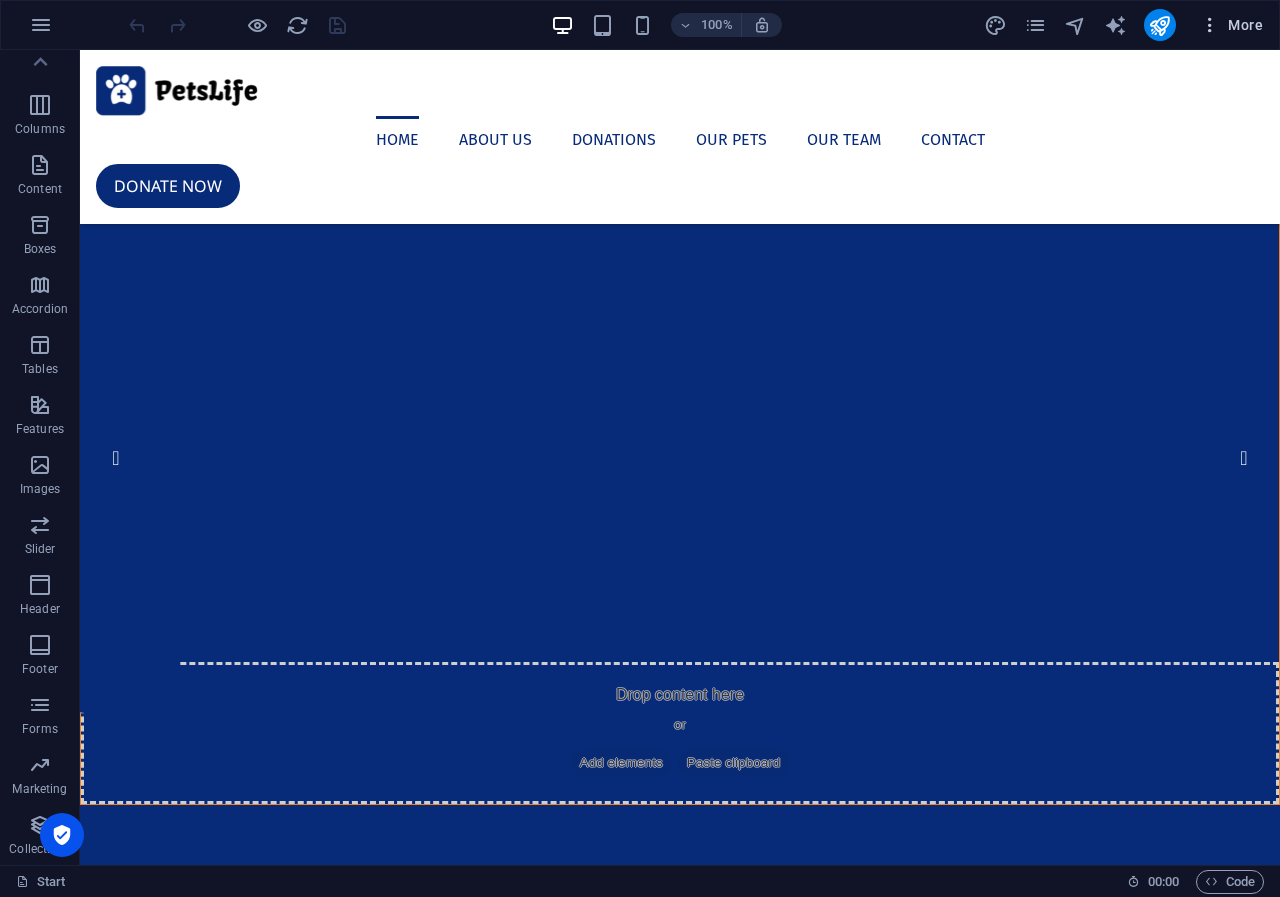 click at bounding box center (1210, 25) 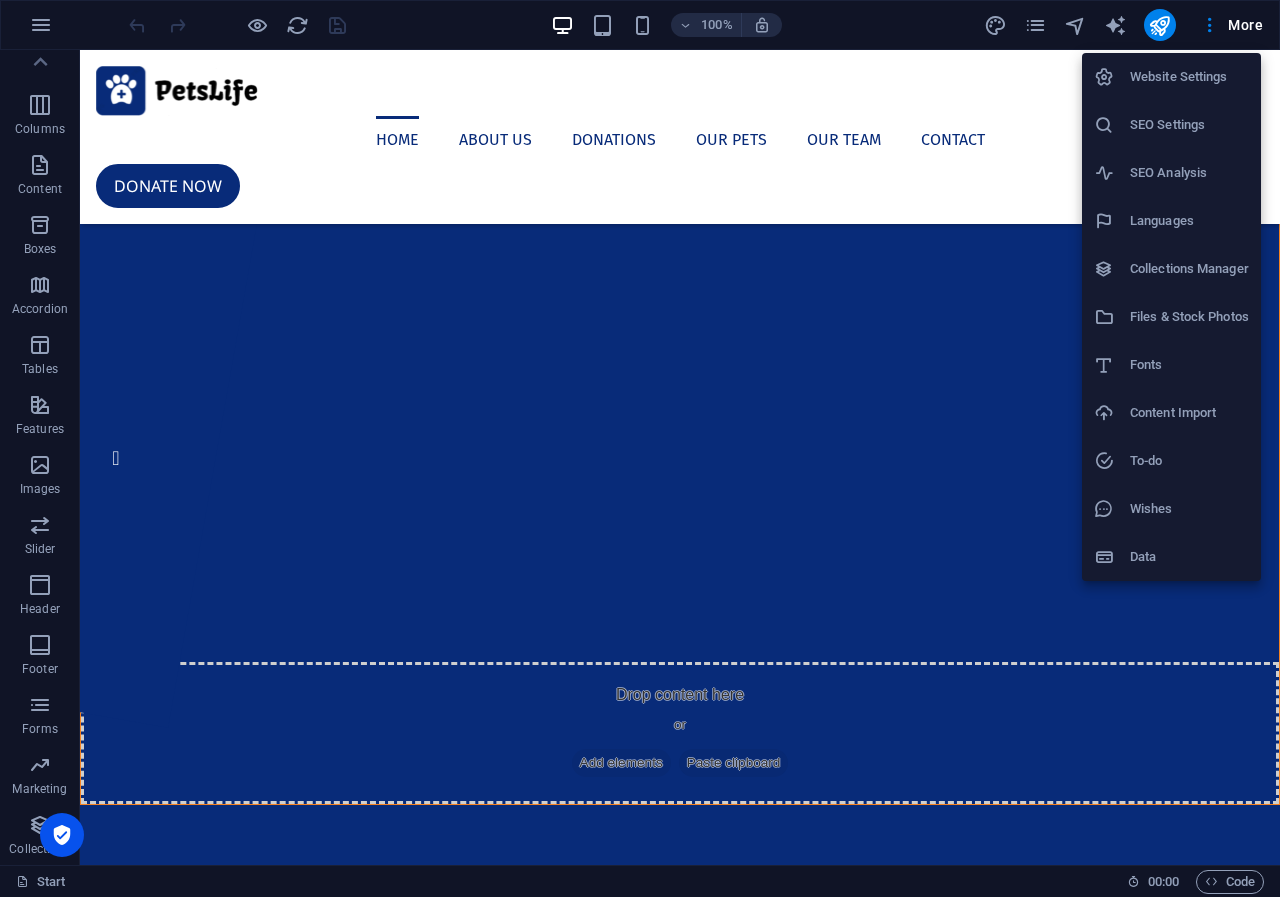 click on "Website Settings" at bounding box center [1189, 77] 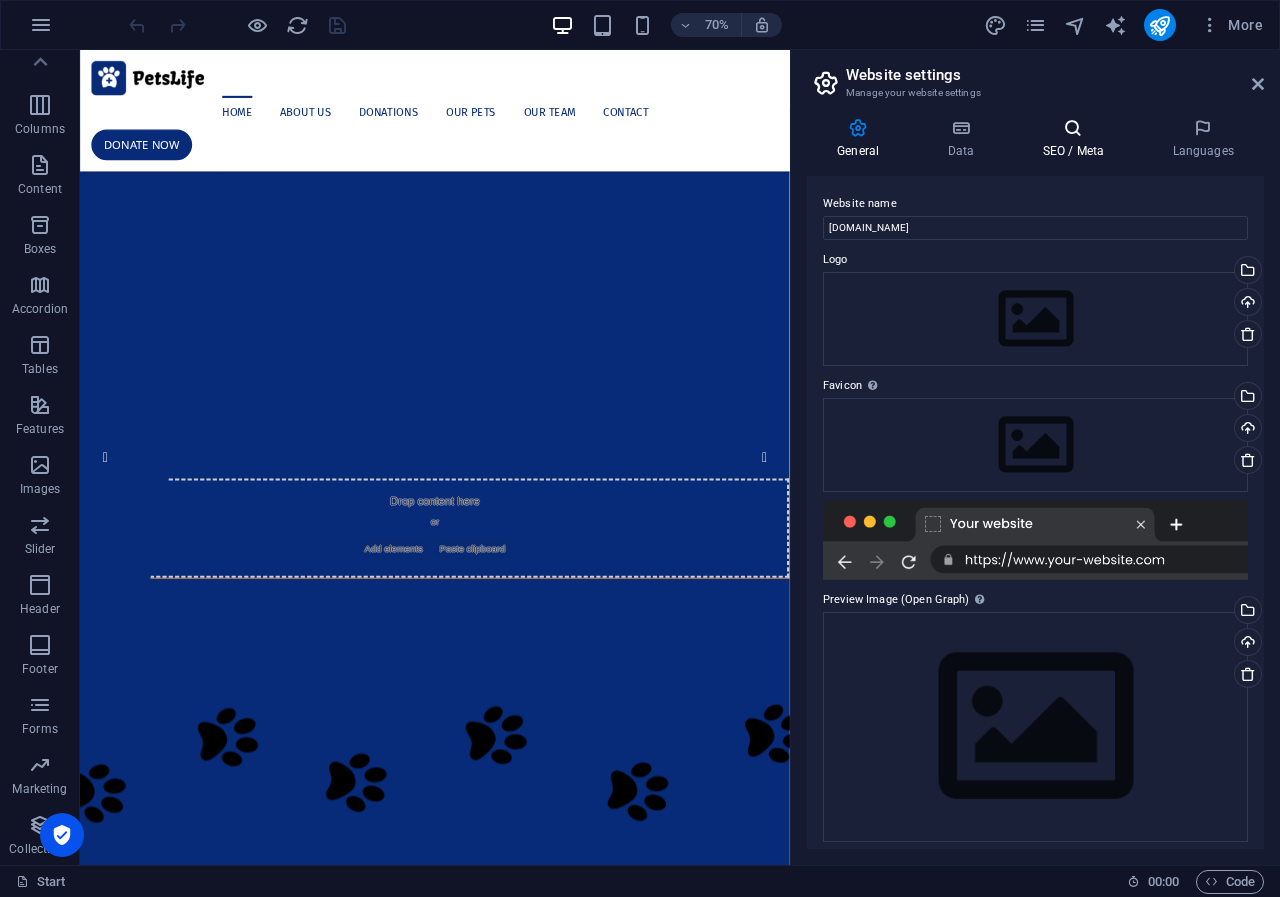 click on "SEO / Meta" at bounding box center (1077, 139) 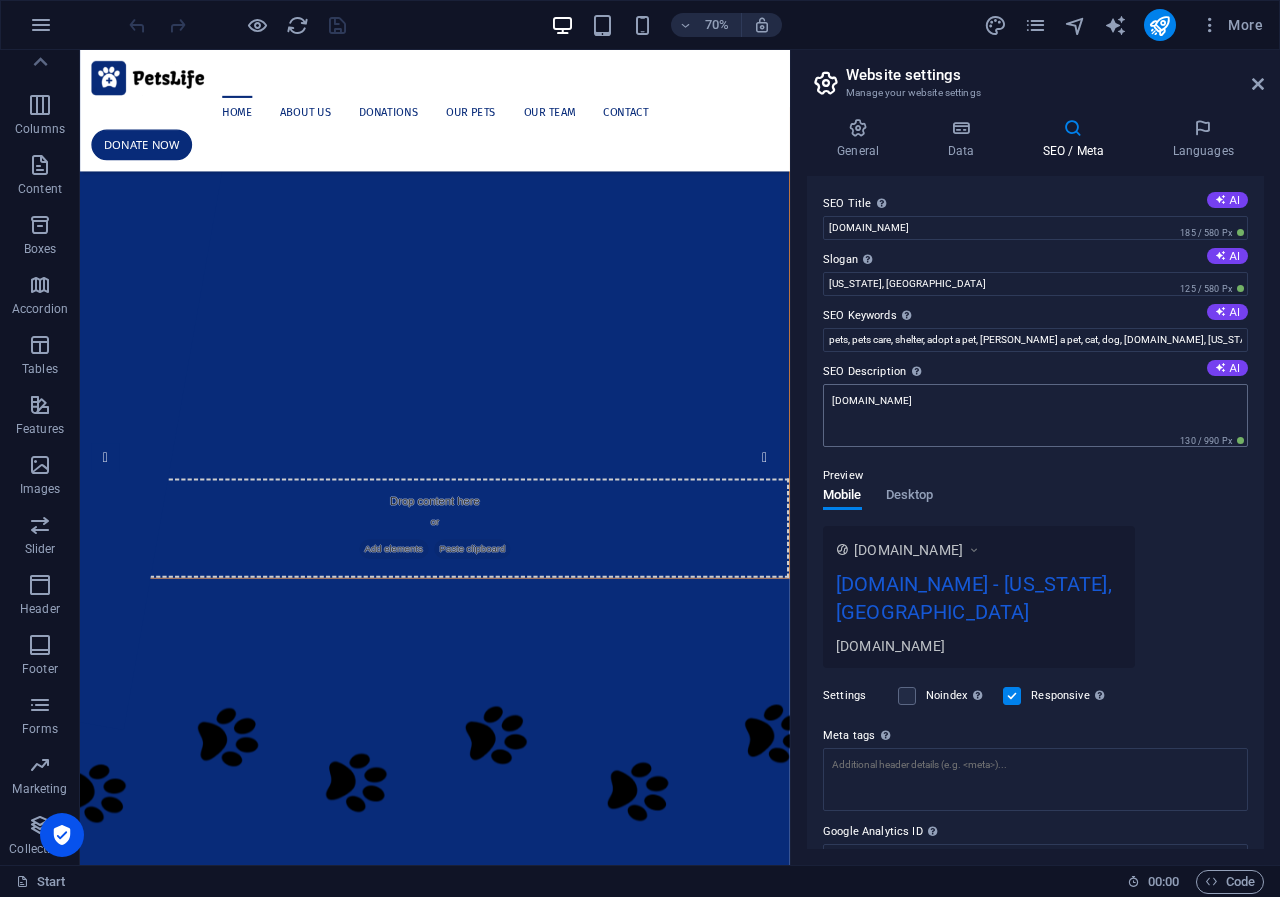 scroll, scrollTop: 91, scrollLeft: 0, axis: vertical 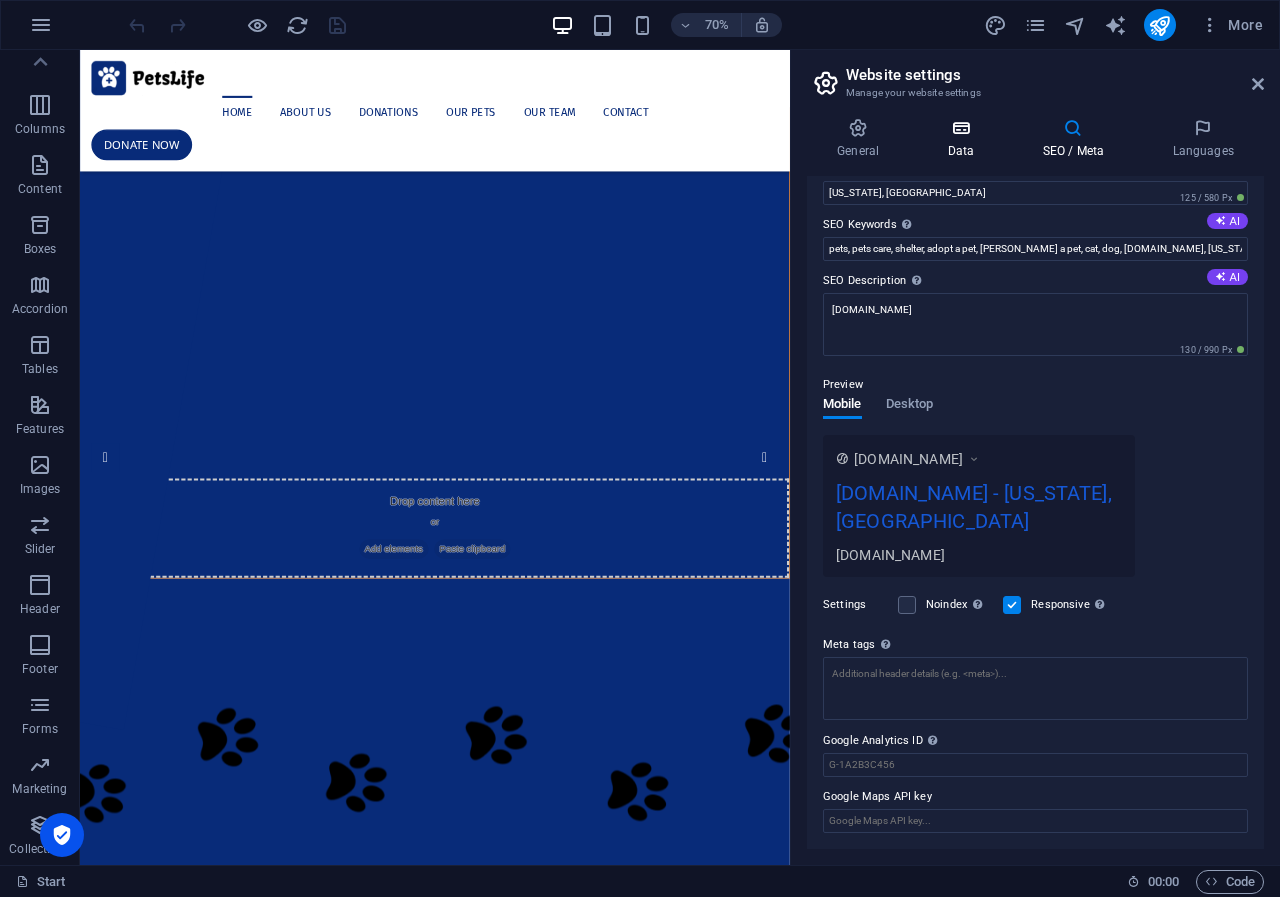 click on "Data" at bounding box center (964, 139) 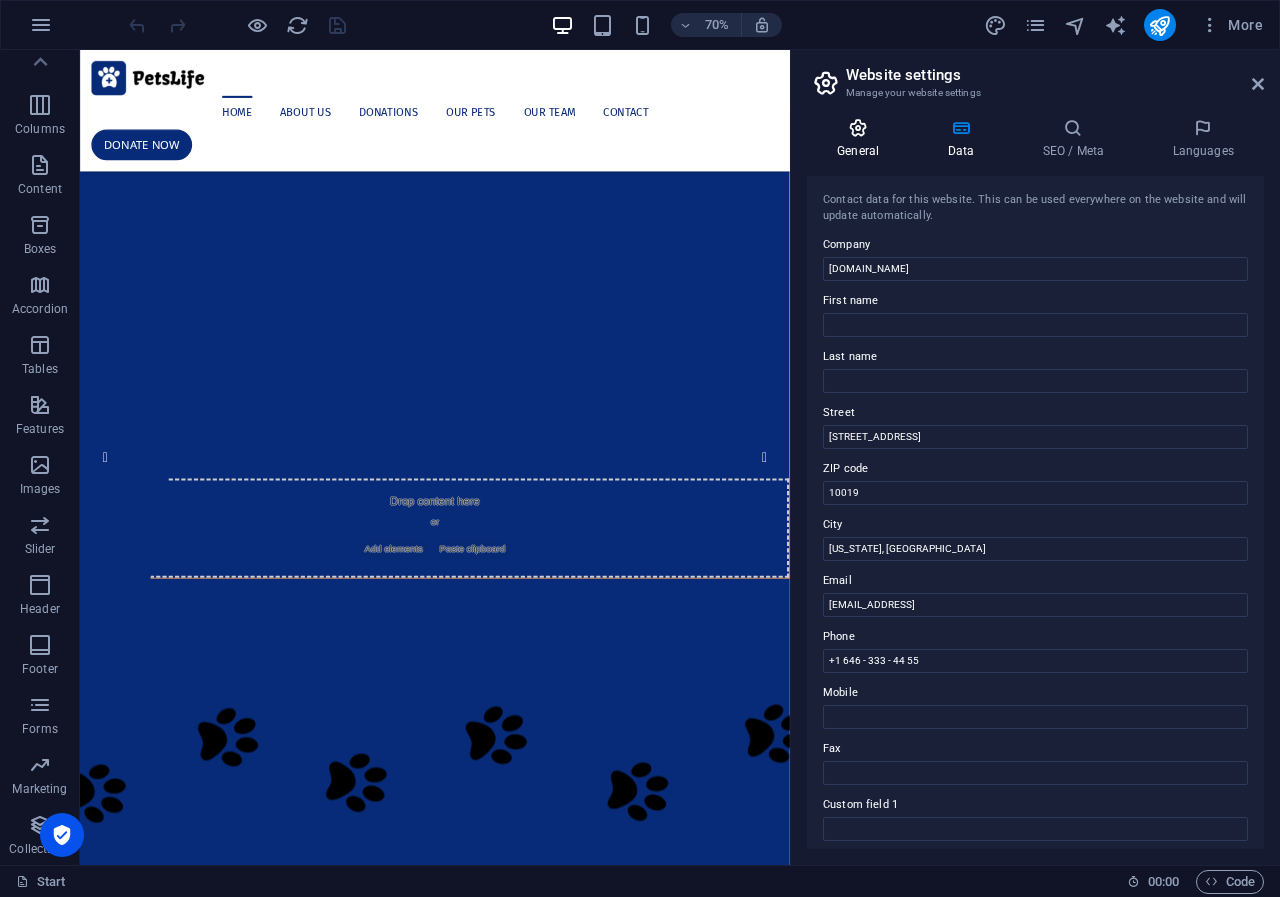 click at bounding box center (858, 128) 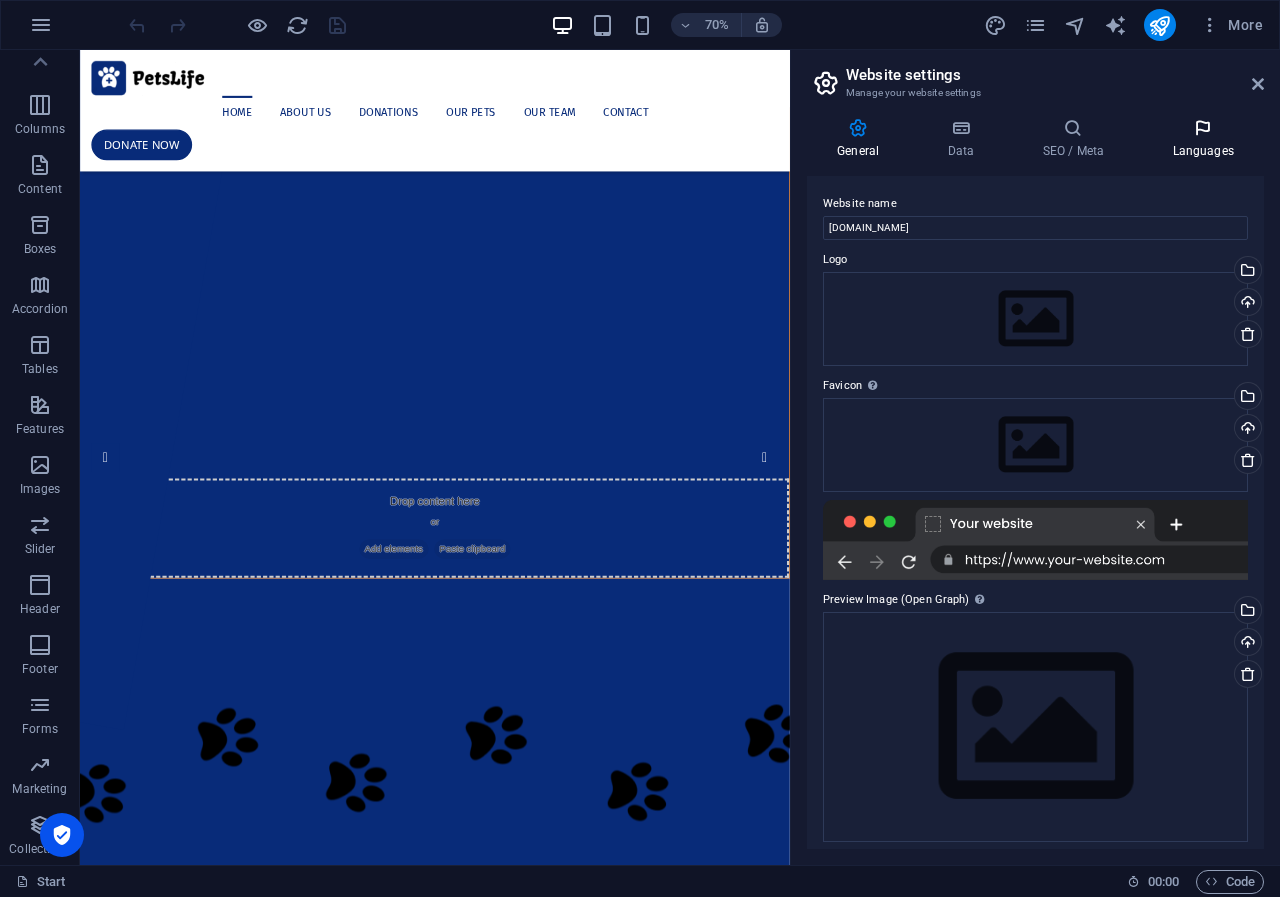 click on "Languages" at bounding box center [1203, 139] 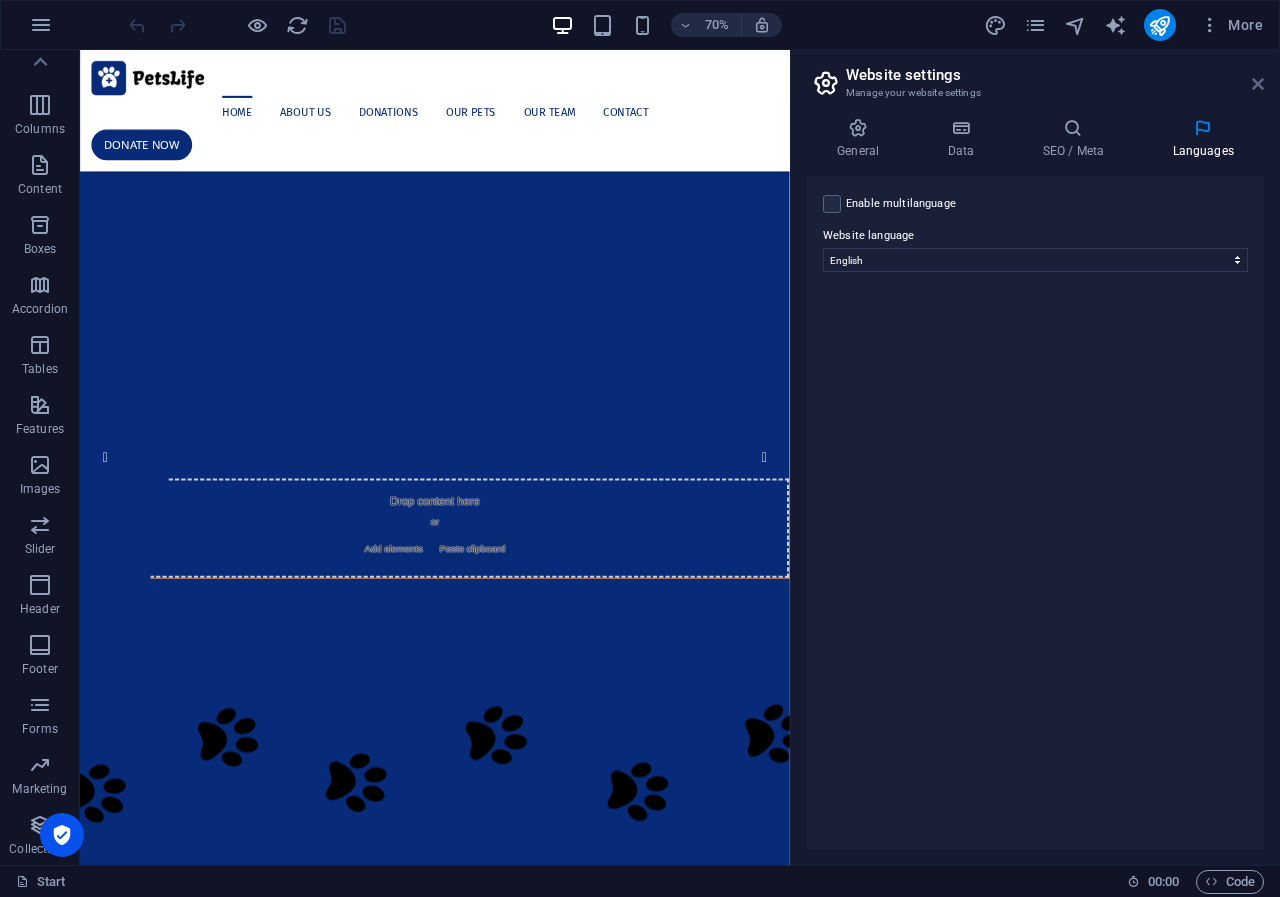 click at bounding box center (1258, 84) 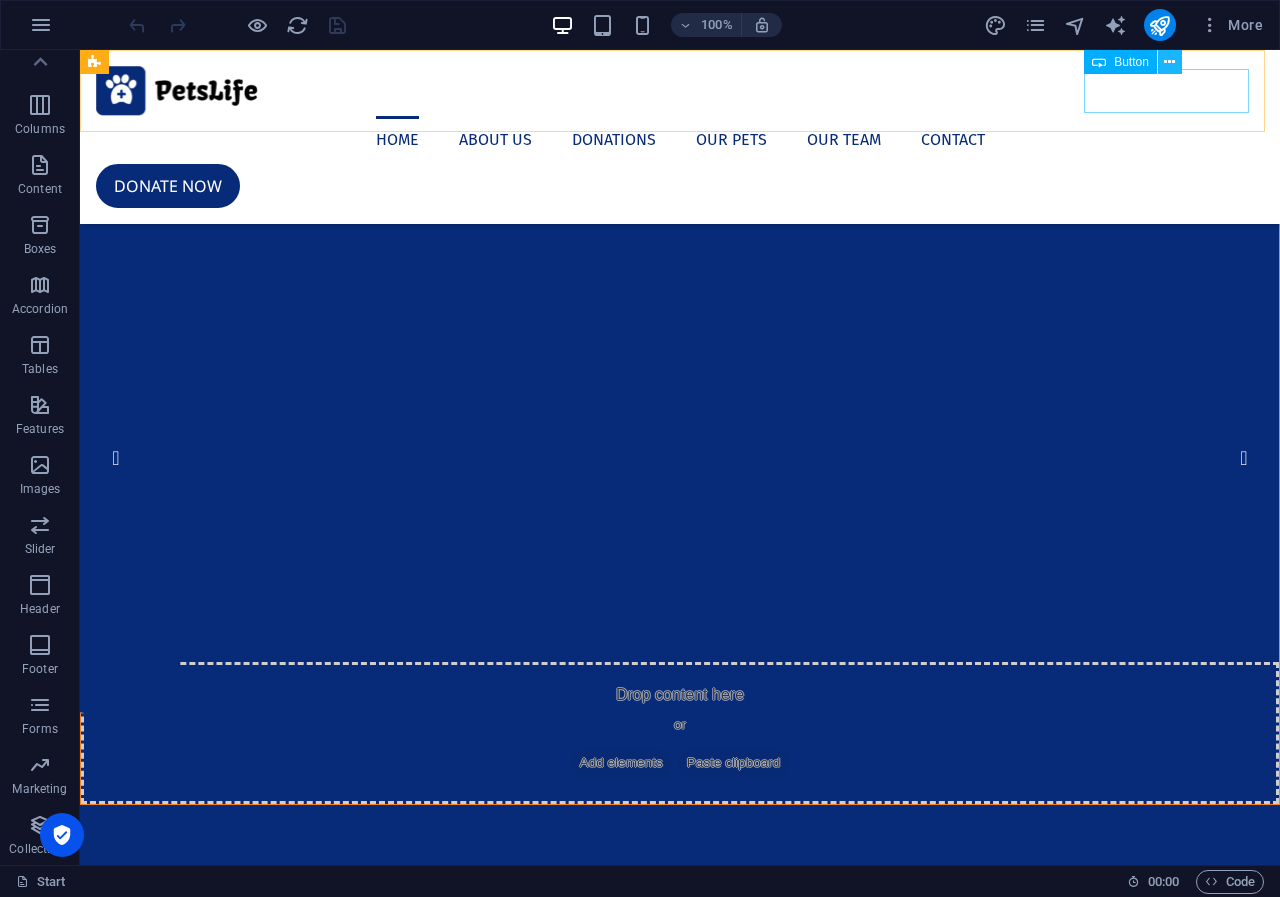 click at bounding box center [1170, 62] 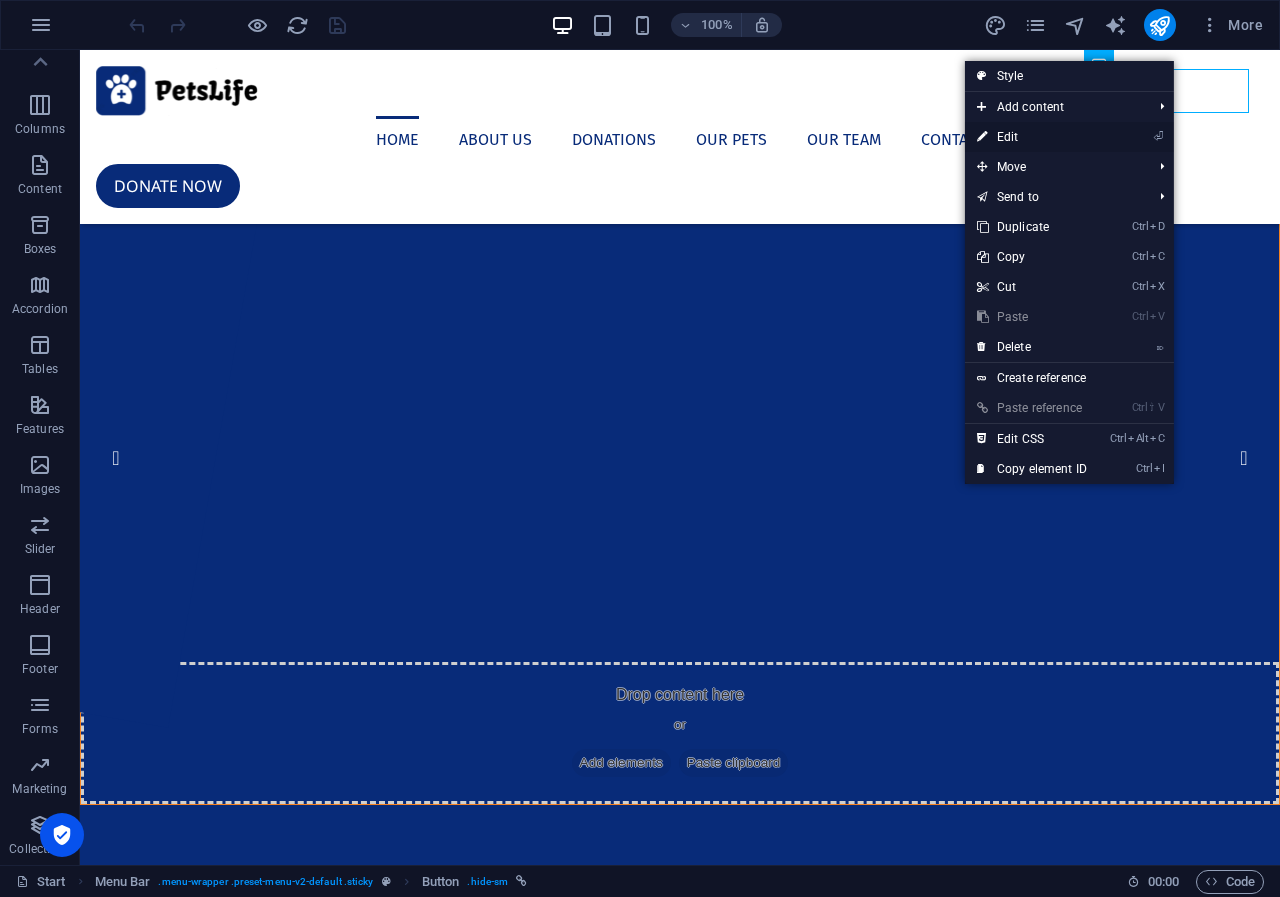 click on "⏎  Edit" at bounding box center (1032, 137) 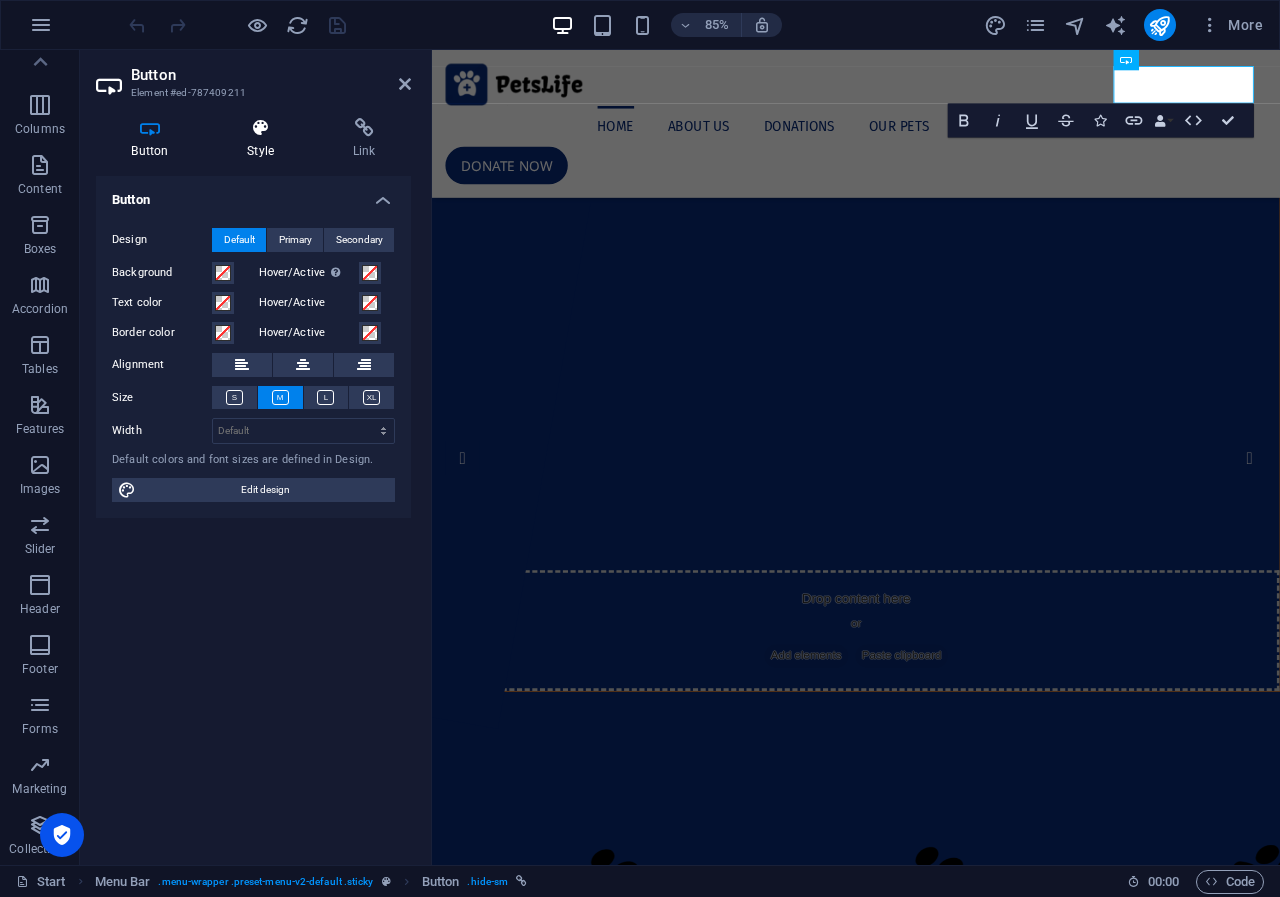 click on "Style" at bounding box center [265, 139] 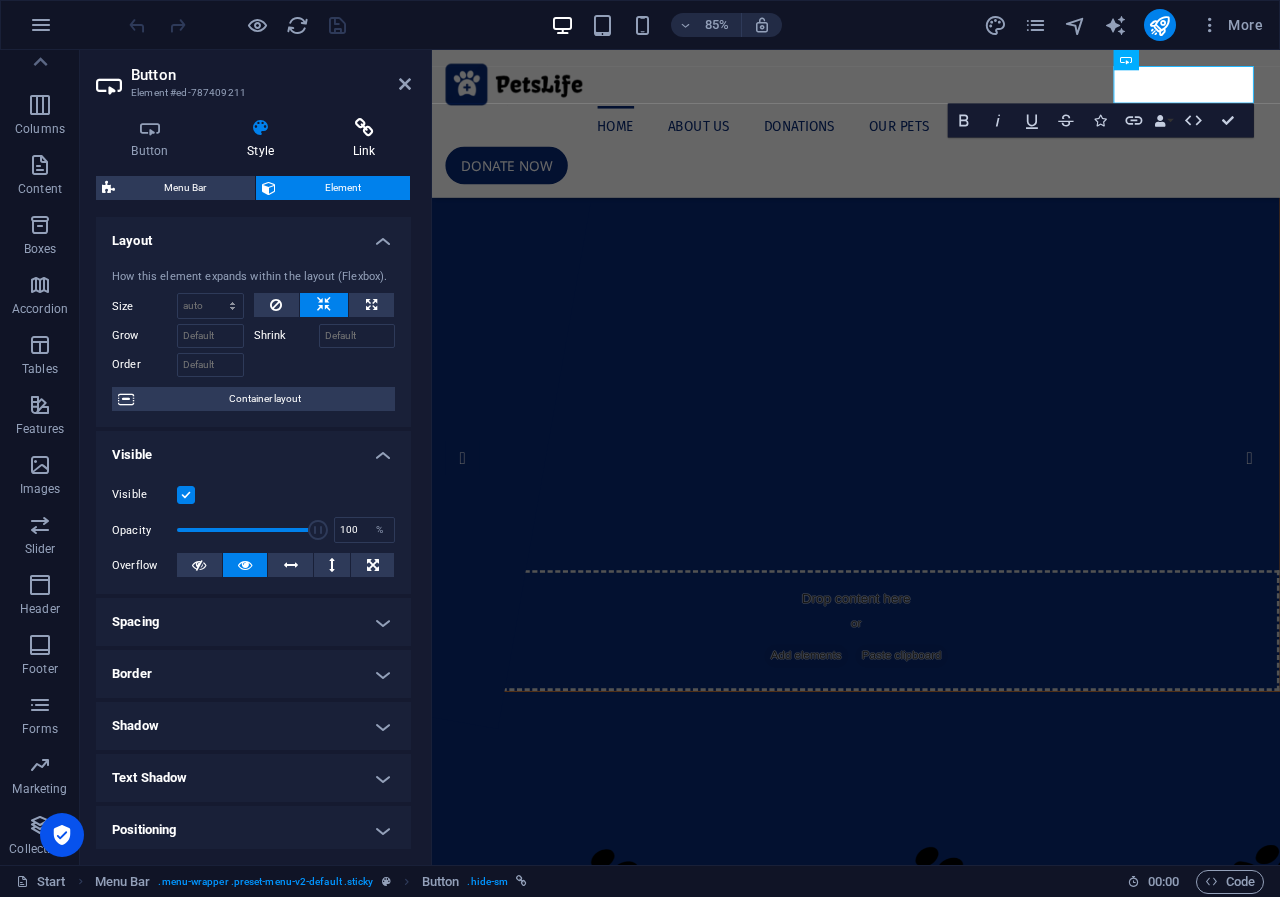click at bounding box center (364, 128) 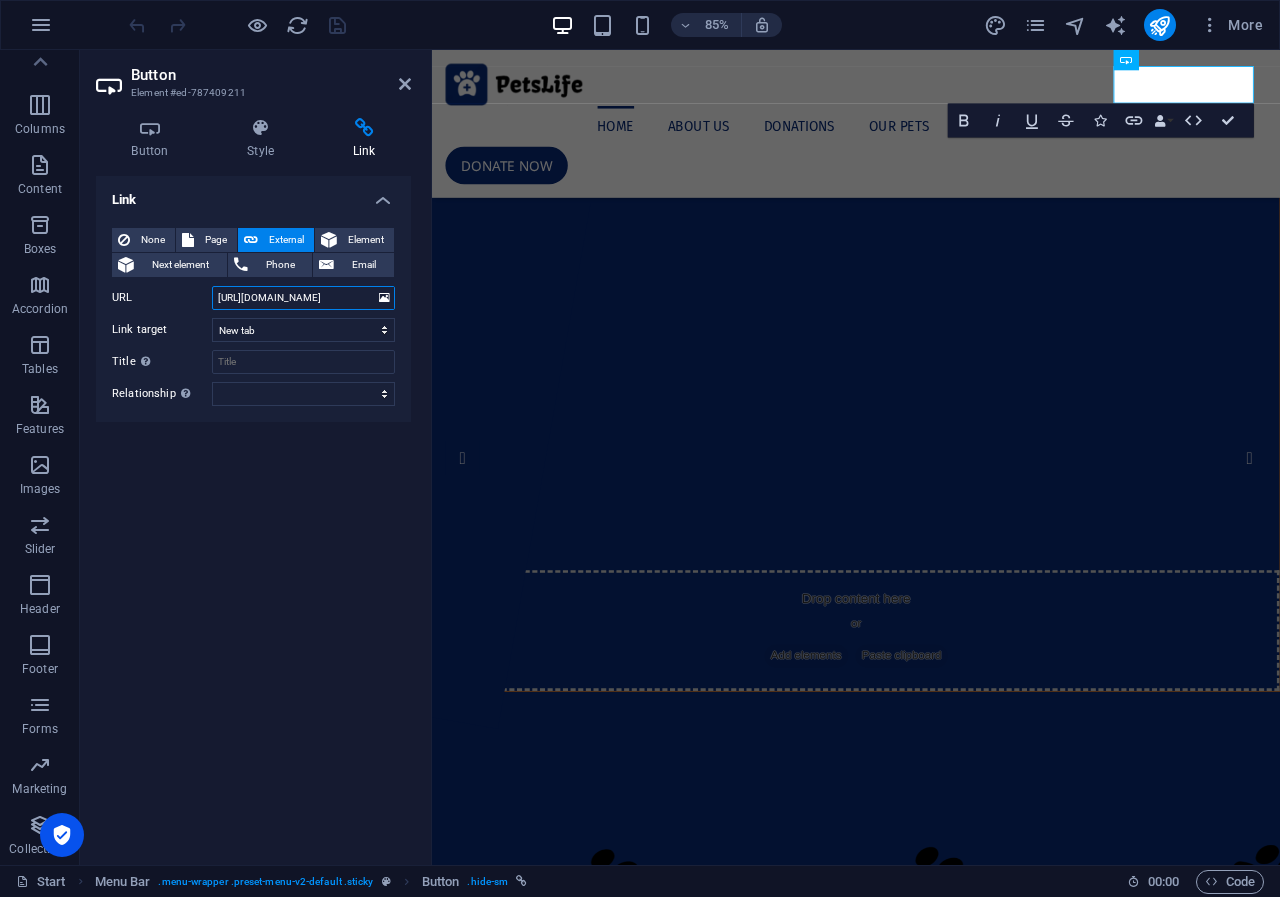 click on "[URL][DOMAIN_NAME]" at bounding box center [303, 298] 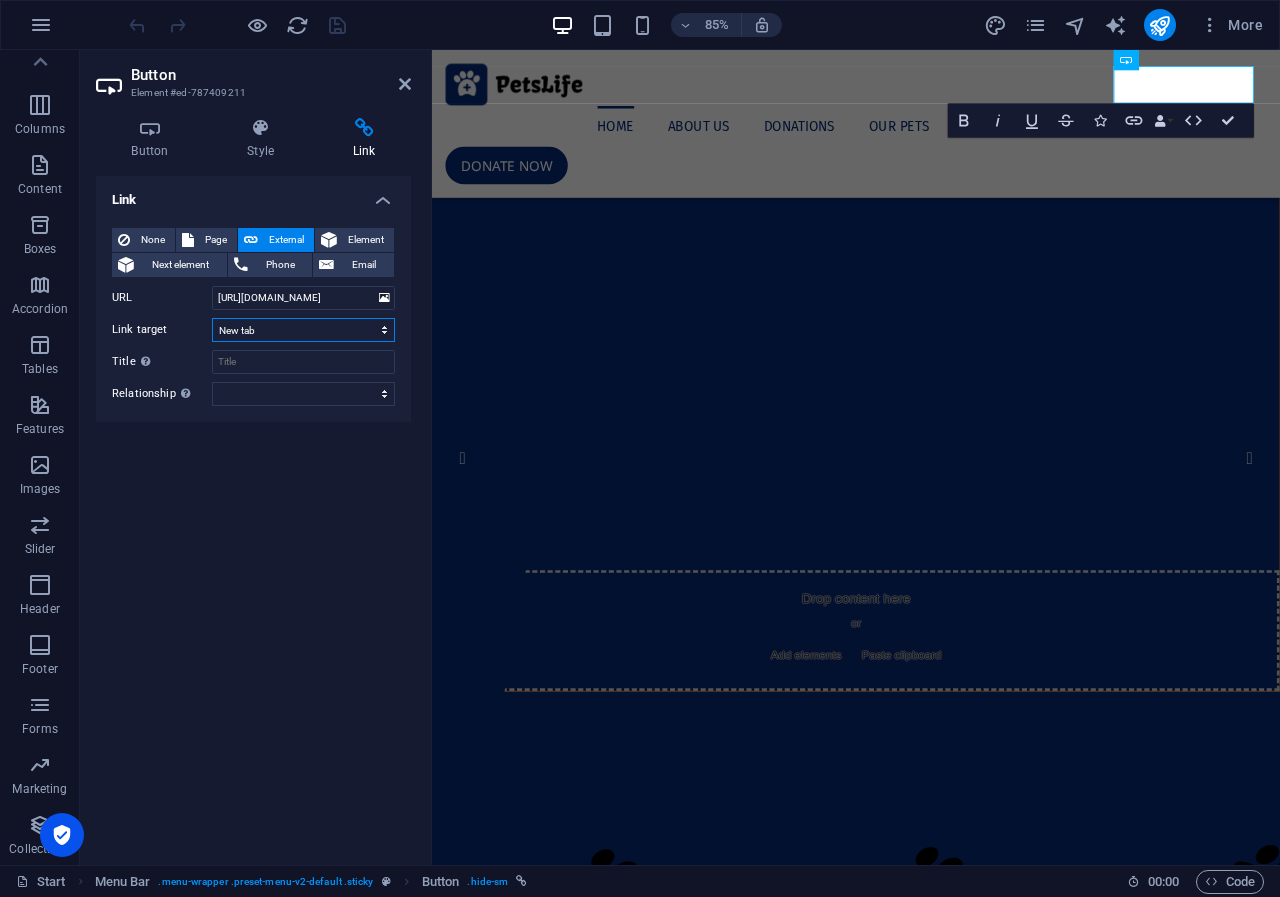 click on "New tab Same tab Overlay" at bounding box center (303, 330) 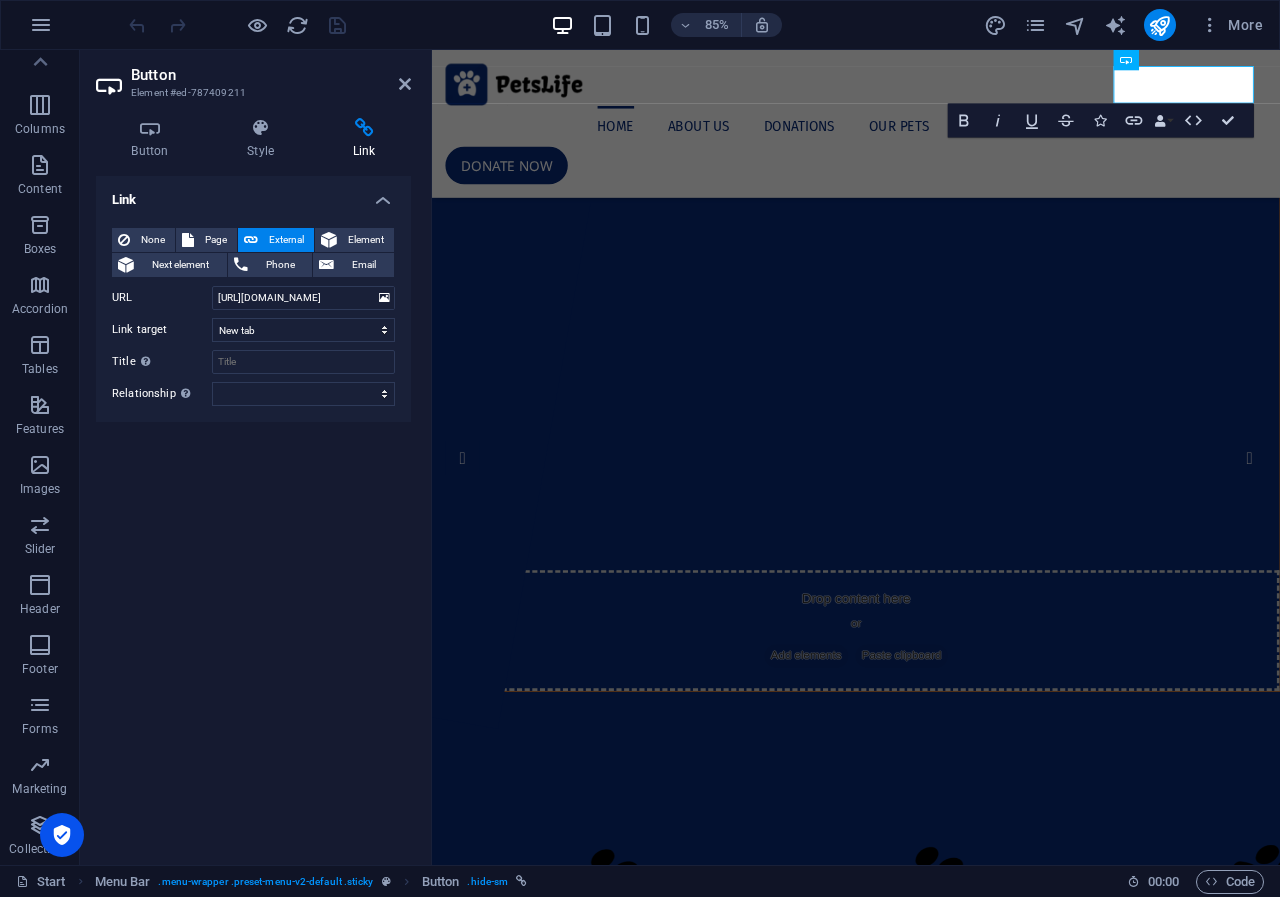 drag, startPoint x: 235, startPoint y: 555, endPoint x: 238, endPoint y: 545, distance: 10.440307 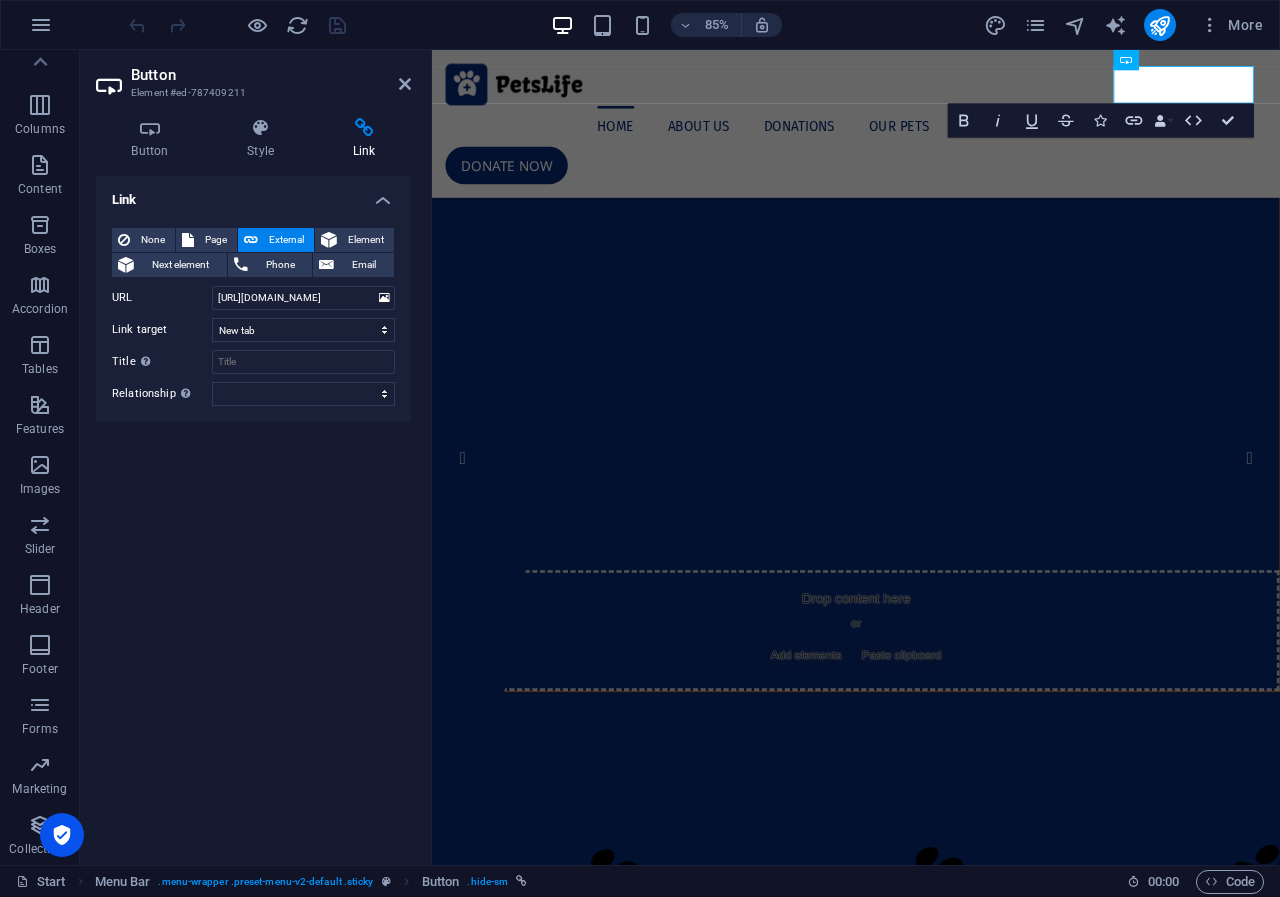 drag, startPoint x: 928, startPoint y: 499, endPoint x: 854, endPoint y: 460, distance: 83.64807 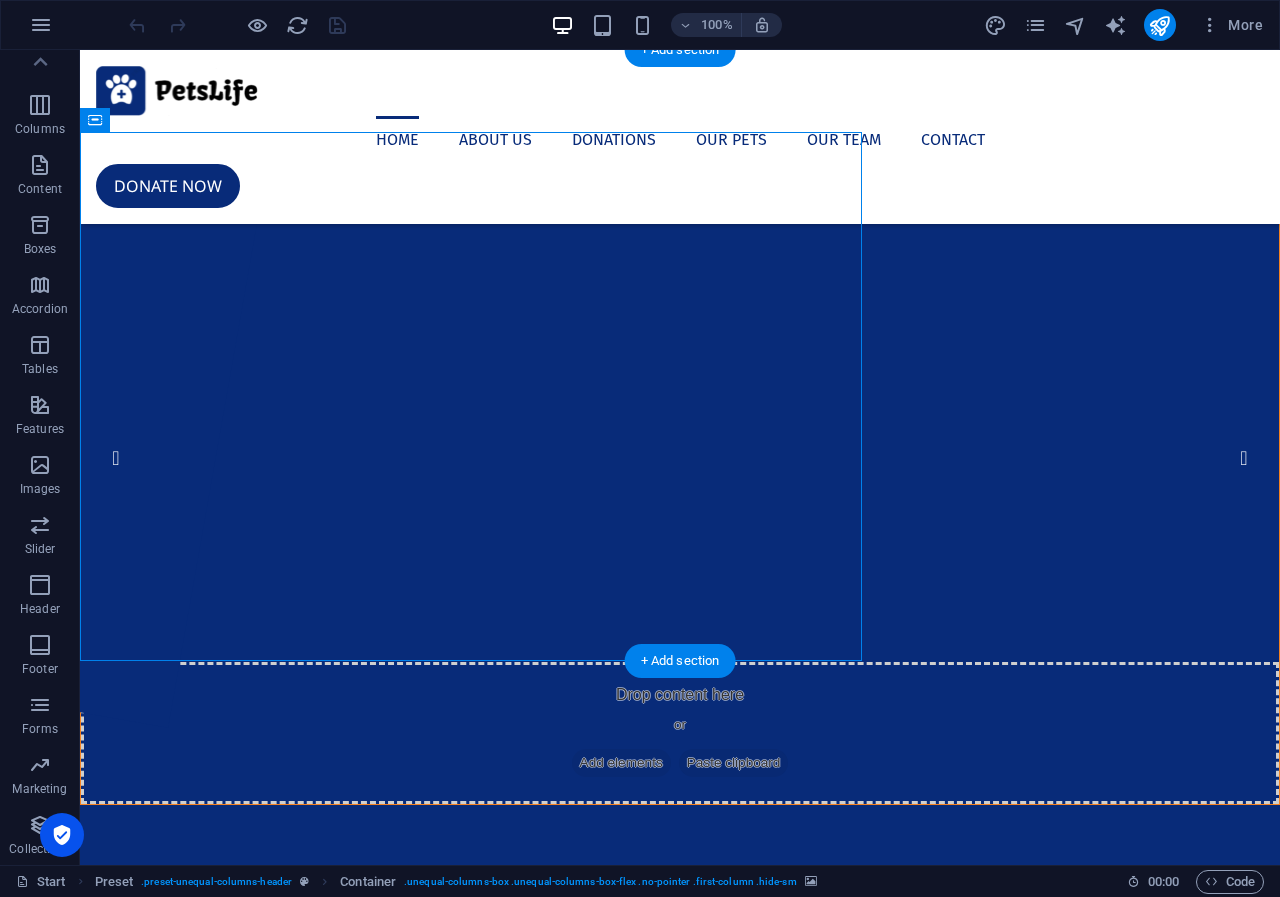 click at bounding box center [-310, 133] 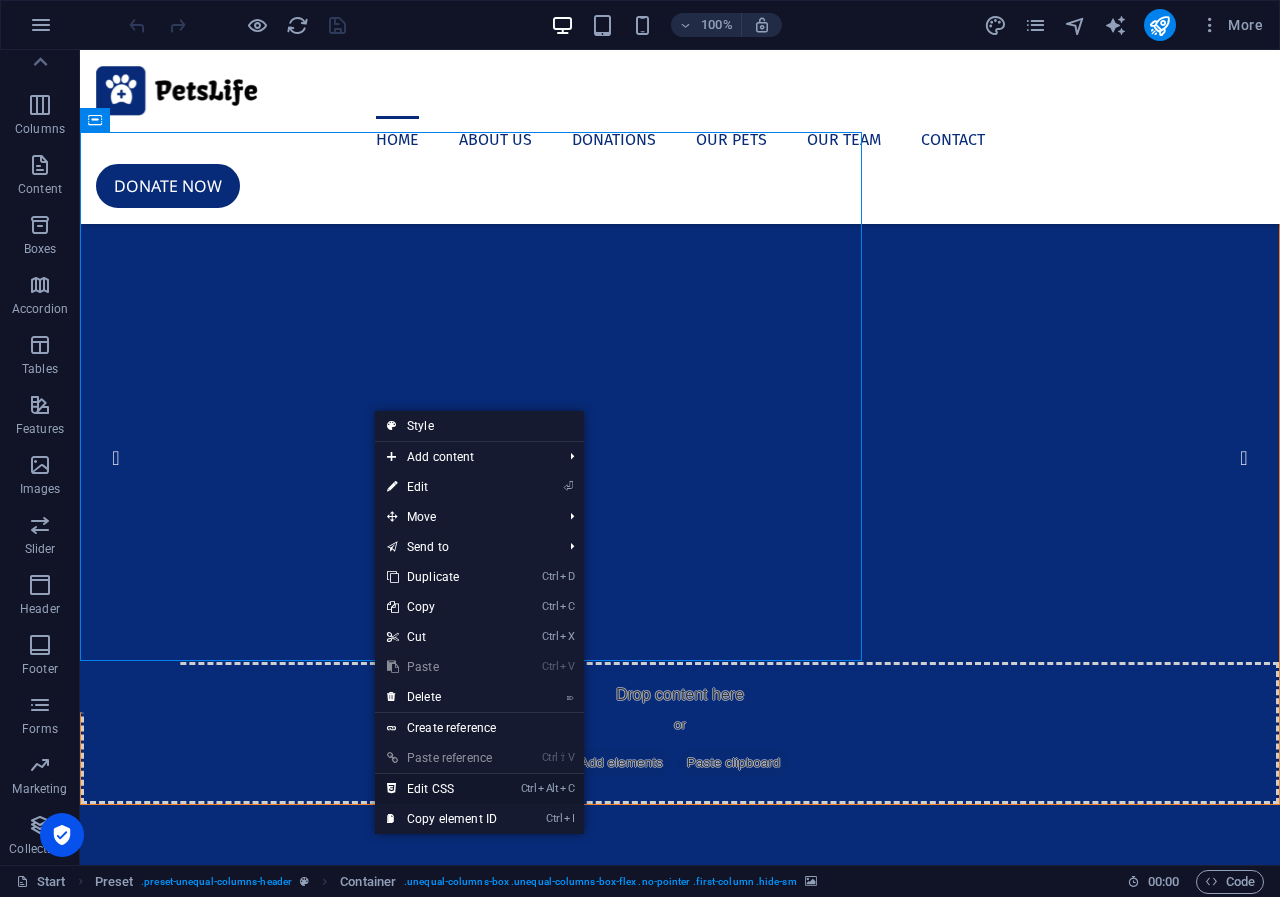 click on "Ctrl Alt C  Edit CSS" at bounding box center [442, 789] 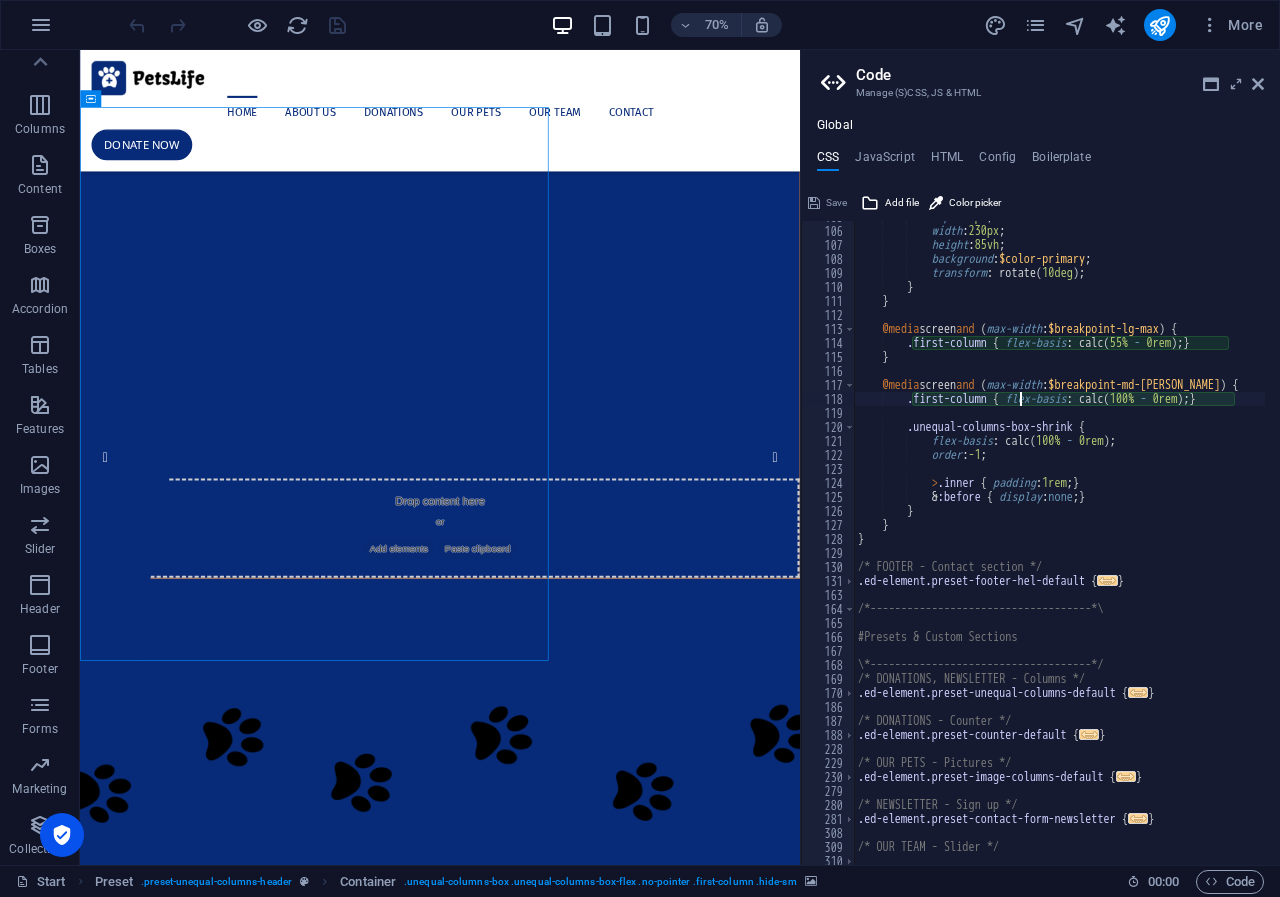 scroll, scrollTop: 1013, scrollLeft: 0, axis: vertical 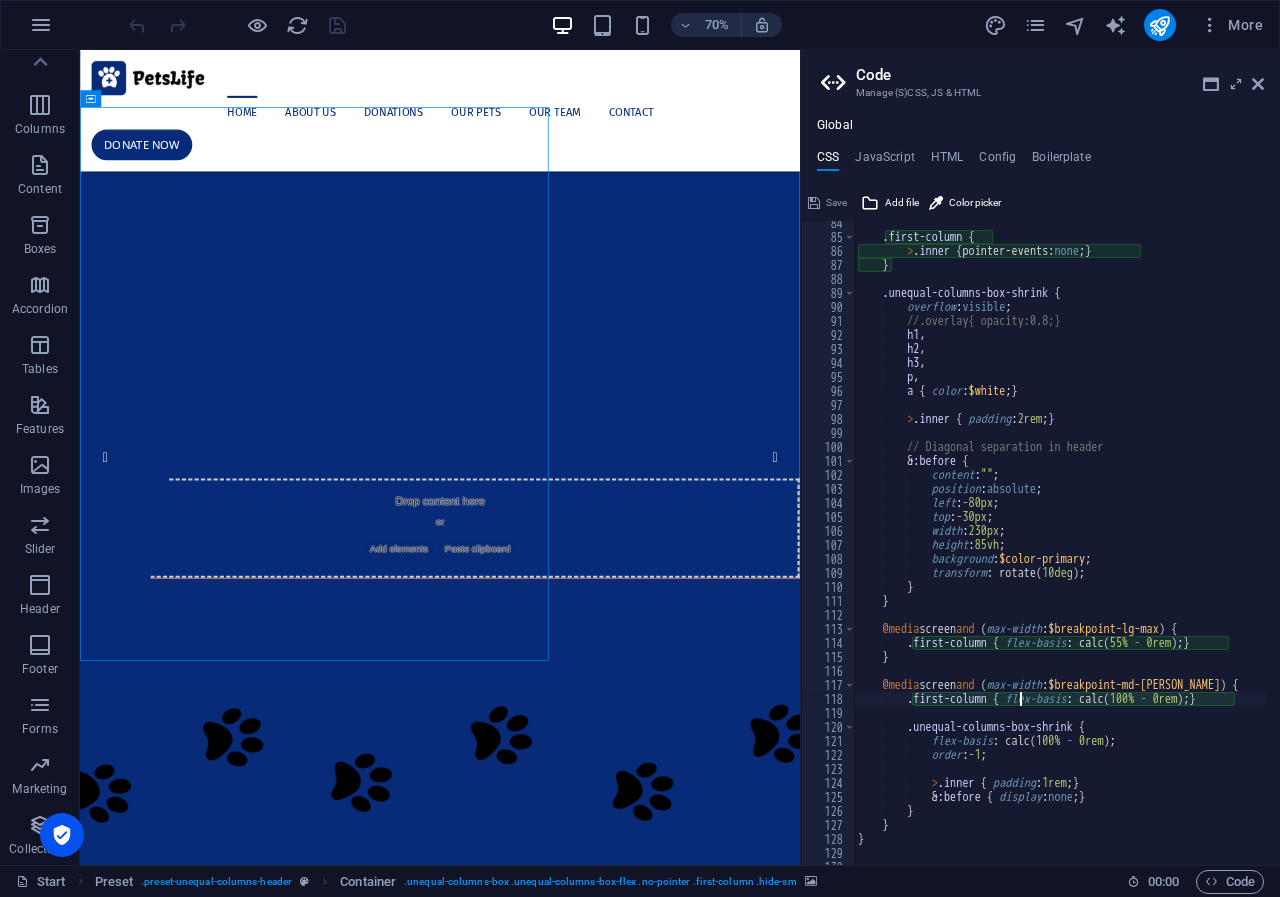 click on "Code Manage (S)CSS, JS & HTML Global CSS JavaScript HTML Config Boilerplate .first-column { flex-basis: calc(100% - 0rem); } 84 85 86 87 88 89 90 91 92 93 94 95 96 97 98 99 100 101 102 103 104 105 106 107 108 109 110 111 112 113 114 115 116 117 118 119 120 121 122 123 124 125 126 127 128 129 130 131      .first-column   {           > .inner   {  pointer-events:  none ;  }      }      .unequal-columns-box-shrink   {           overflow :  visible ;           //.overlay{ opacity:0.8;}               h1 ,           h2 ,           h3 ,           p ,           a   {   color :  $white ;  }                > .inner   {   padding :  2rem ;  }                // Diagonal separation in header           & :before   {                content :  "" ;                position :  absolute ;                left :  -80px ;                top :  -30px ;                width :  230px ;                height :  85vh ;                background :  $color-primary ;                transform : rotate ( 10deg ) ;           }      }" at bounding box center (1040, 457) 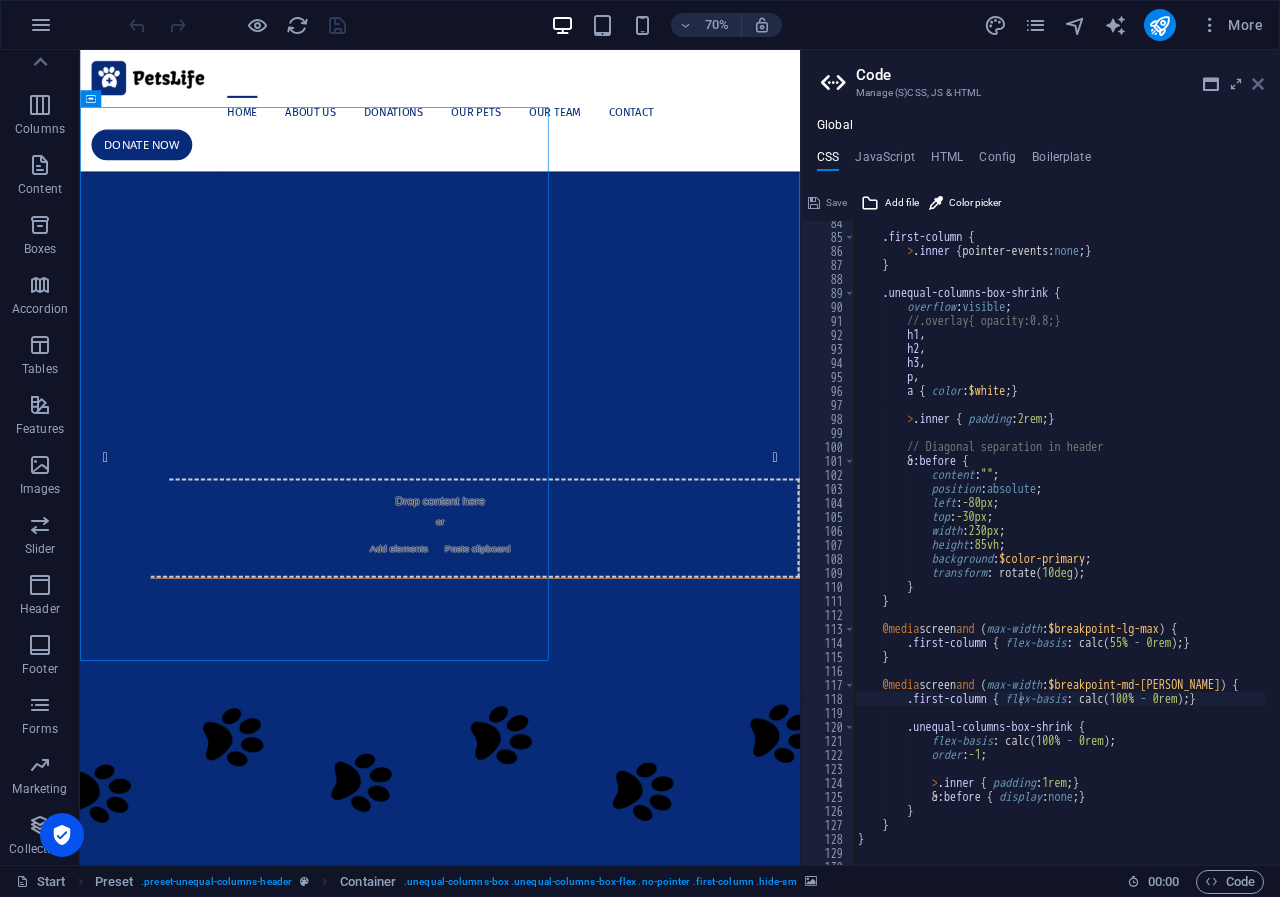 click at bounding box center [1258, 84] 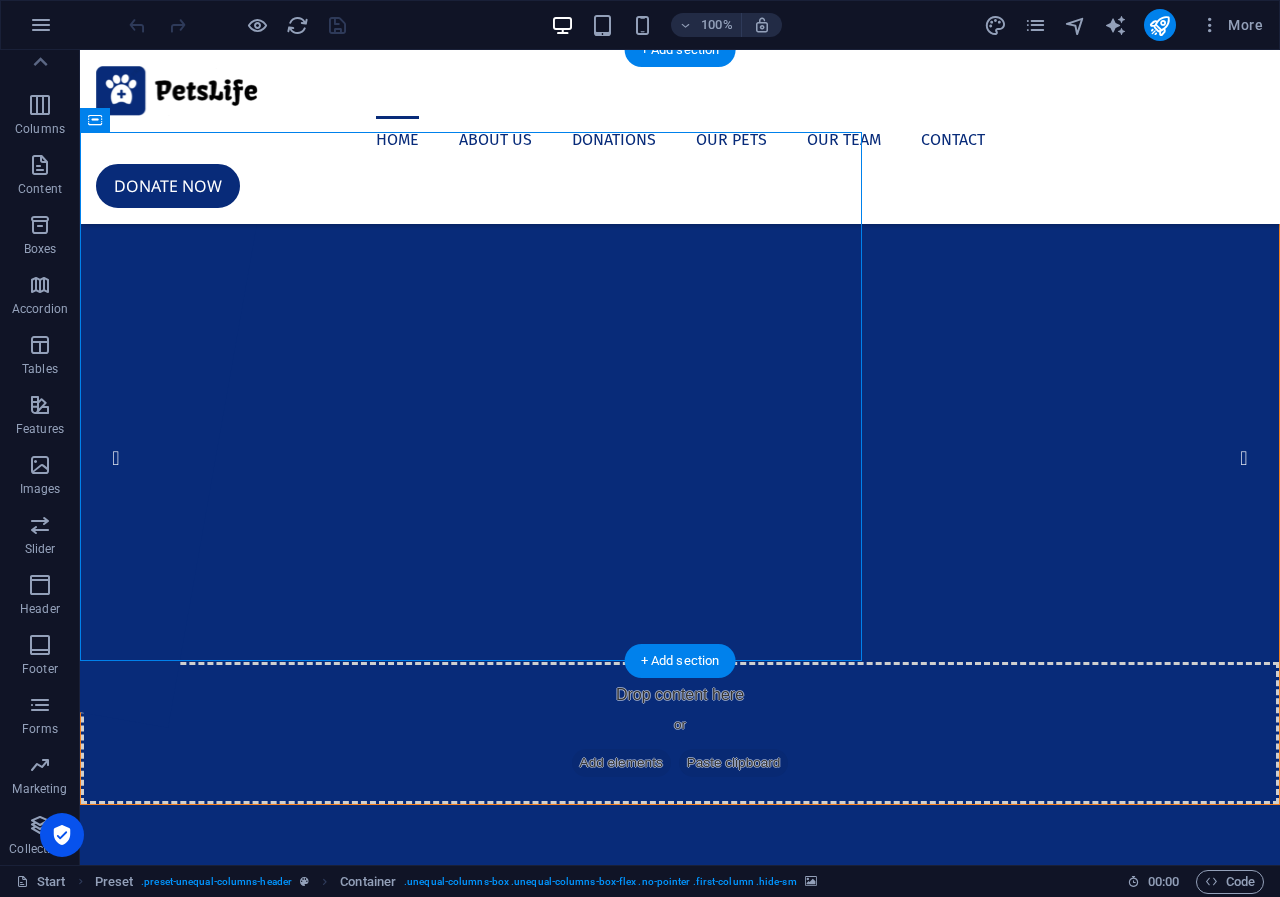 click on "1" at bounding box center (128, 485) 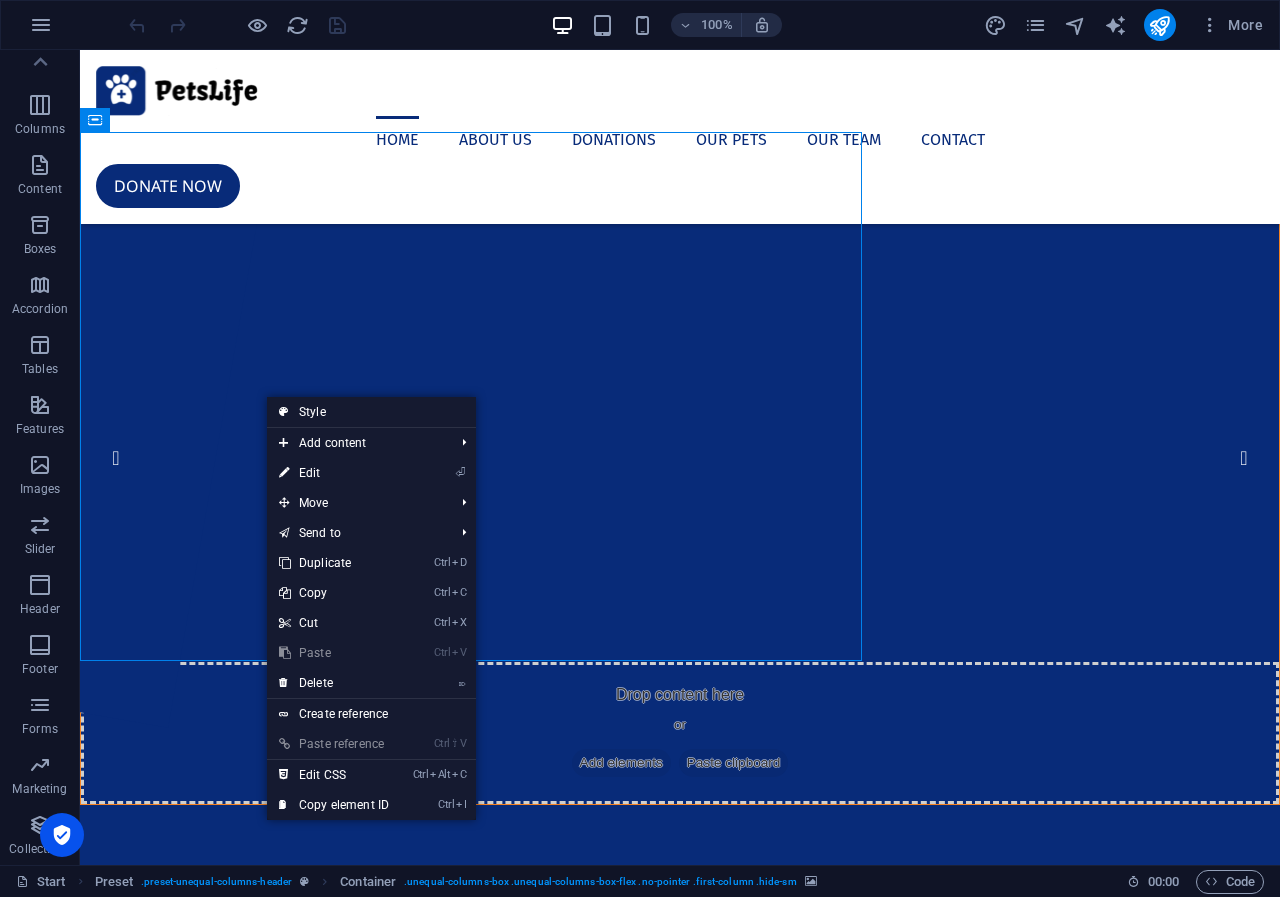 click on "Style" at bounding box center [371, 412] 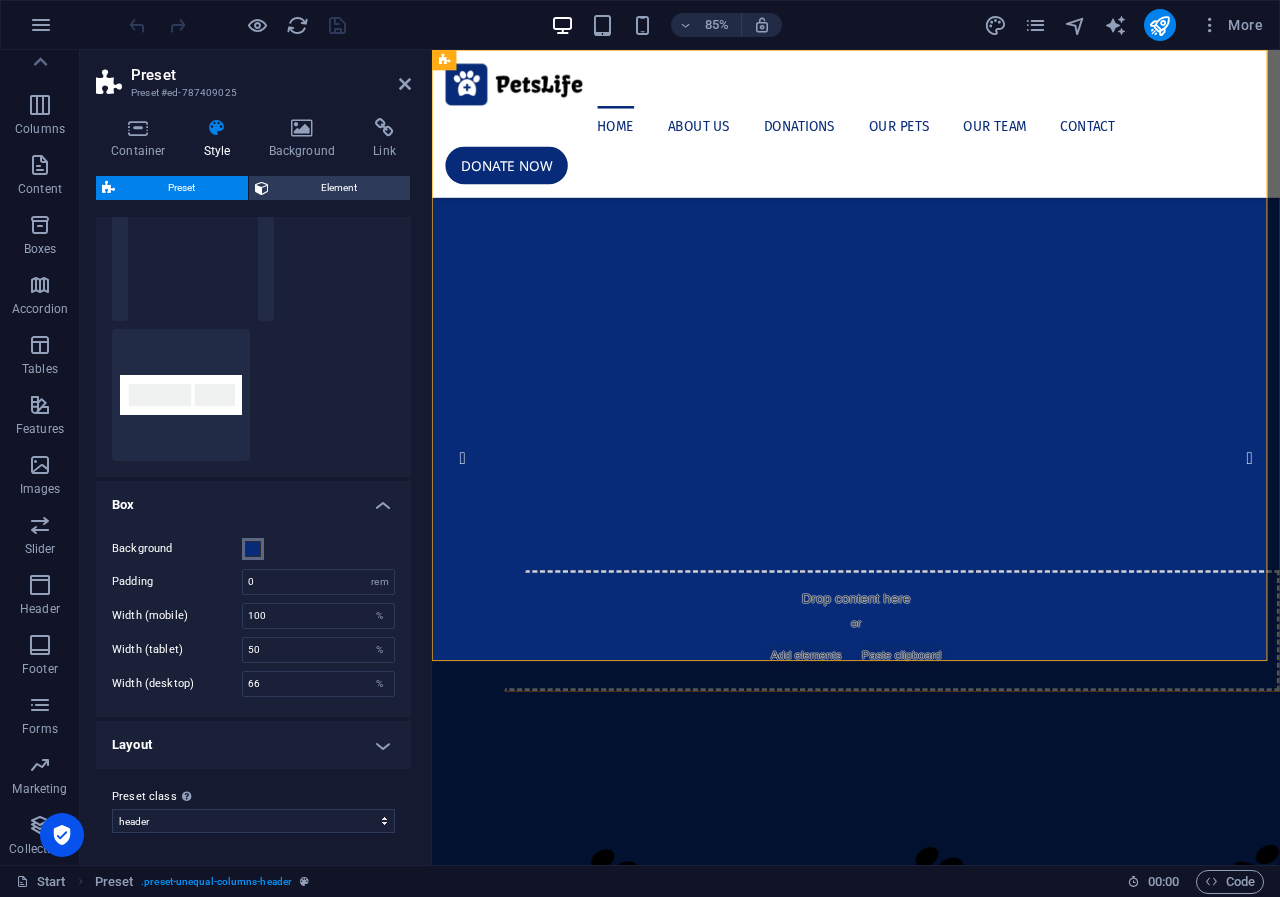 scroll, scrollTop: 0, scrollLeft: 0, axis: both 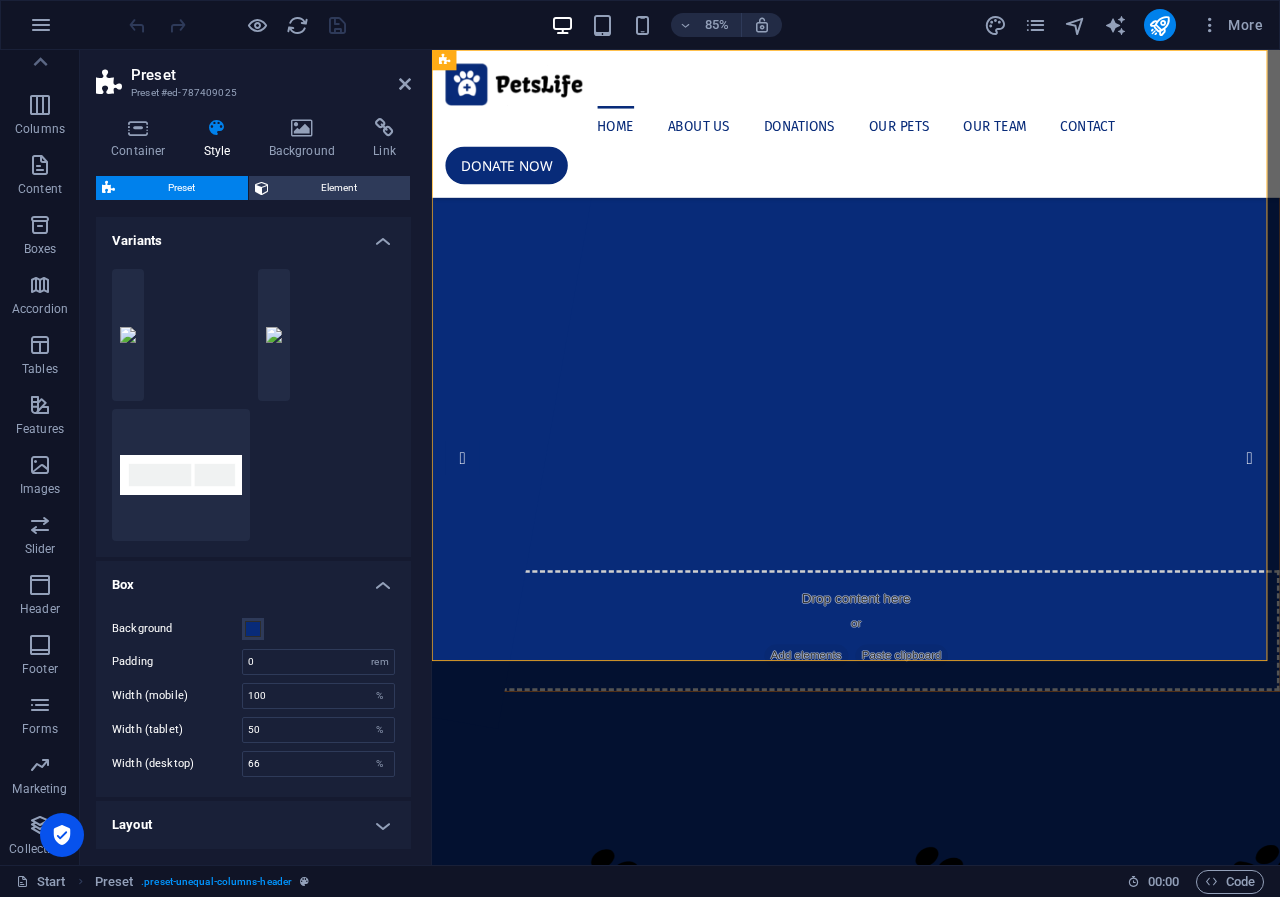 click on "20/80" at bounding box center (181, 335) 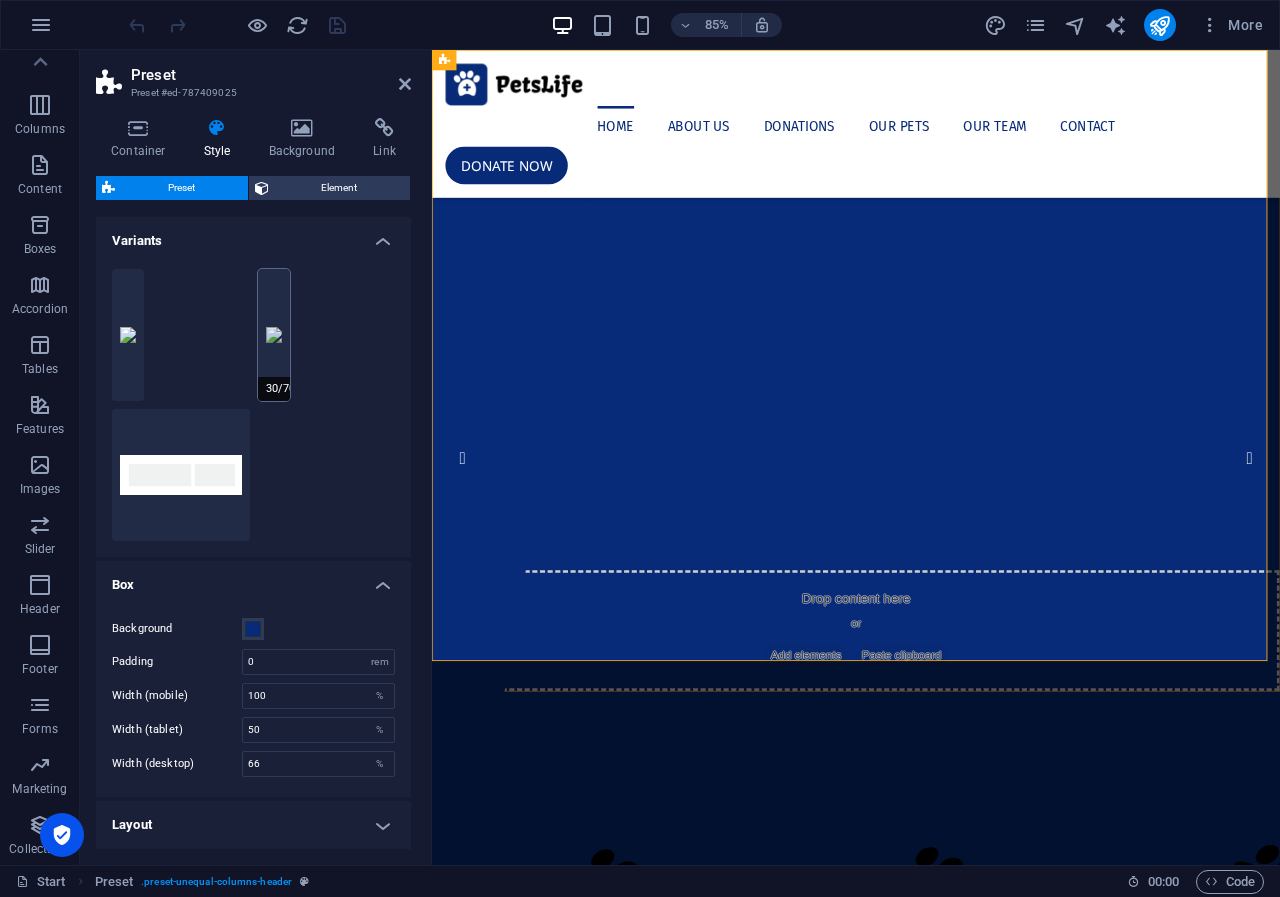 click on "30/70" at bounding box center [274, 335] 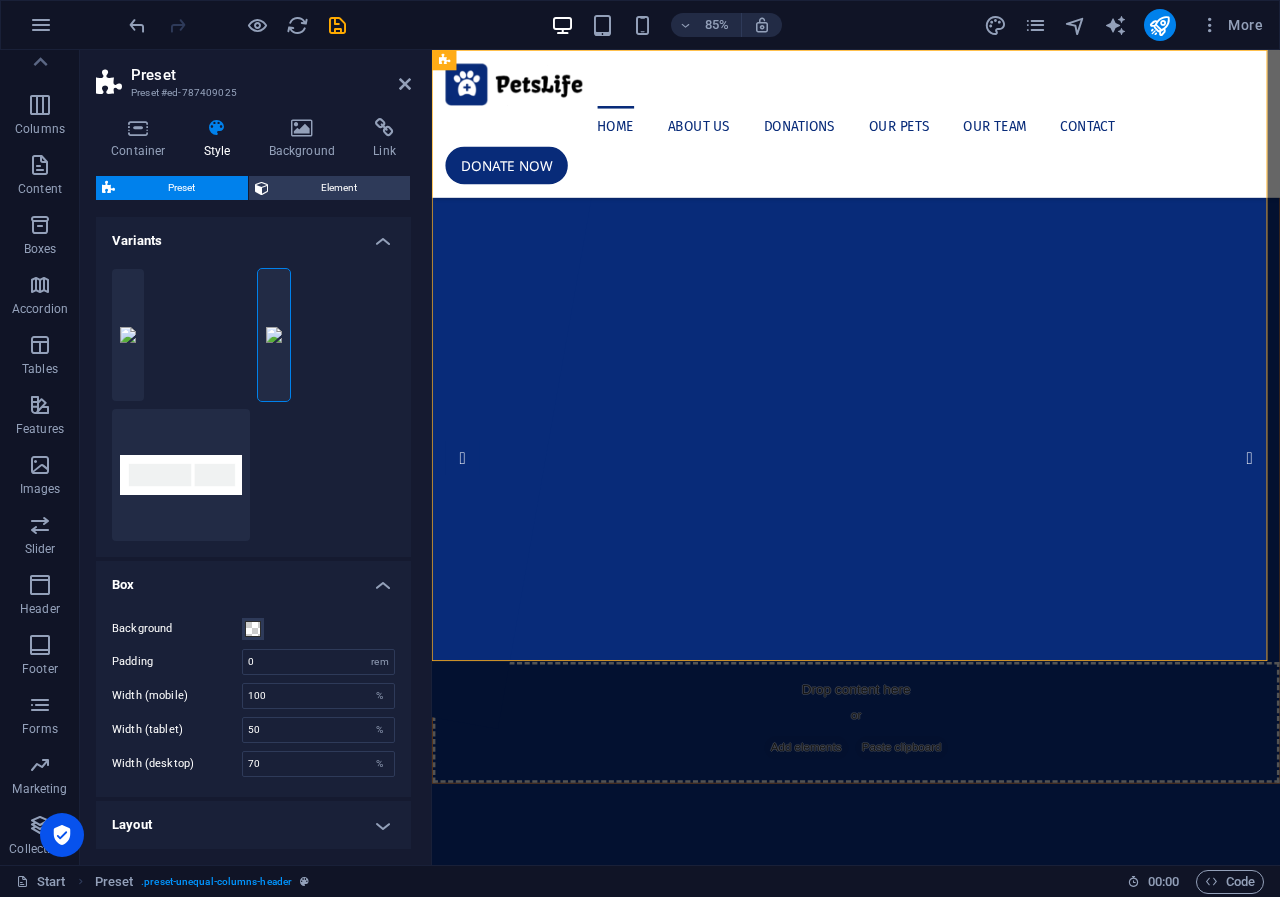click on "20/80" at bounding box center [181, 335] 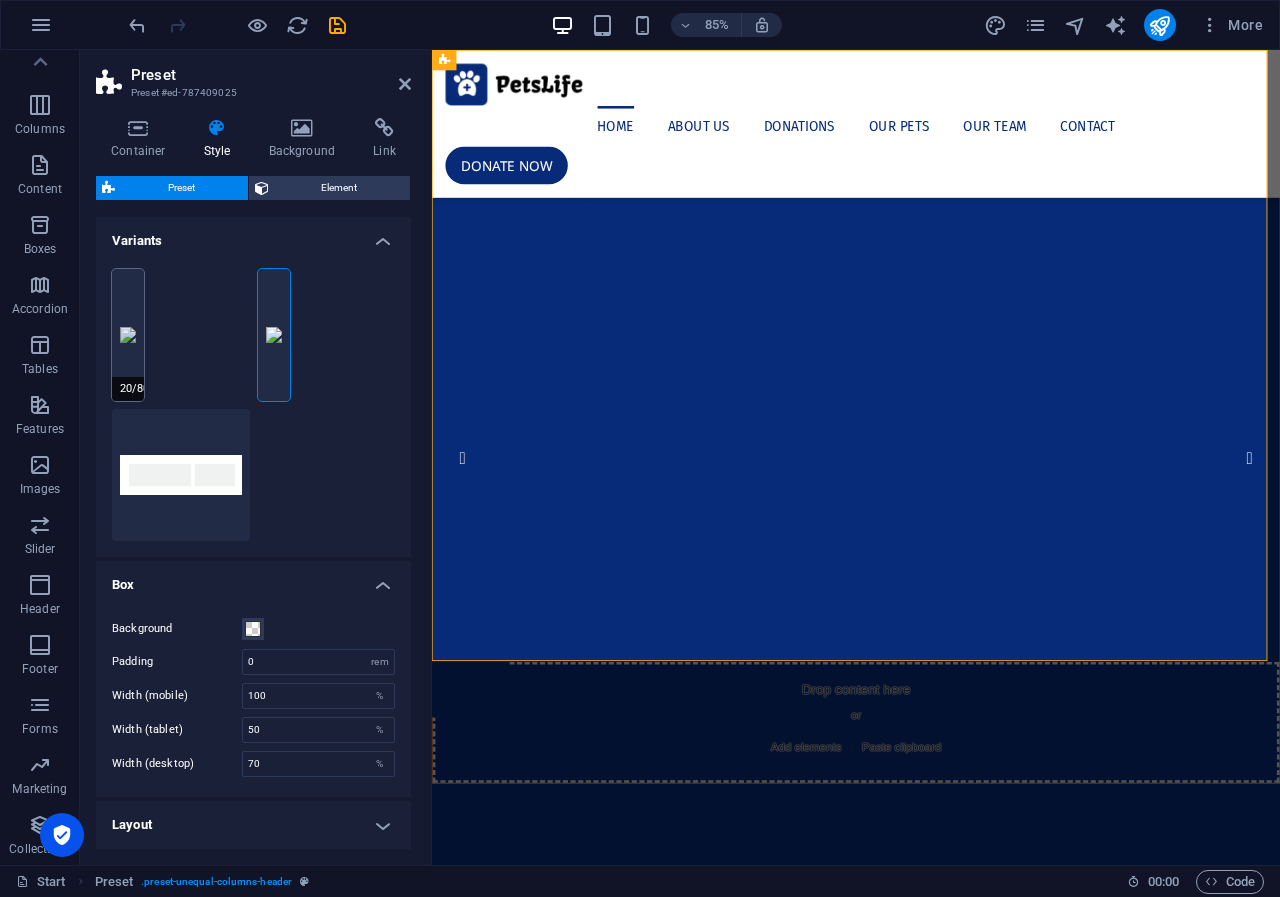 click on "20/80" at bounding box center [128, 335] 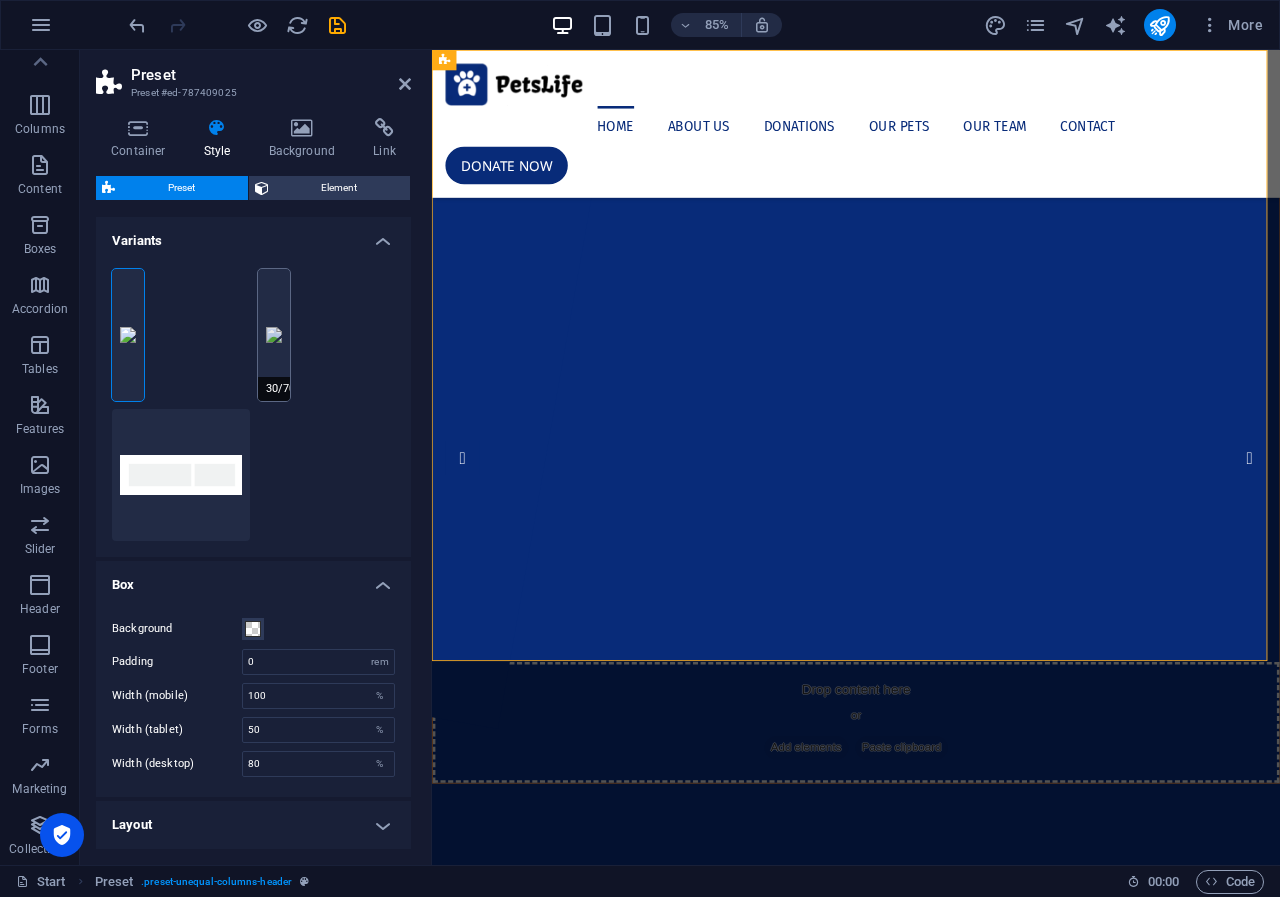 click on "30/70" at bounding box center [274, 335] 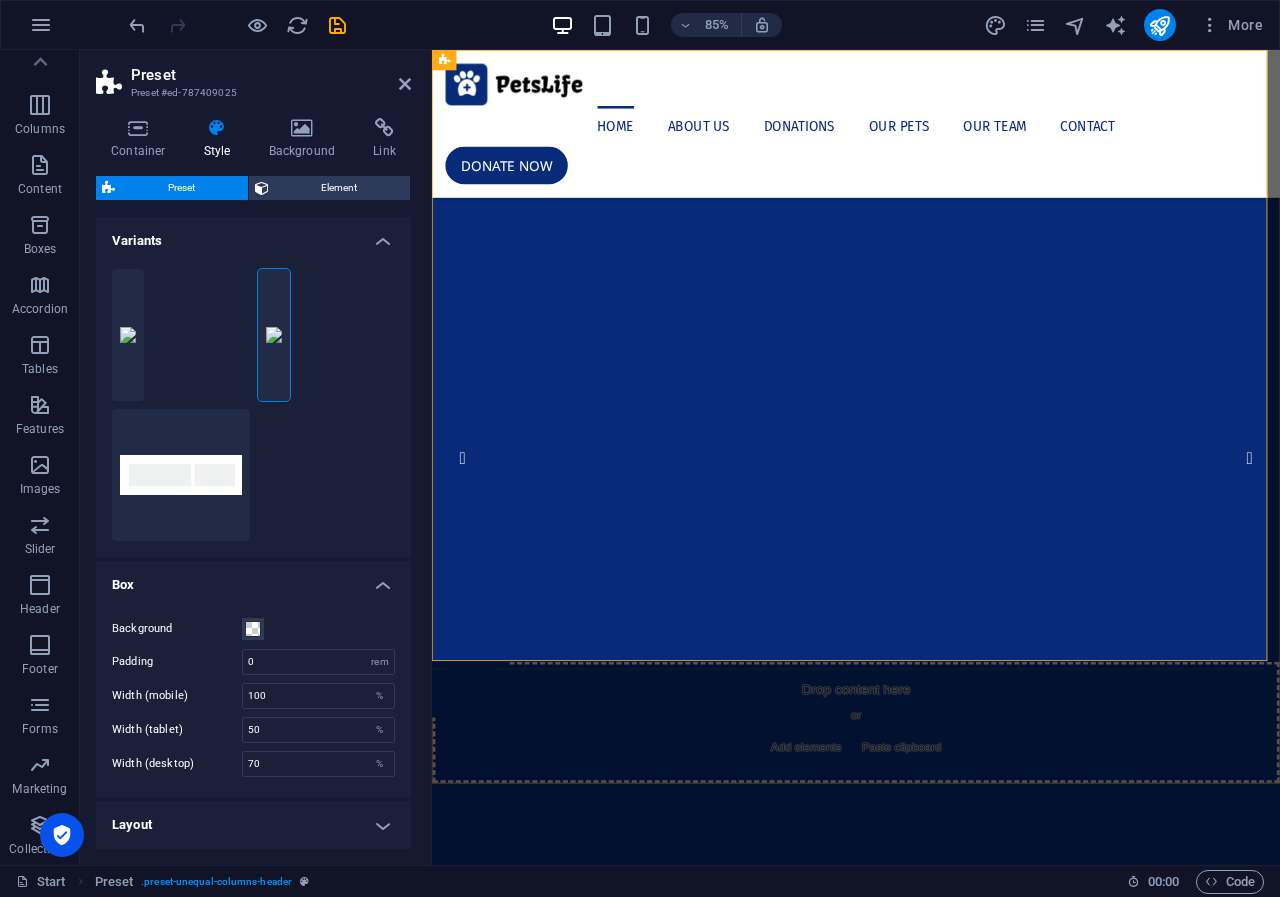 click on "20/80" at bounding box center (181, 335) 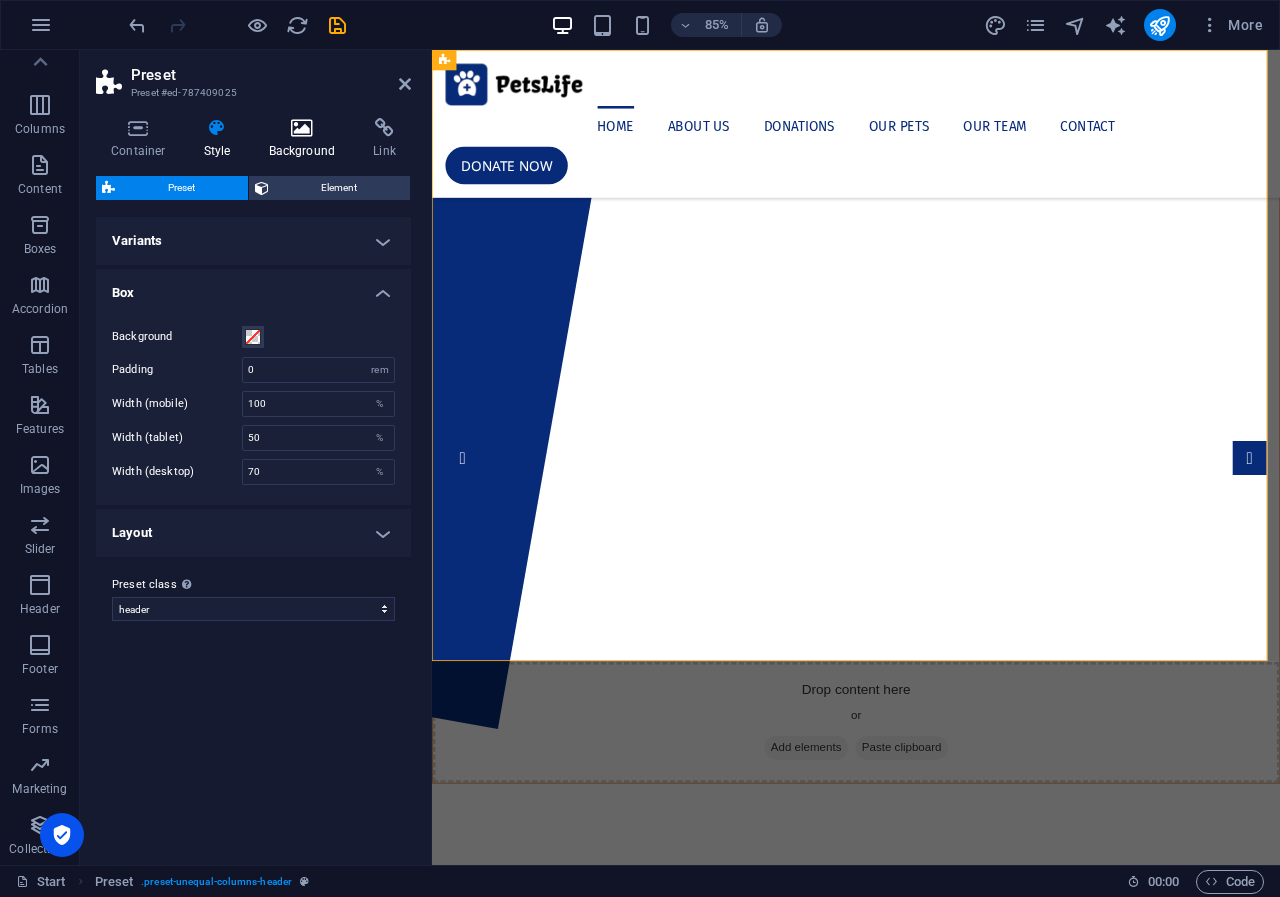 click on "Background" at bounding box center [306, 139] 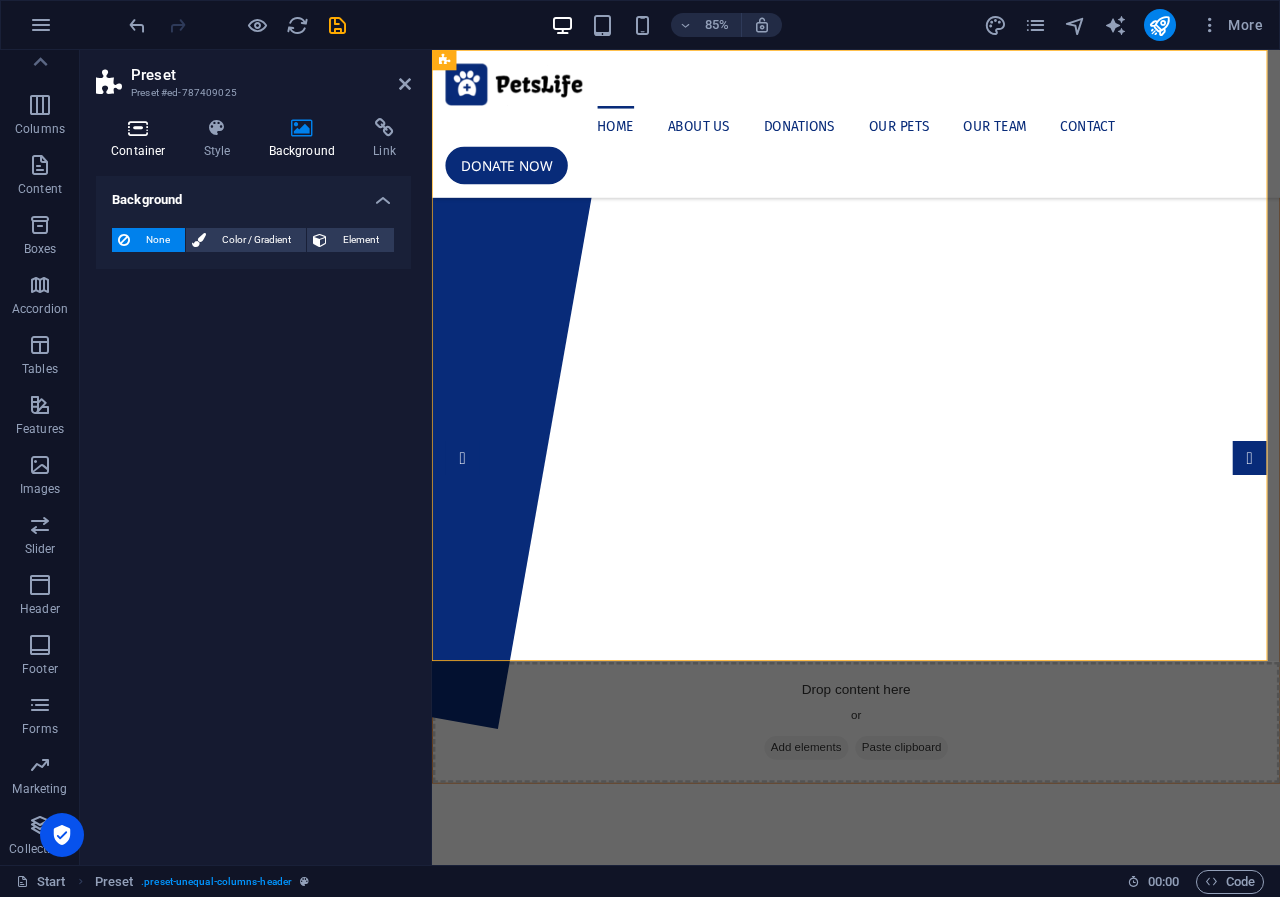 click on "Container" at bounding box center [142, 139] 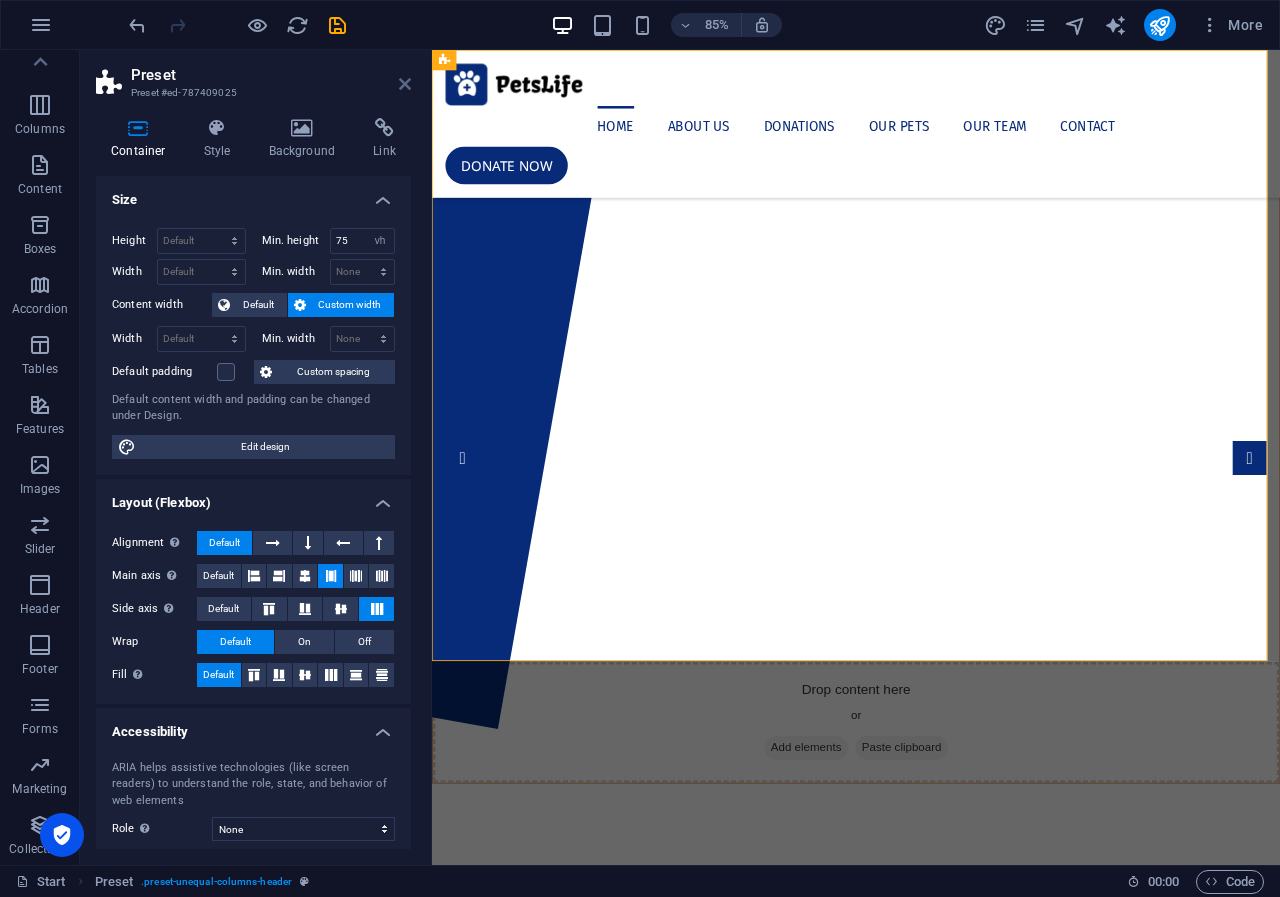 click at bounding box center [405, 84] 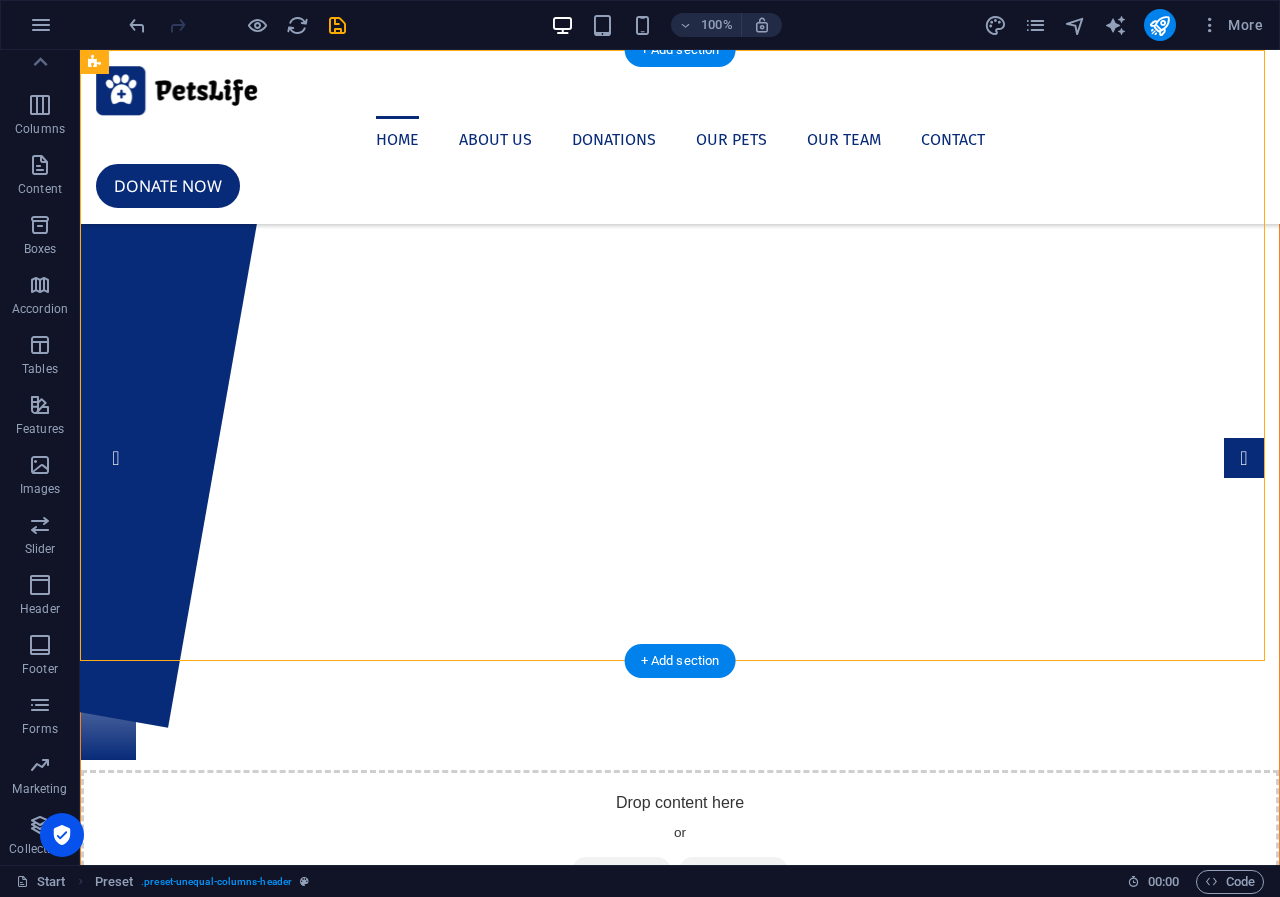 drag, startPoint x: 488, startPoint y: 318, endPoint x: 507, endPoint y: 299, distance: 26.870058 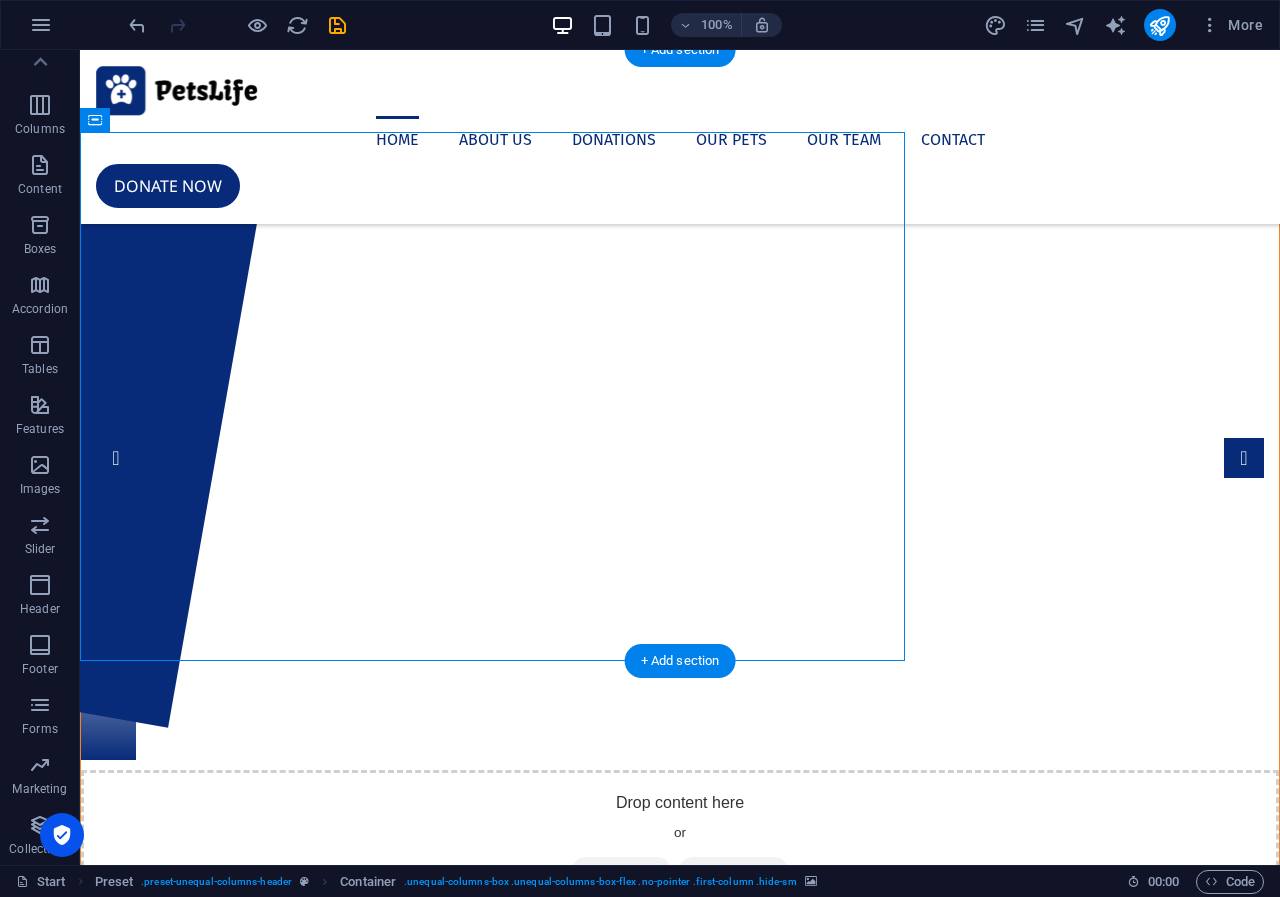 click at bounding box center (-331, 133) 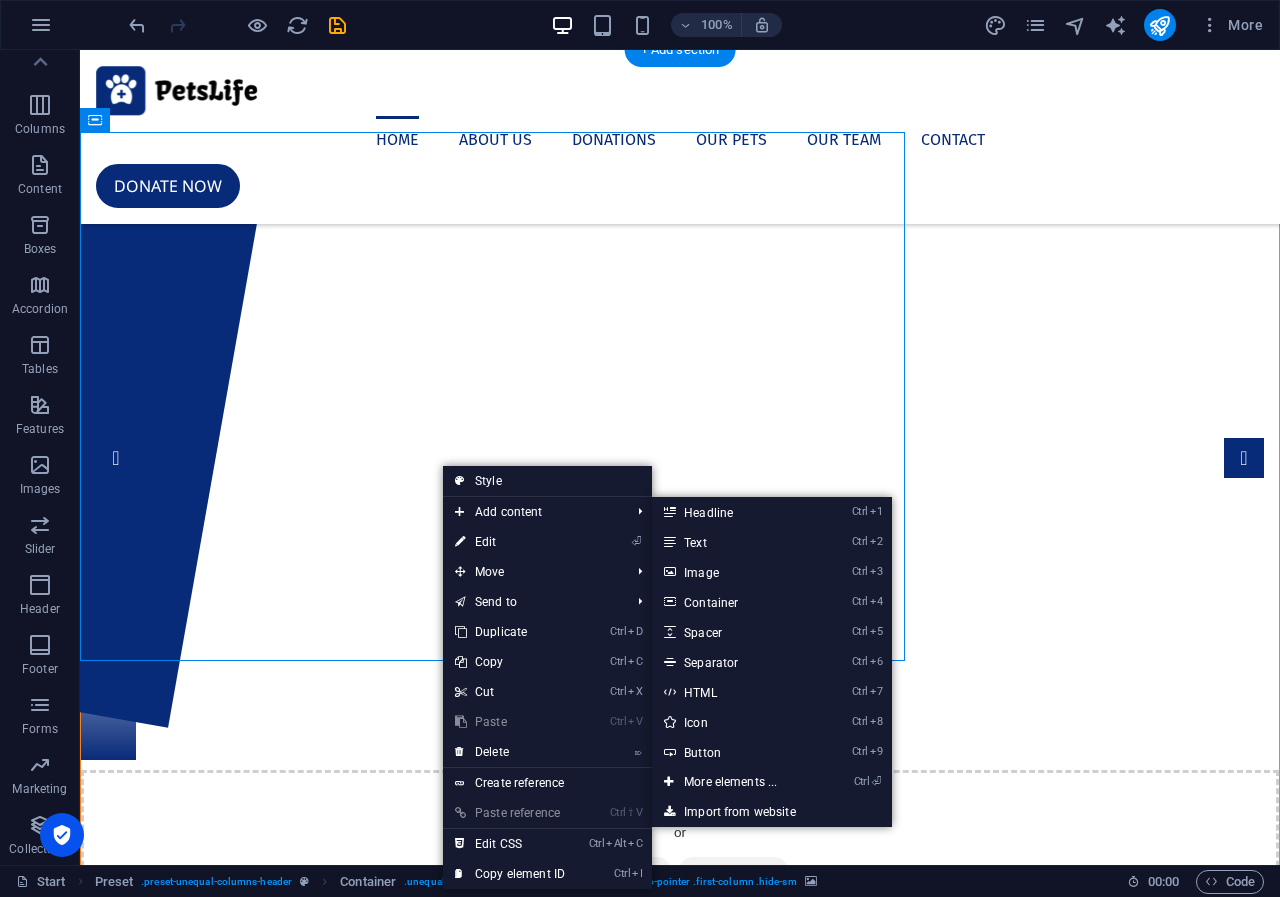click at bounding box center [-331, 133] 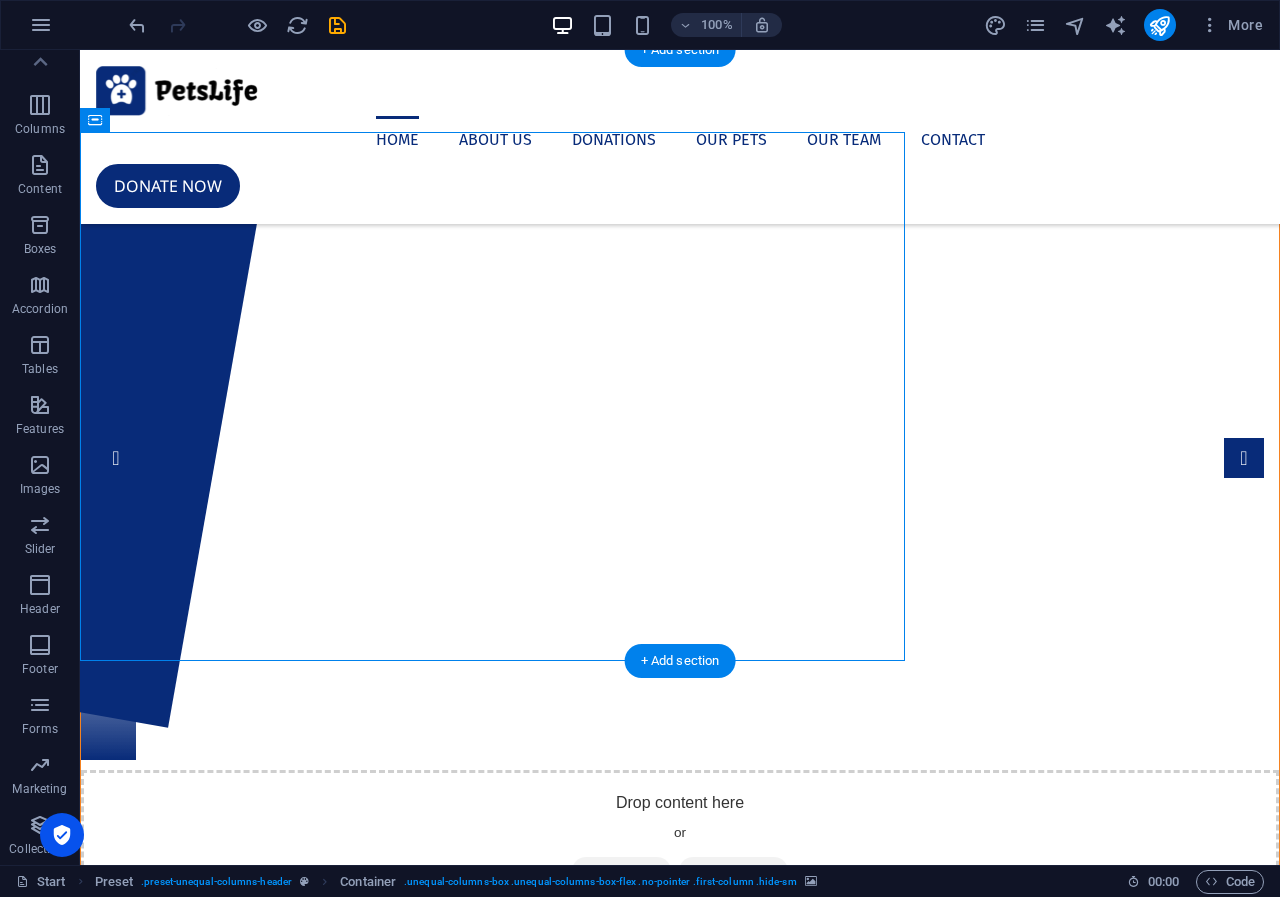 click at bounding box center (-331, 133) 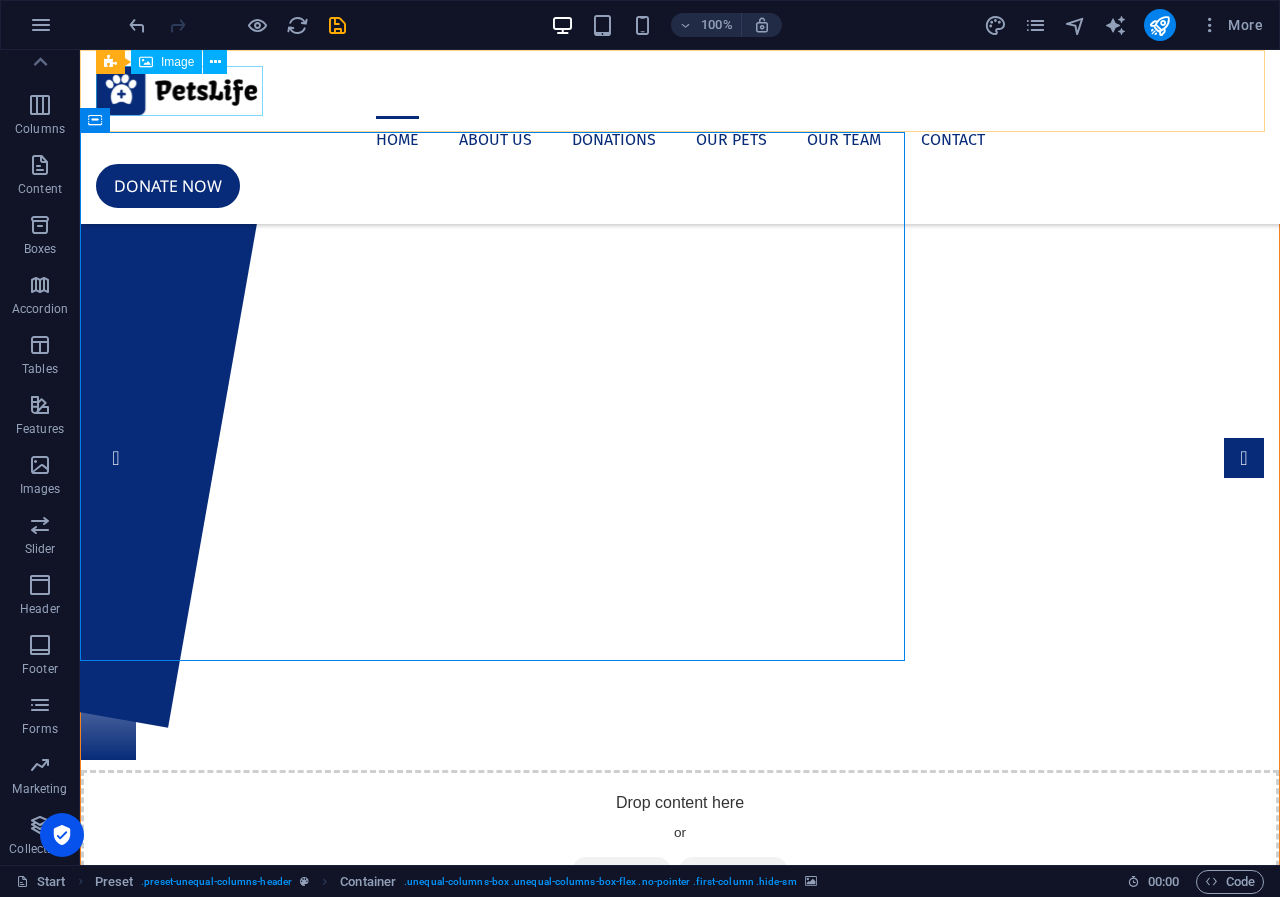 click at bounding box center (680, 91) 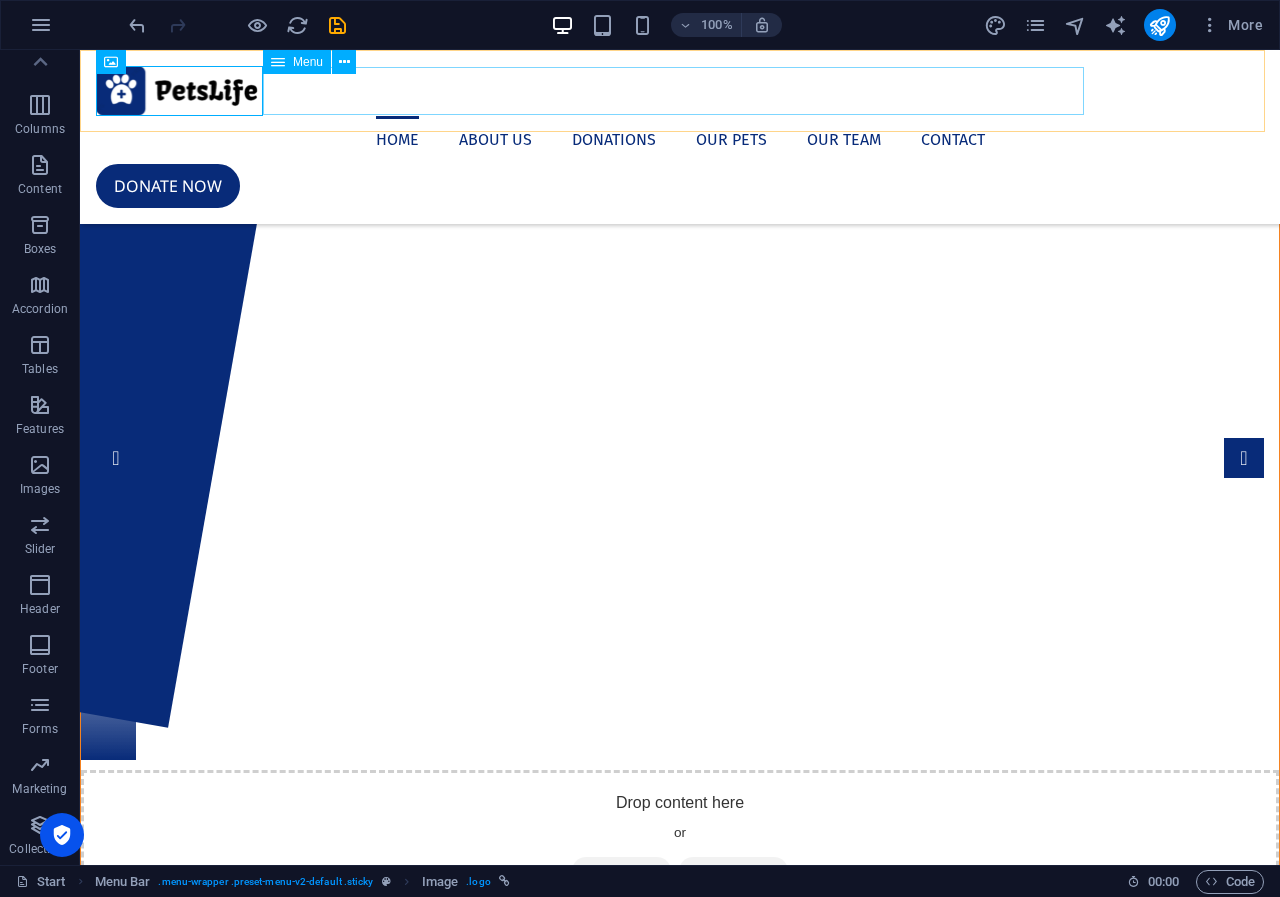click on "Home About us Donations Our Pets Our Team Contact" at bounding box center [680, 140] 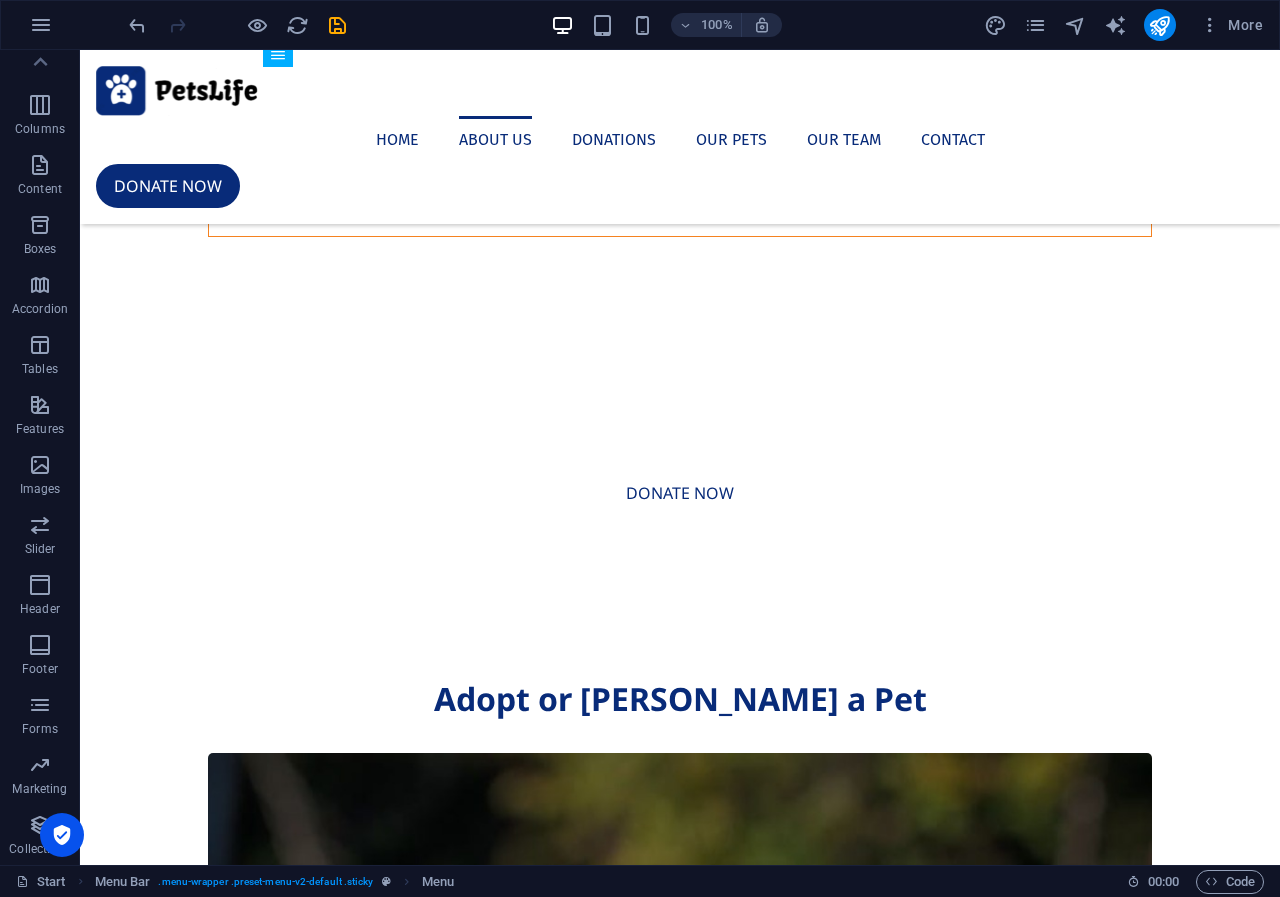scroll, scrollTop: 0, scrollLeft: 0, axis: both 